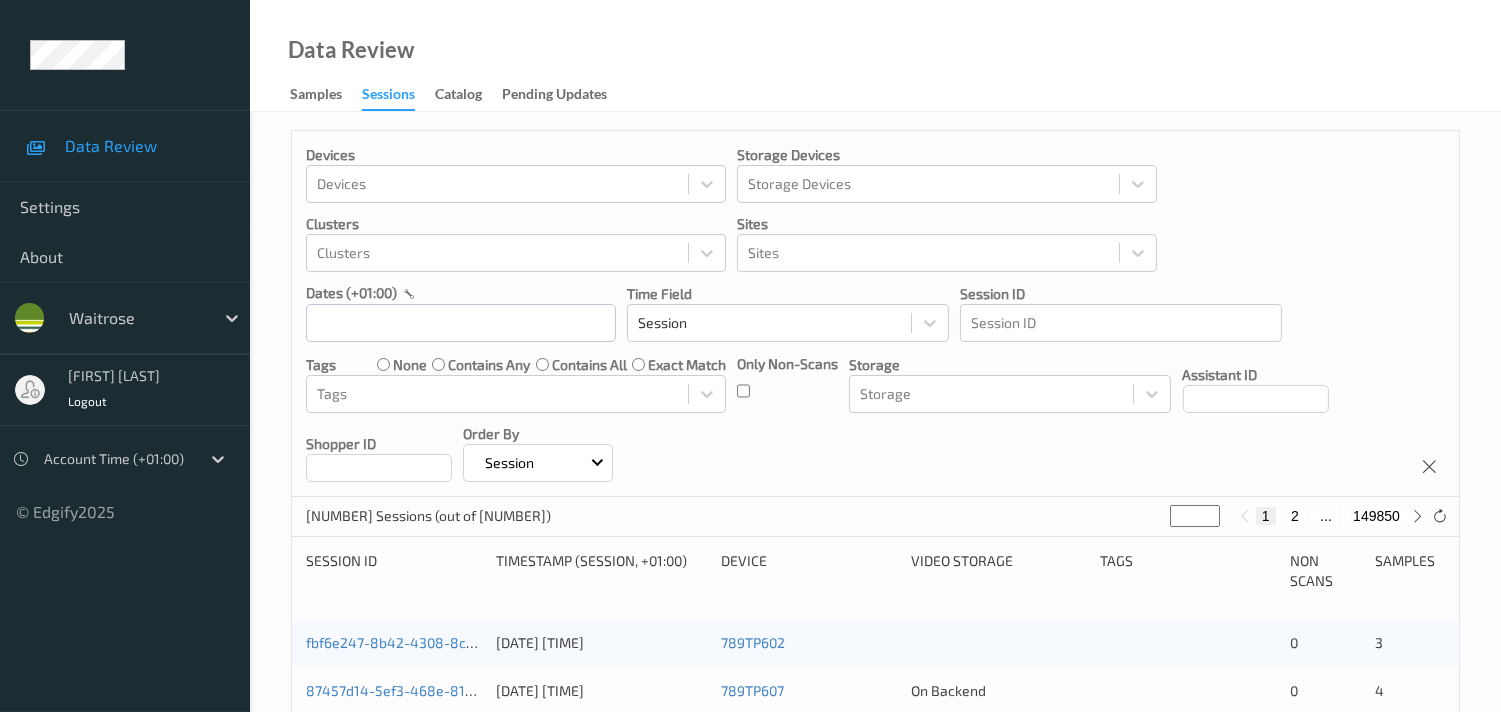 scroll, scrollTop: 0, scrollLeft: 0, axis: both 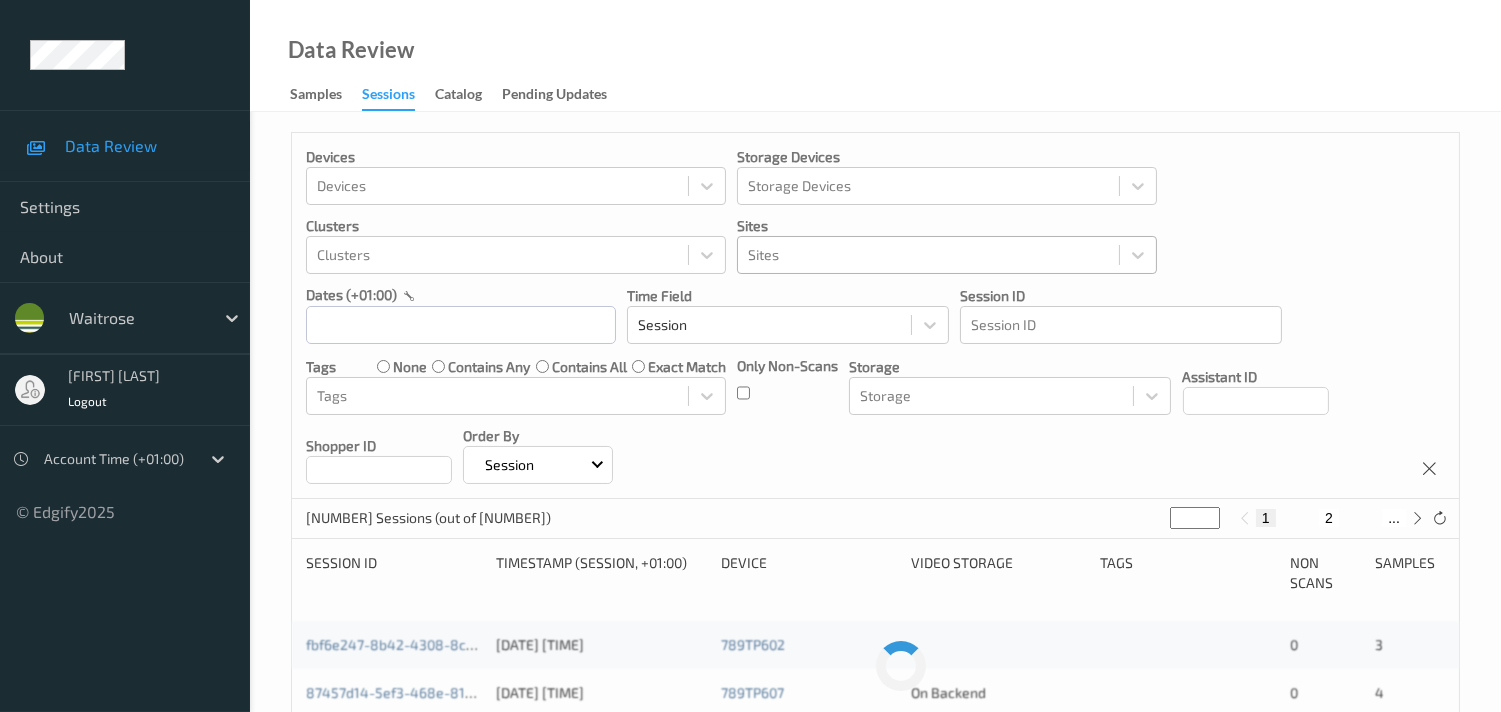 click at bounding box center [928, 255] 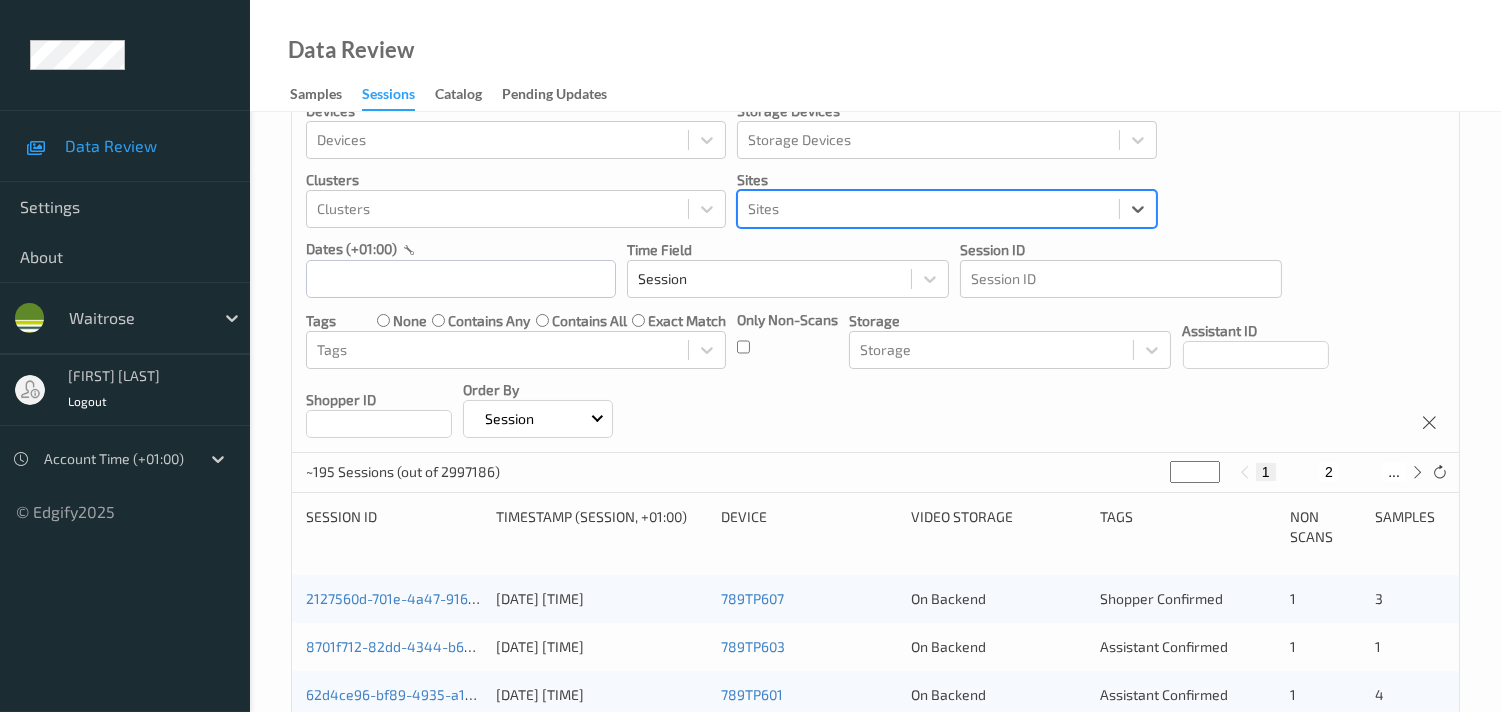 scroll, scrollTop: 0, scrollLeft: 0, axis: both 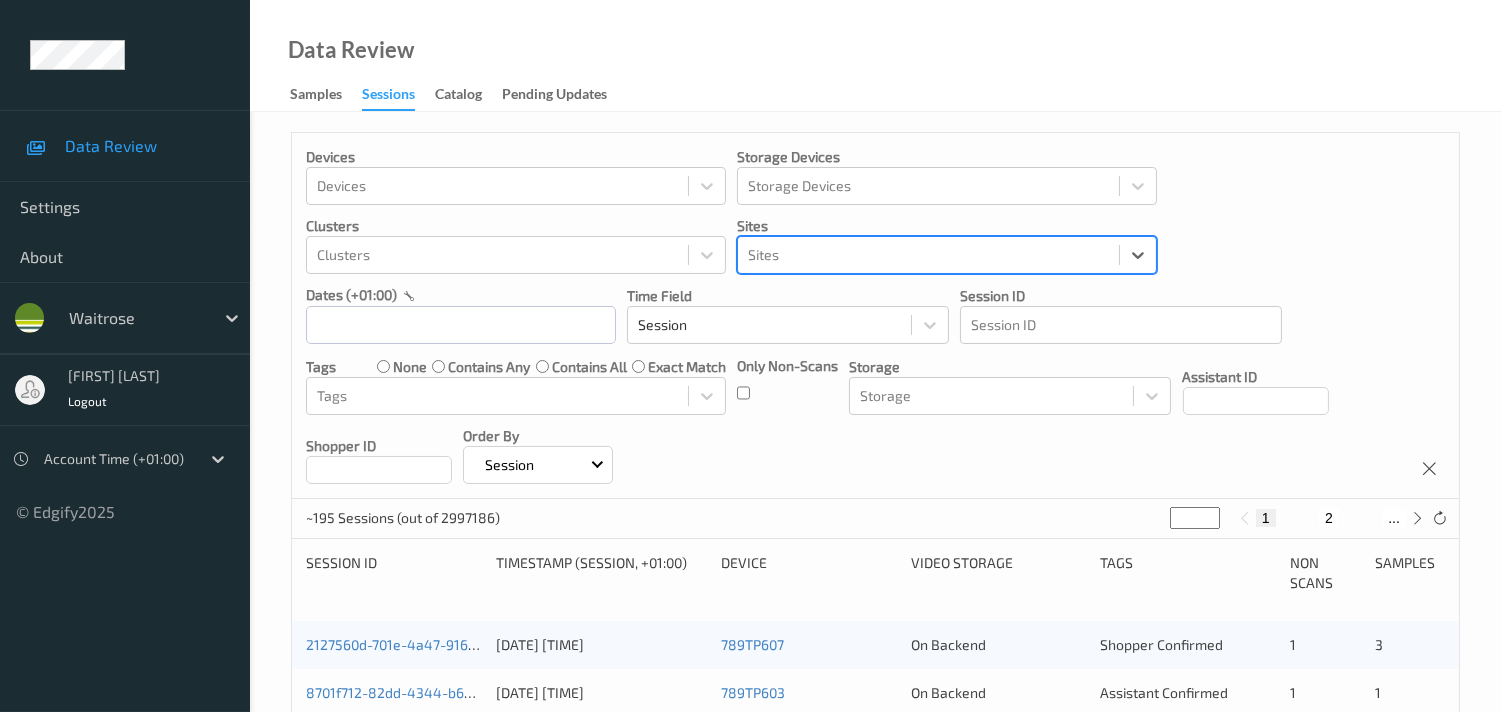 click on "Devices Devices Storage Devices Storage Devices Clusters Clusters Sites option , selected.   Select is focused ,type to refine list, press Down to open the menu,  press left to focus selected values Sites dates (+01:00) Time Field Session Session ID Session ID Tags none contains any contains all exact match Tags Only Non-Scans Storage Storage Assistant ID Shopper ID Order By Session" at bounding box center (875, 316) 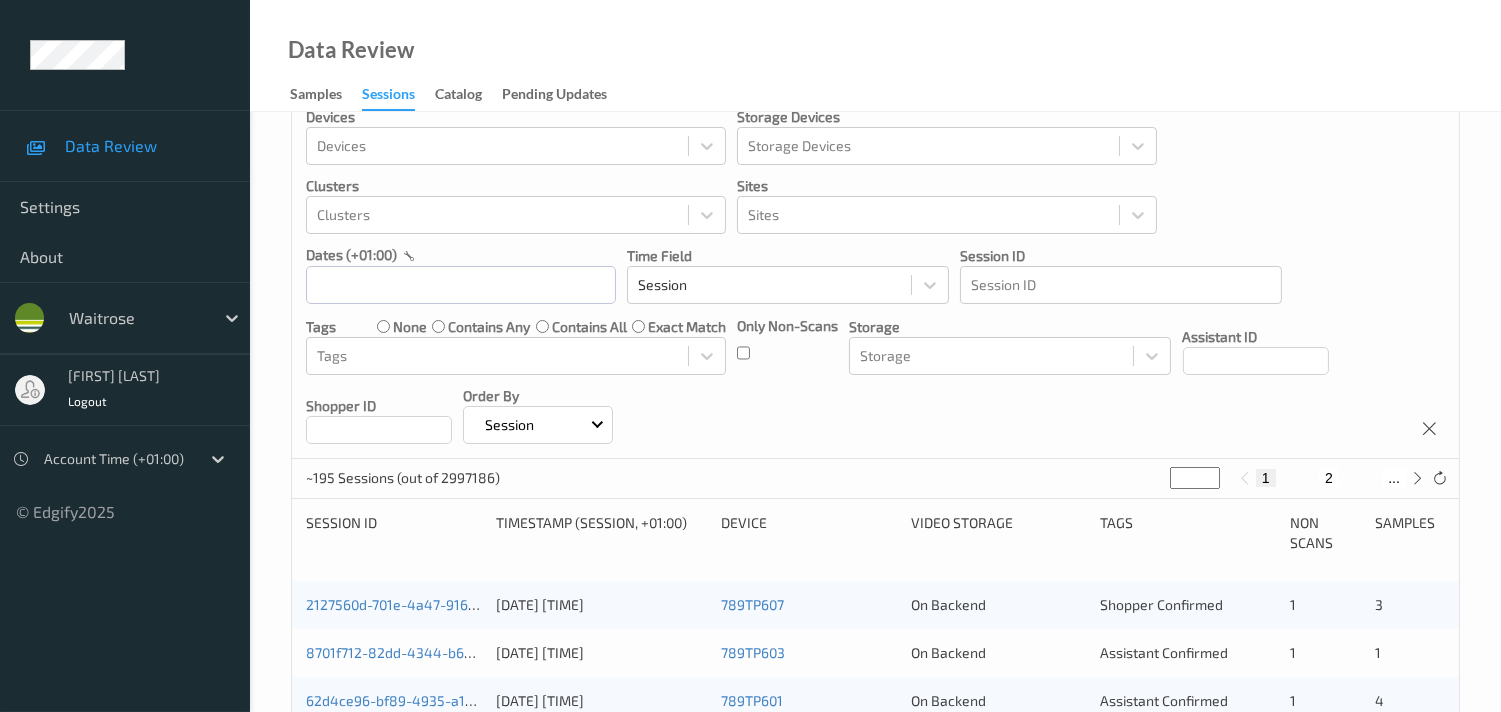 scroll, scrollTop: 111, scrollLeft: 0, axis: vertical 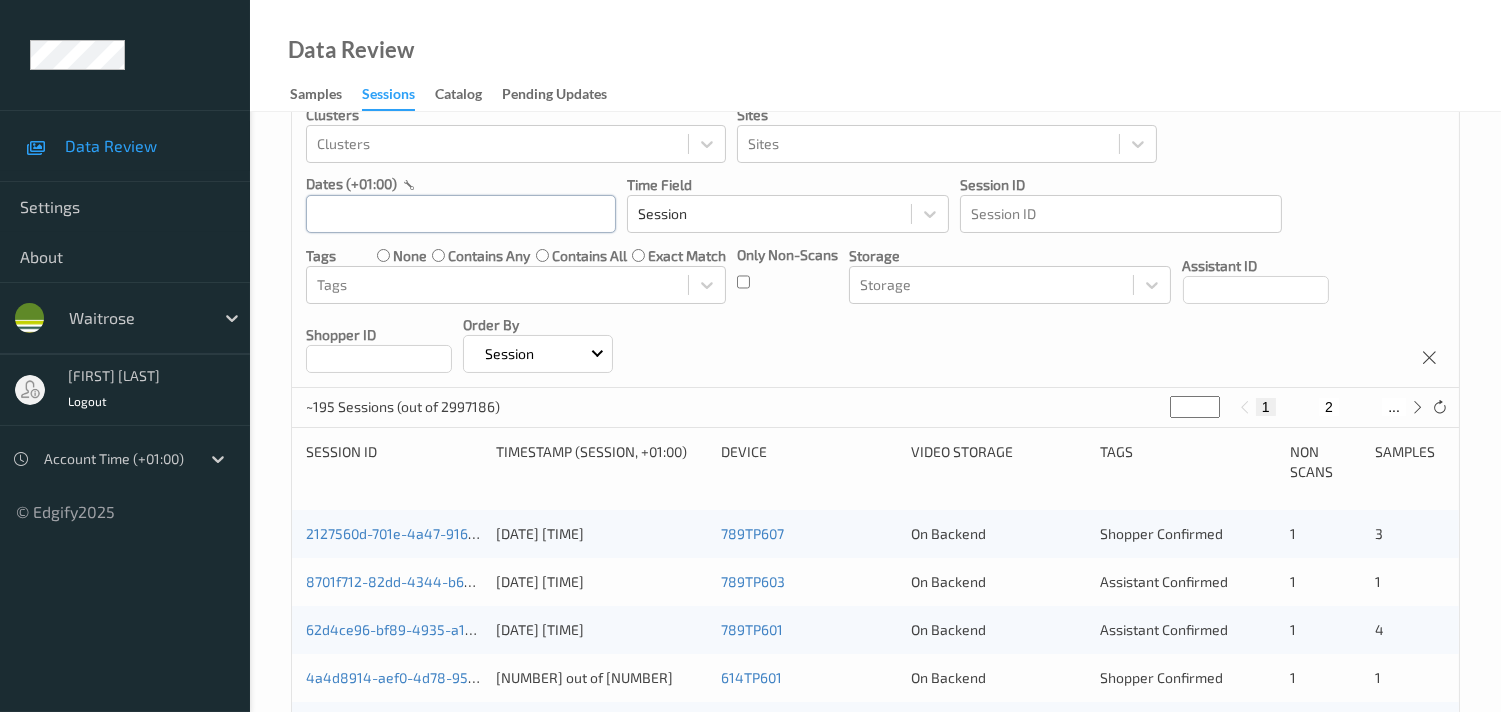 click at bounding box center [461, 214] 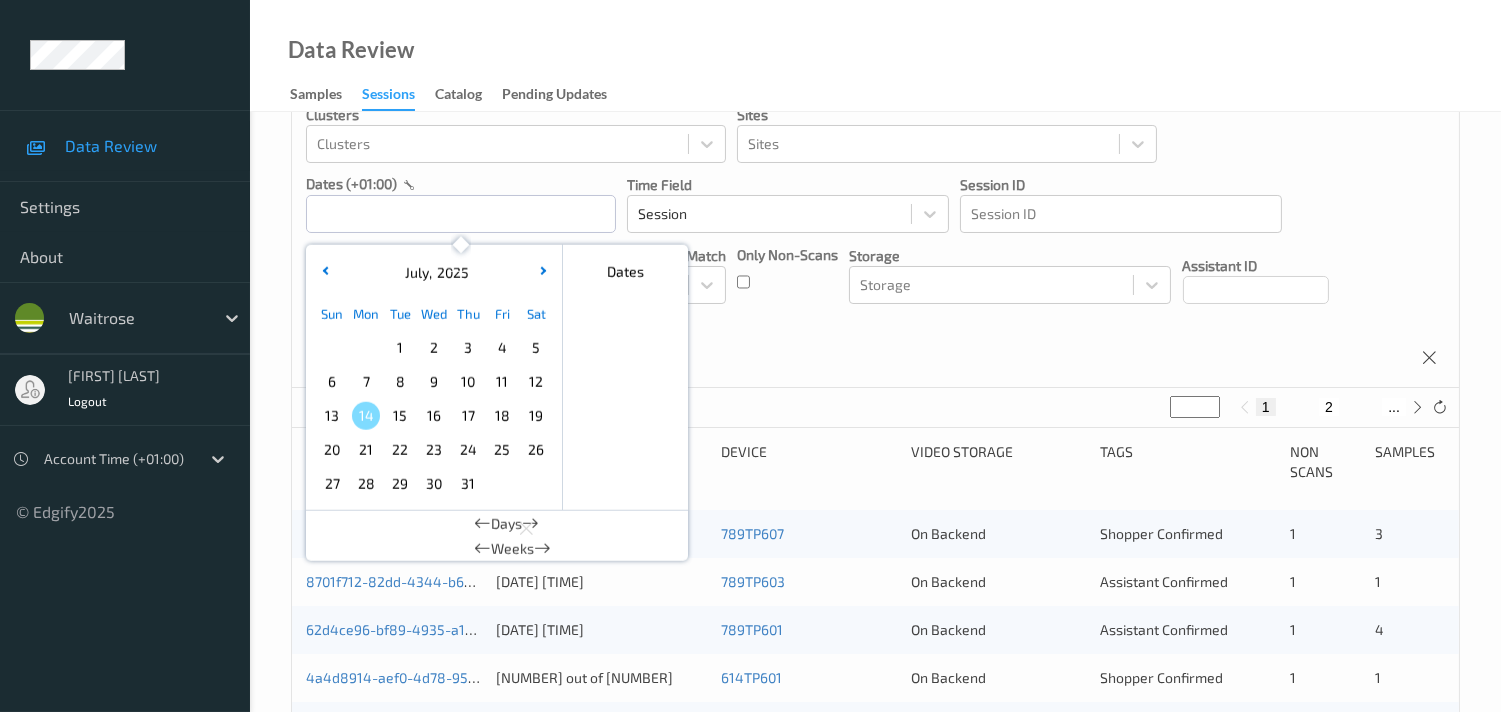 click on "8" at bounding box center [400, 382] 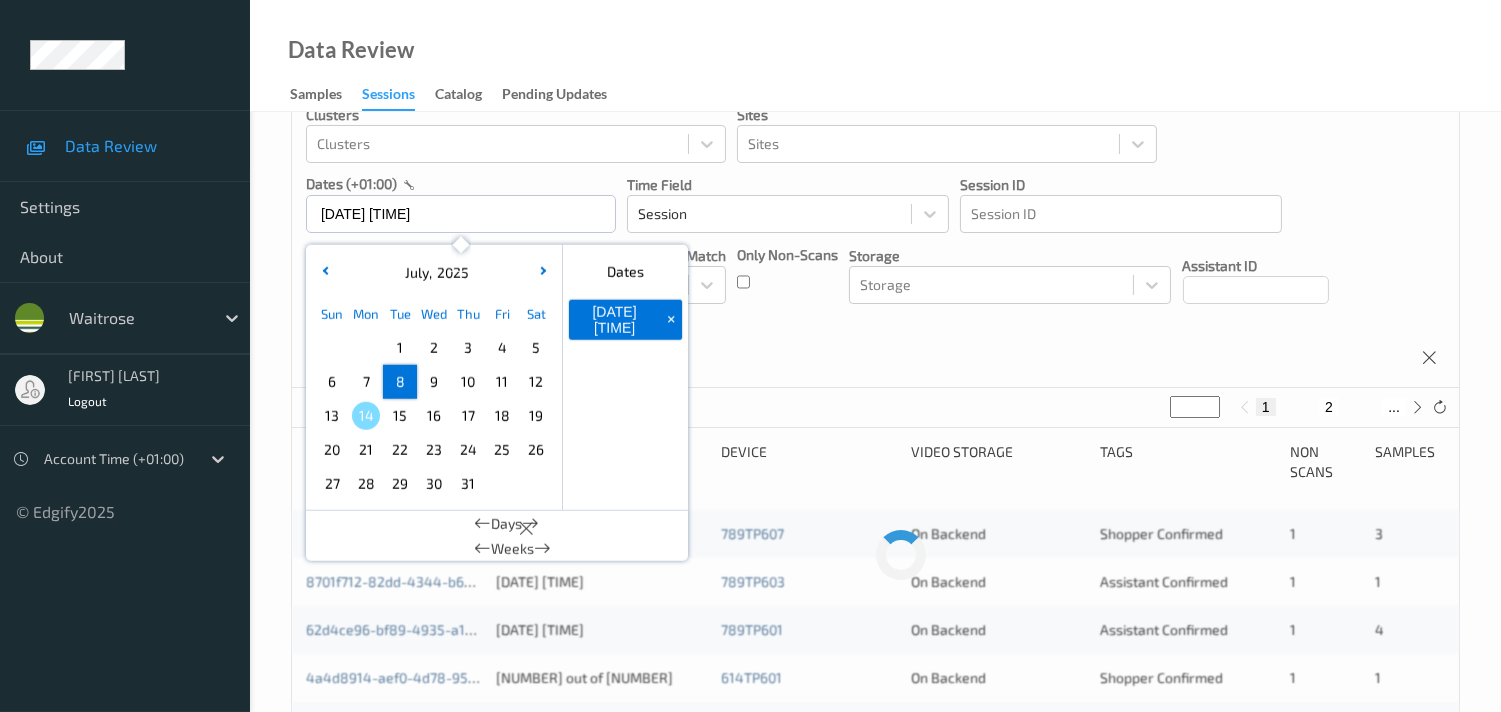 click on "8" at bounding box center (400, 382) 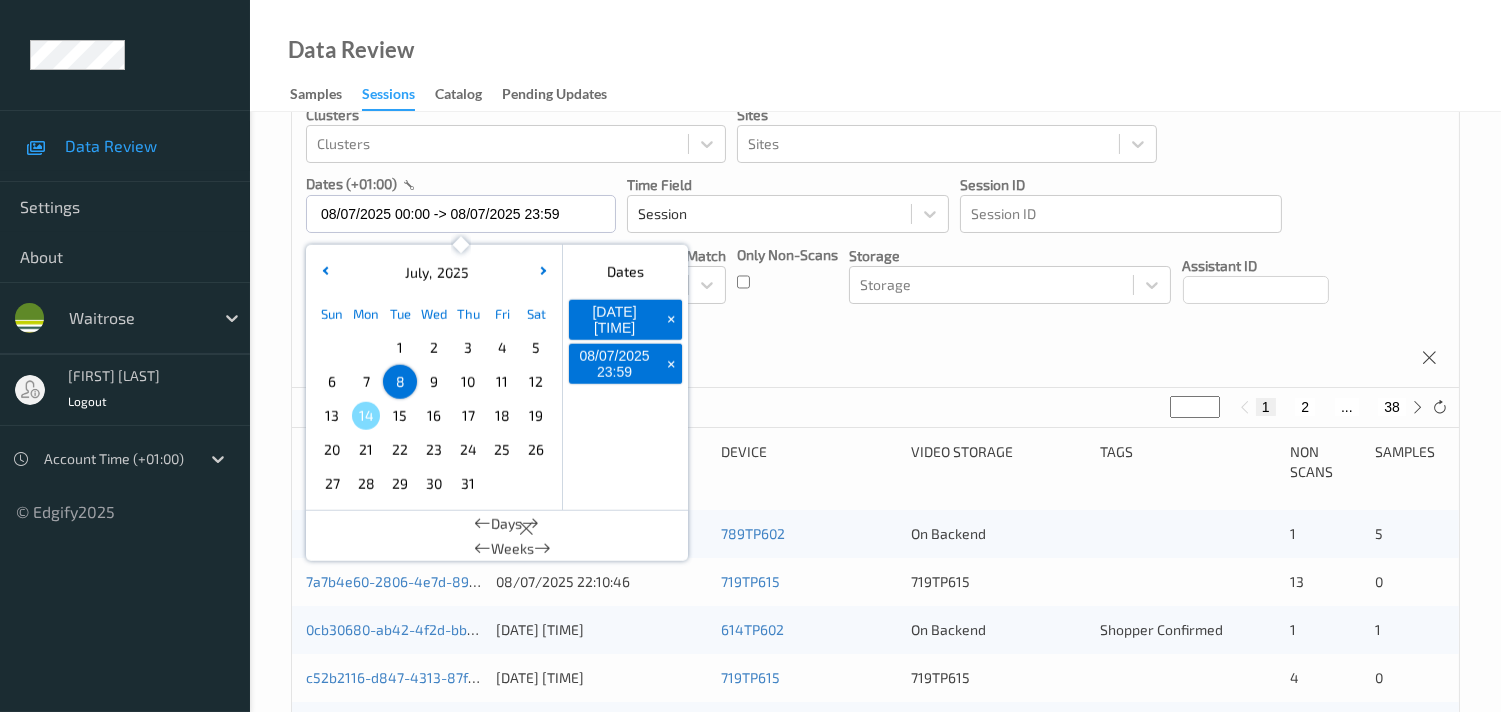 click on "Devices Devices Storage Devices Storage Devices Clusters Clusters Sites Sites dates (+01:00) [DATE] 00:00 -> [DATE] 23:59 July , 2025 Sun Mon Tue Wed Thu Fri Sat 1 2 3 4 5 6 7 8 9 10 11 12 13 14 15 16 17 18 19 20 21 22 23 24 25 26 27 28 29 30 31 January February March April May June July August September October November December 2021 2022 2023 2024 2025 2026 2027 2028 2029 2030 2031 2032 Dates [DATE] 00:00 + [DATE] 23:59 + Days Weeks Time Field Session Session ID Session ID Tags none contains any contains all exact match Tags Only Non-Scans Storage Storage Assistant ID Shopper ID Order By Session" at bounding box center [875, 205] 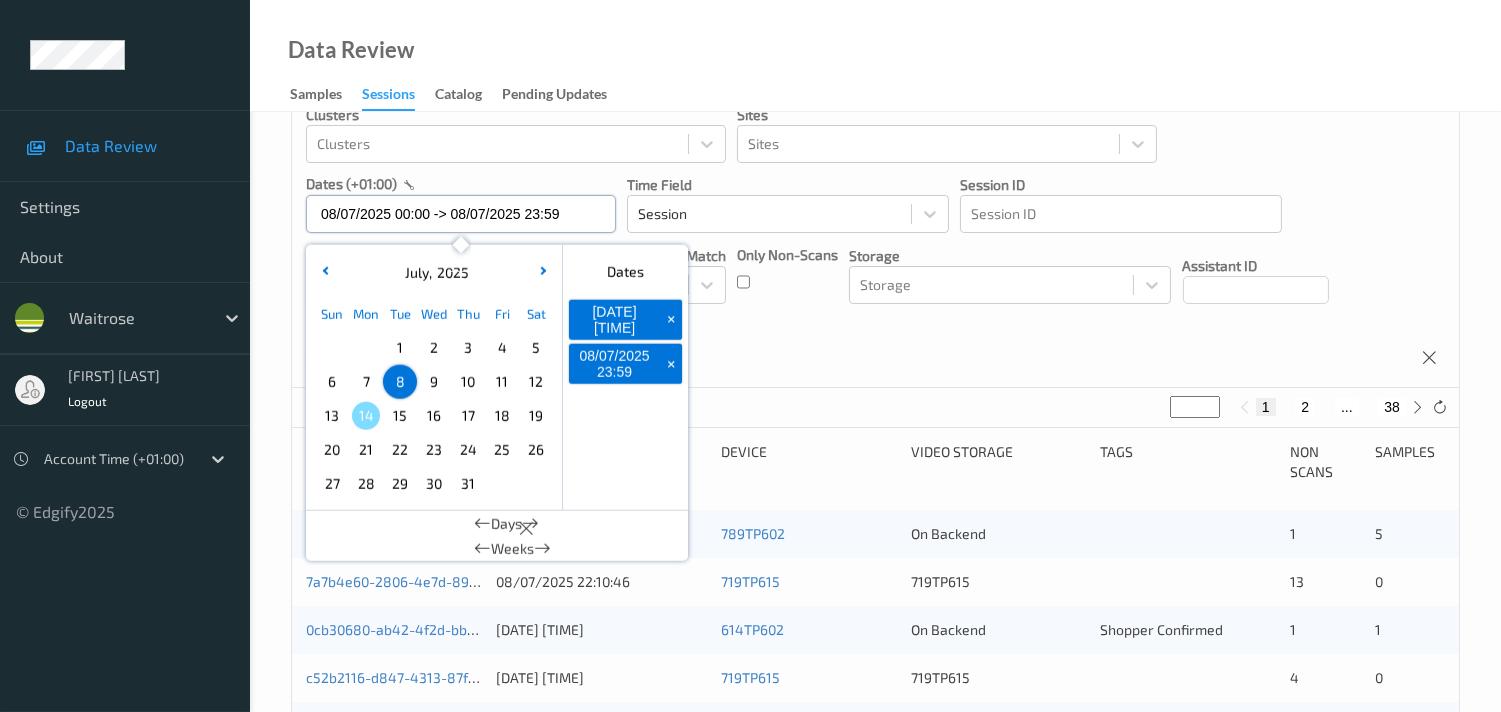click on "08/07/2025 00:00 -> 08/07/2025 23:59" at bounding box center (461, 214) 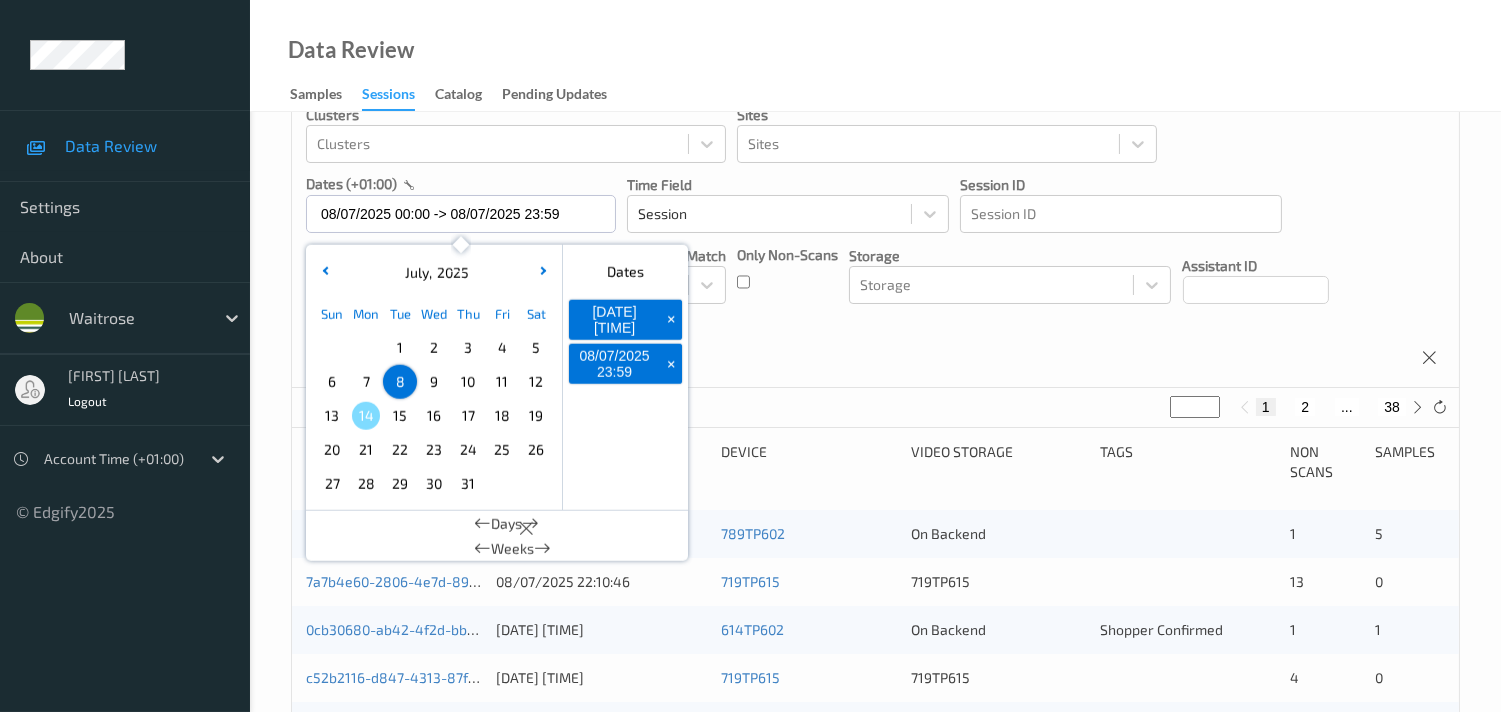 click on "7" at bounding box center (366, 382) 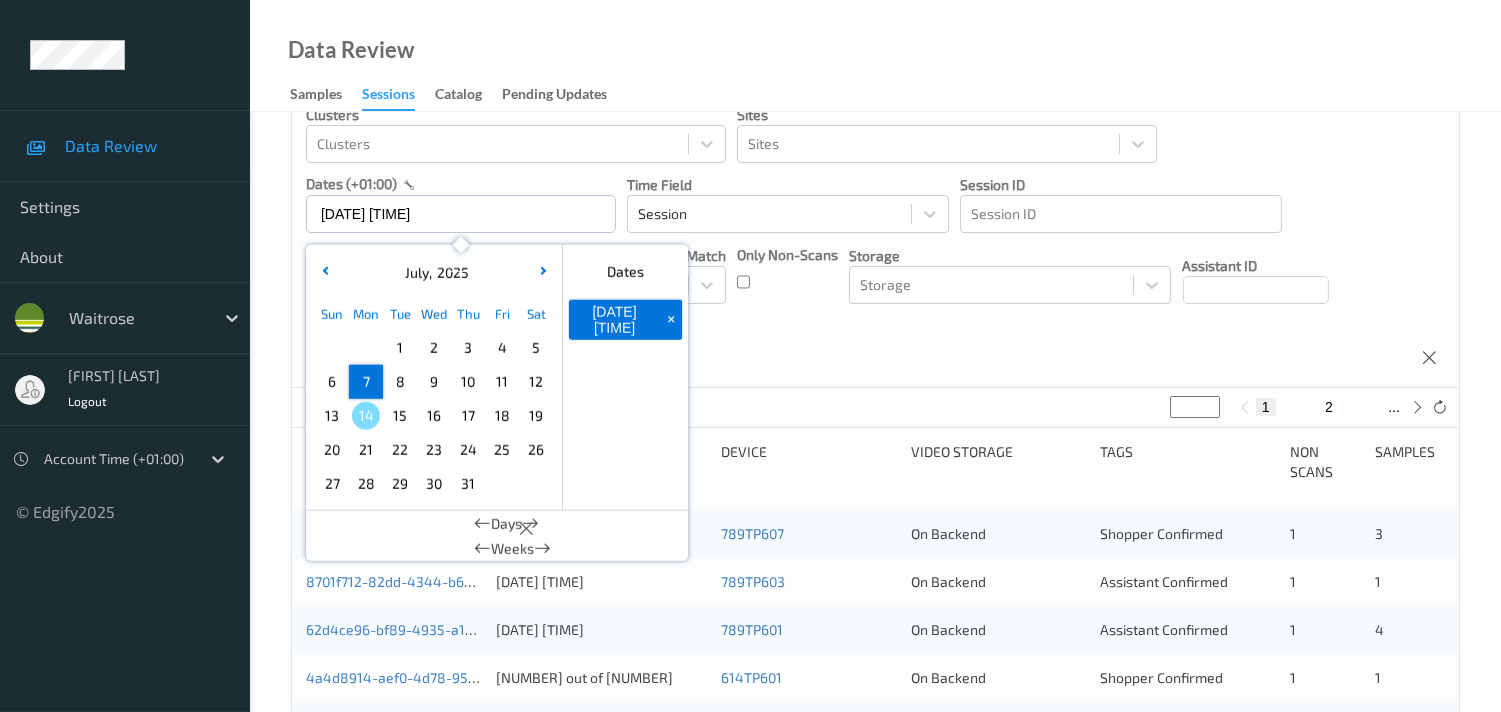 click on "7" at bounding box center (366, 382) 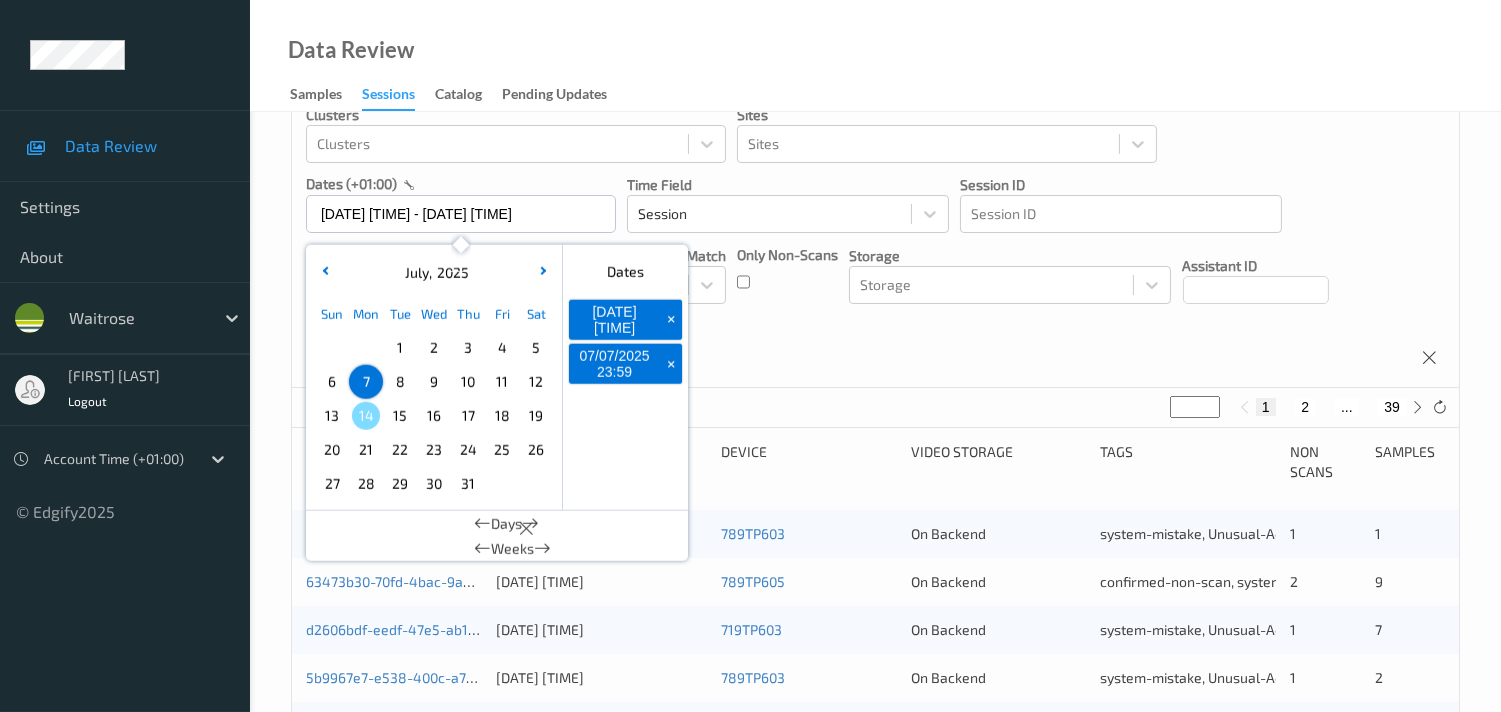 click on "Devices Devices Storage Devices Storage Devices Clusters Clusters Sites Sites dates (+01:00) [DATE] [TIME] - [DATE] [TIME] July , 2025 Sun Mon Tue Wed Thu Fri Sat 1 2 3 4 5 6 7 8 9 10 11 12 13 14 15 16 17 18 19 20 21 22 23 24 25 26 27 28 29 30 31 January February March April May June July August September October November December 2021 2022 2023 2024 2025 2026 2027 2028 2029 2030 2031 2032 Dates [DATE] [TIME] + [DATE] [TIME] + Days Weeks Time Field Session Session ID Session ID Tags none contains any contains all exact match Tags Only Non-Scans Storage Storage Assistant ID Shopper ID Order By Session" at bounding box center (875, 205) 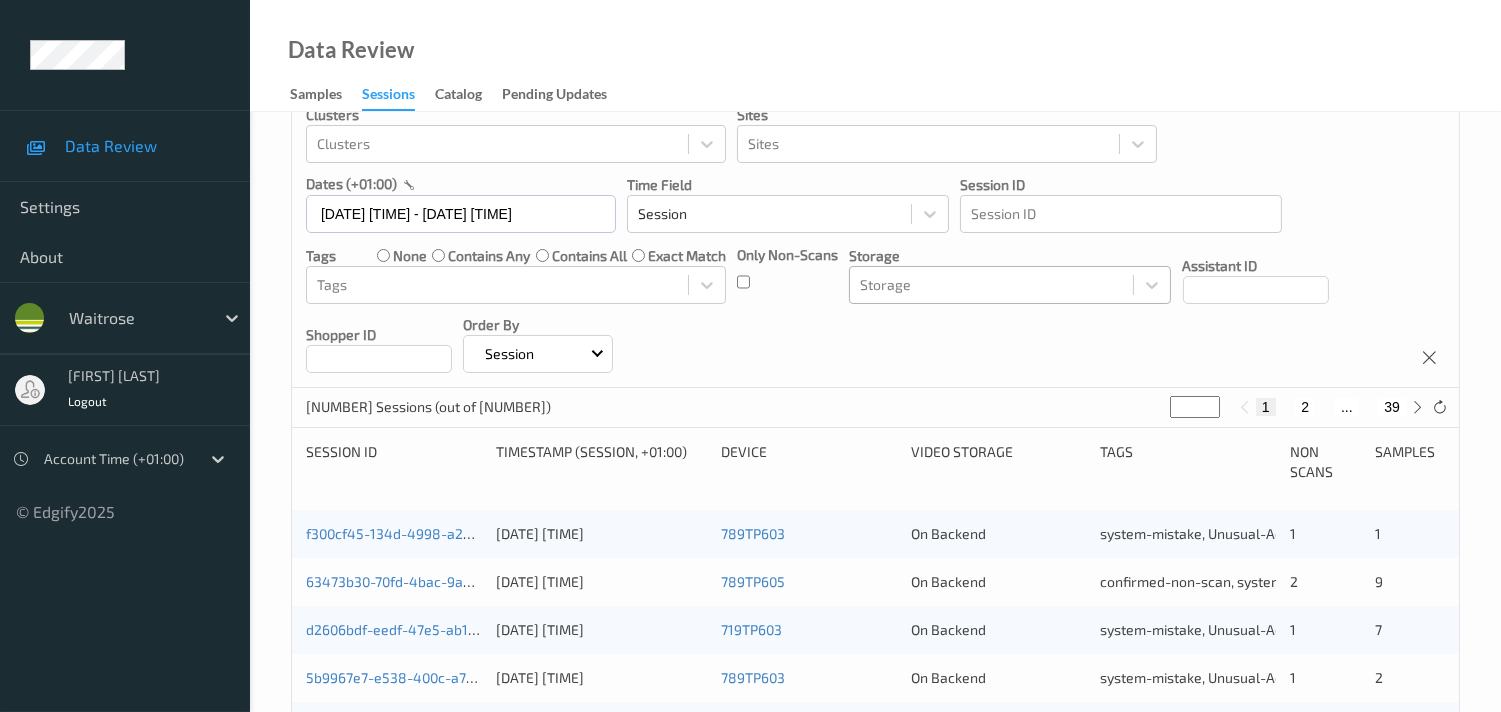 scroll, scrollTop: 0, scrollLeft: 0, axis: both 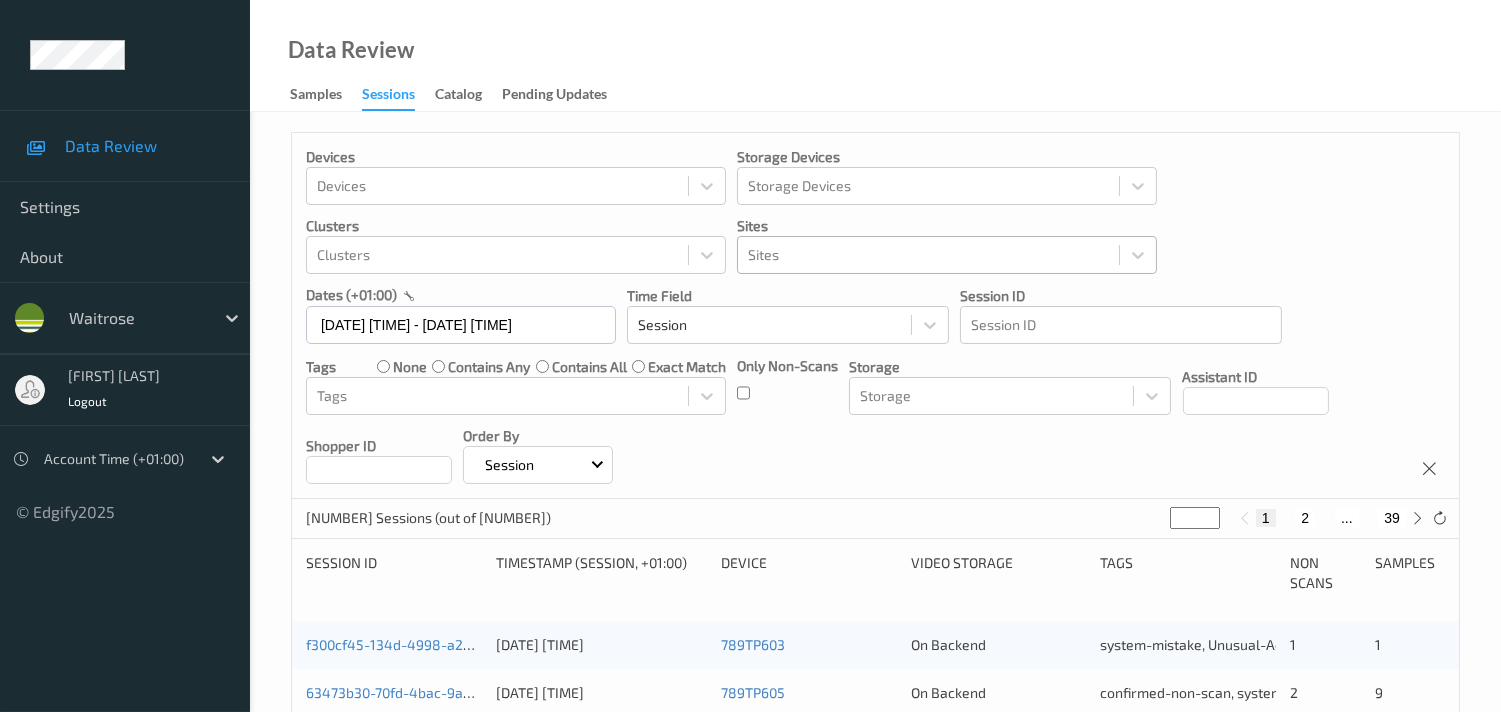 click at bounding box center (928, 255) 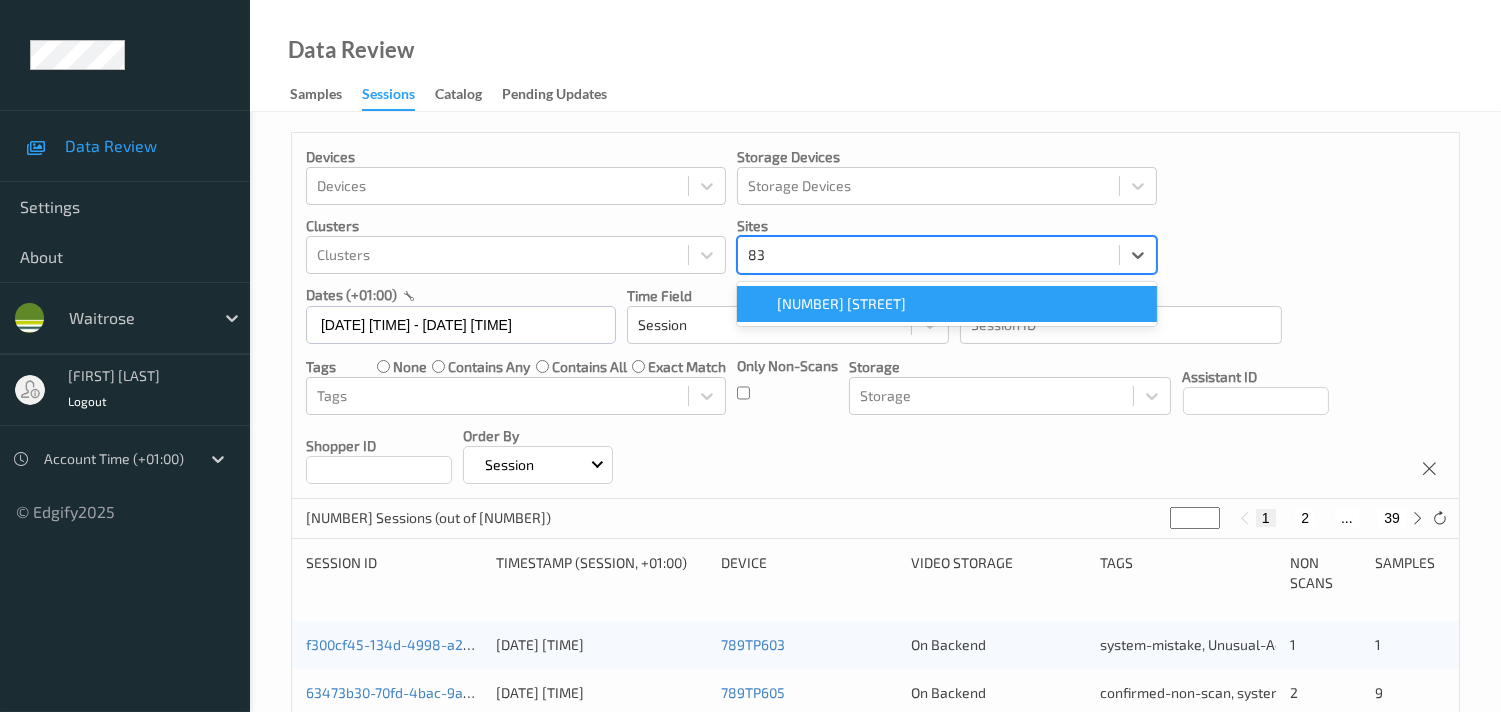 type on "833" 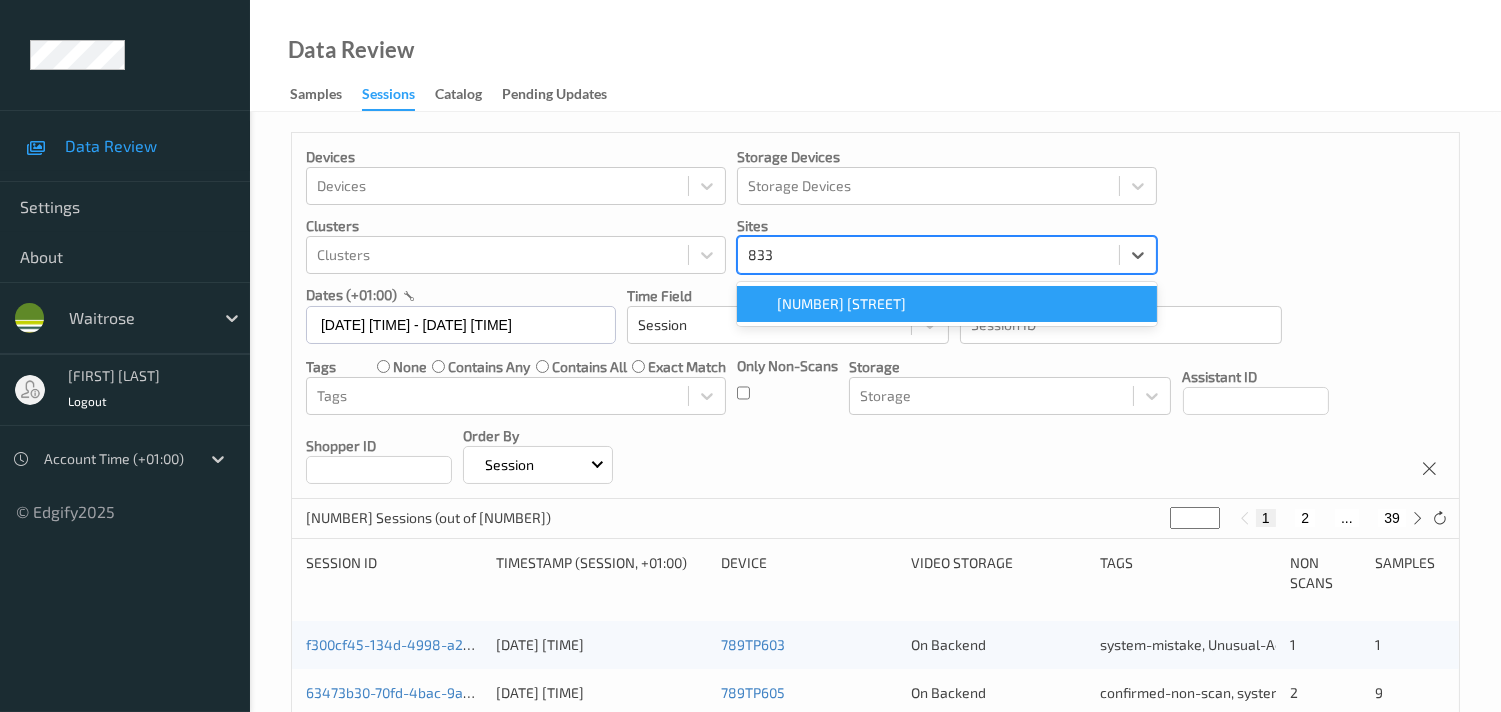 click on "[NUMBER] [STREET]" at bounding box center (841, 304) 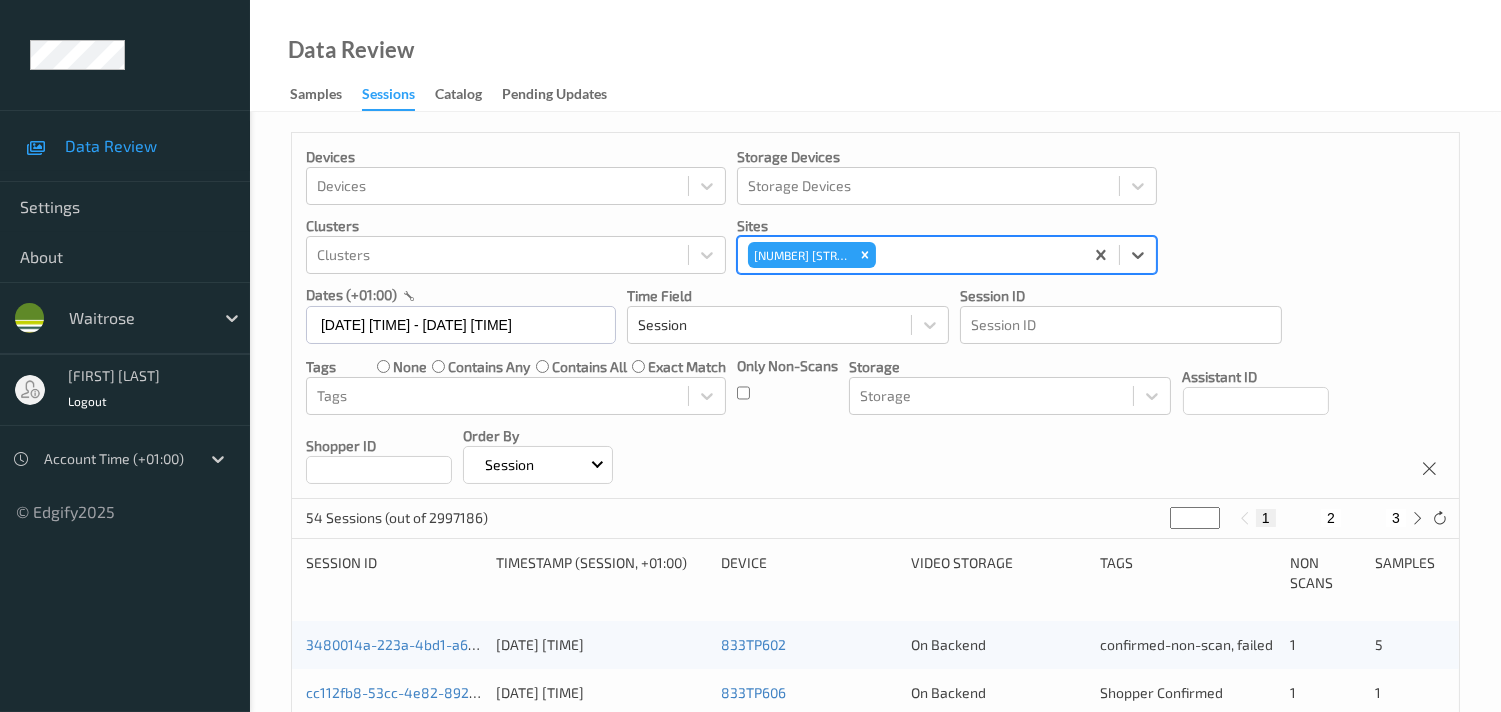 click on "Devices Devices Storage Devices Storage Devices Clusters Clusters Sites option [NUMBER] [STREET], selected.   Select is focused ,type to refine list, press Down to open the menu,  press left to focus selected values [NUMBER] [STREET] dates (+01:00) [DATE] [TIME] - [DATE] [TIME] Time Field Session Session ID Session ID Tags none contains any contains all exact match Tags Only Non-Scans Storage Storage Assistant ID Shopper ID Order By Session" at bounding box center (875, 316) 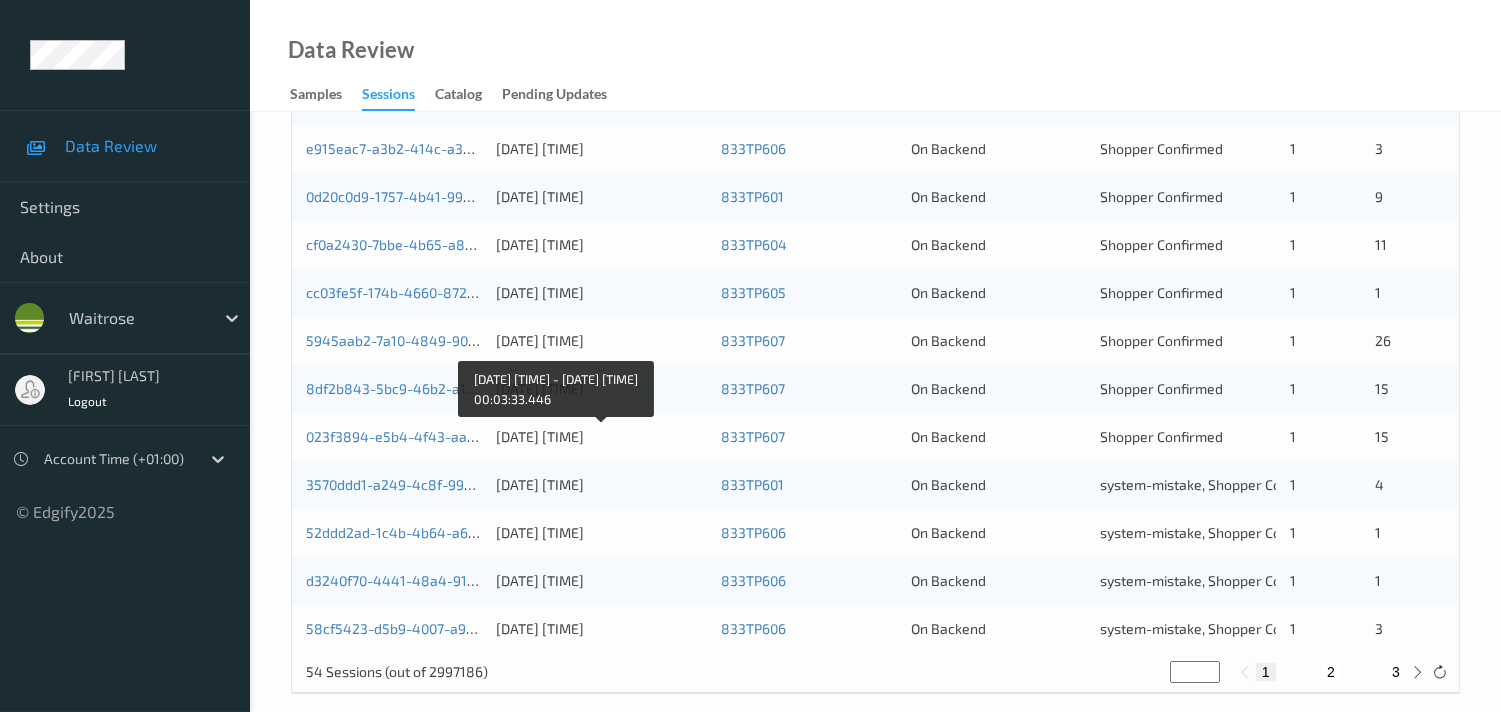 scroll, scrollTop: 951, scrollLeft: 0, axis: vertical 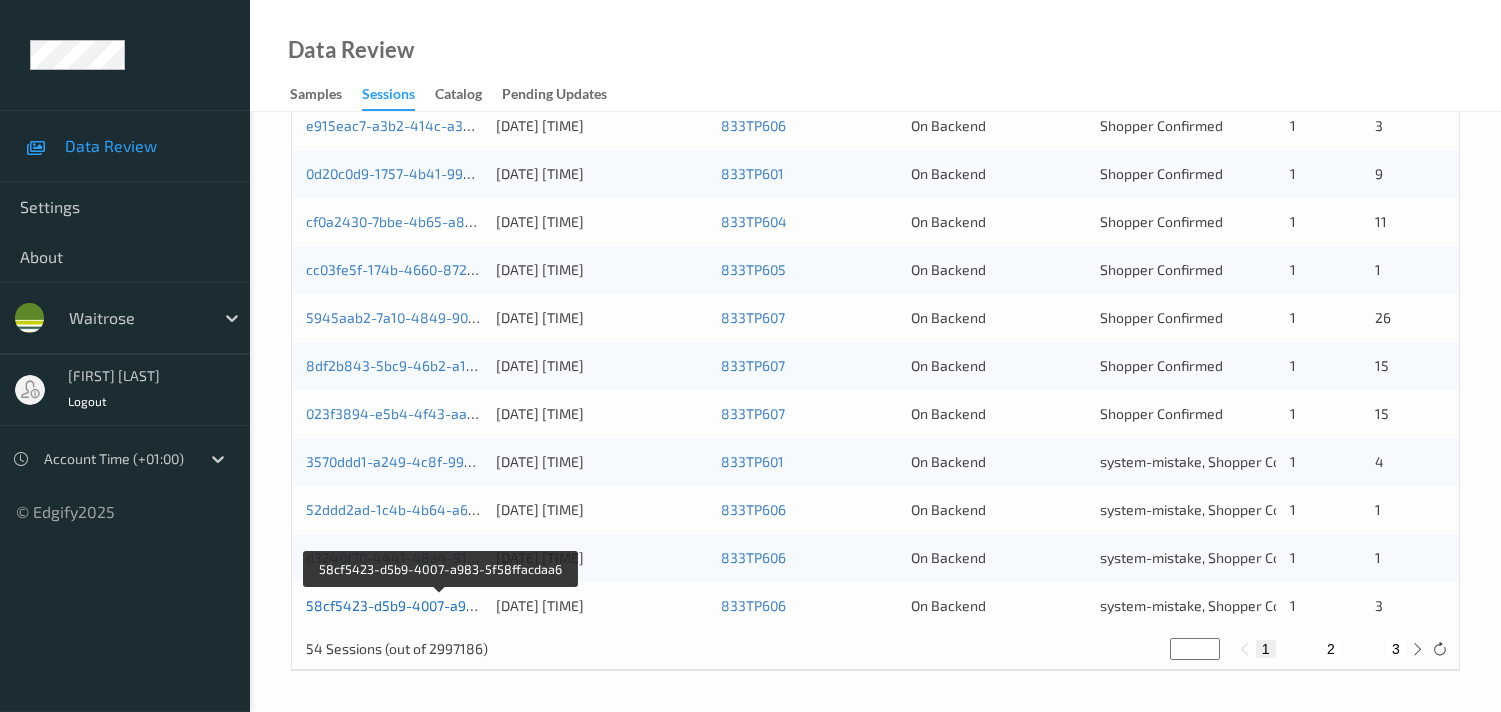 click on "58cf5423-d5b9-4007-a983-5f58ffacdaa6" at bounding box center [441, 605] 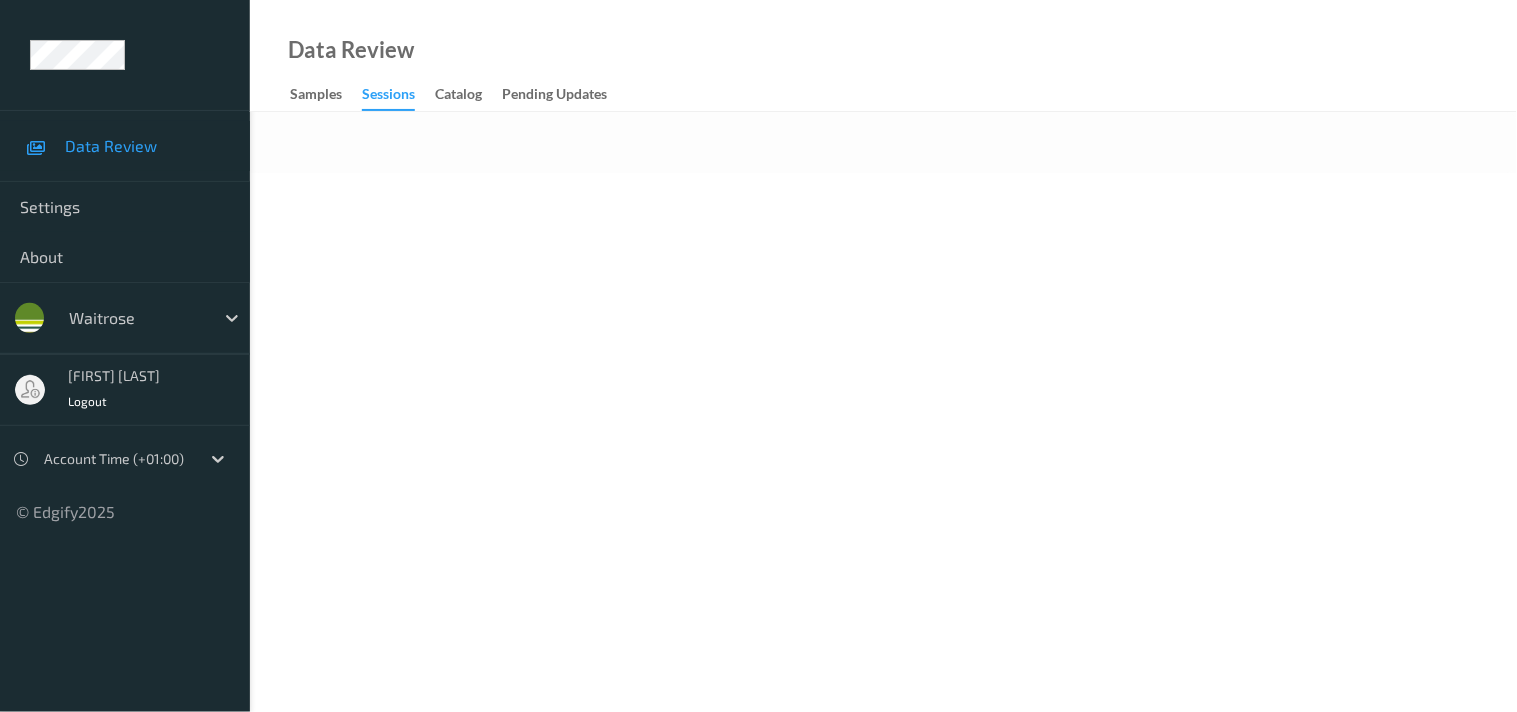 click on "Data Review   Settings   About waitrose [FIRST] [LAST] Logout Account Time (+01:00) © Edgify  2025 New Dashboard Experience Data Review Samples Sessions Catalog Pending Updates A" at bounding box center (758, 356) 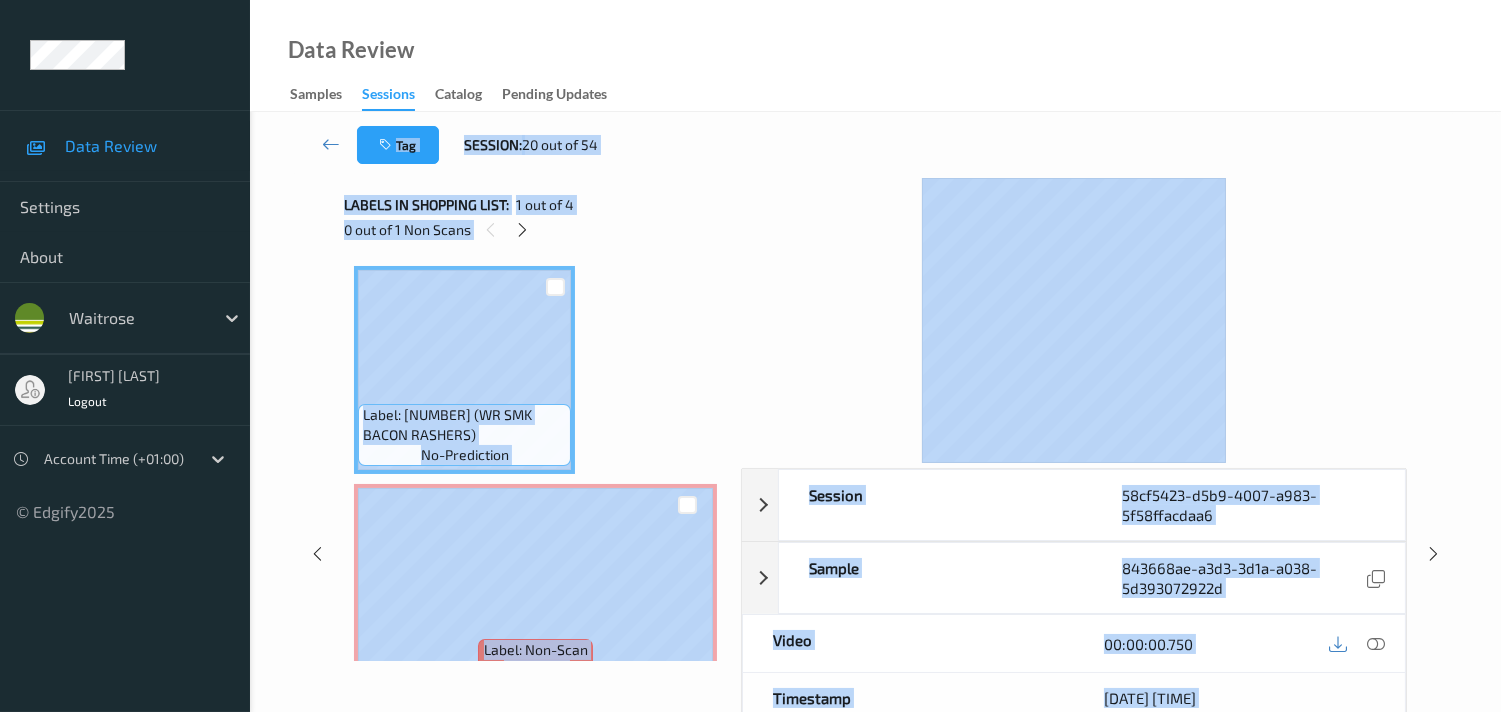 click on "Tag Session: [NUMBER] out of [NUMBER]" at bounding box center (875, 145) 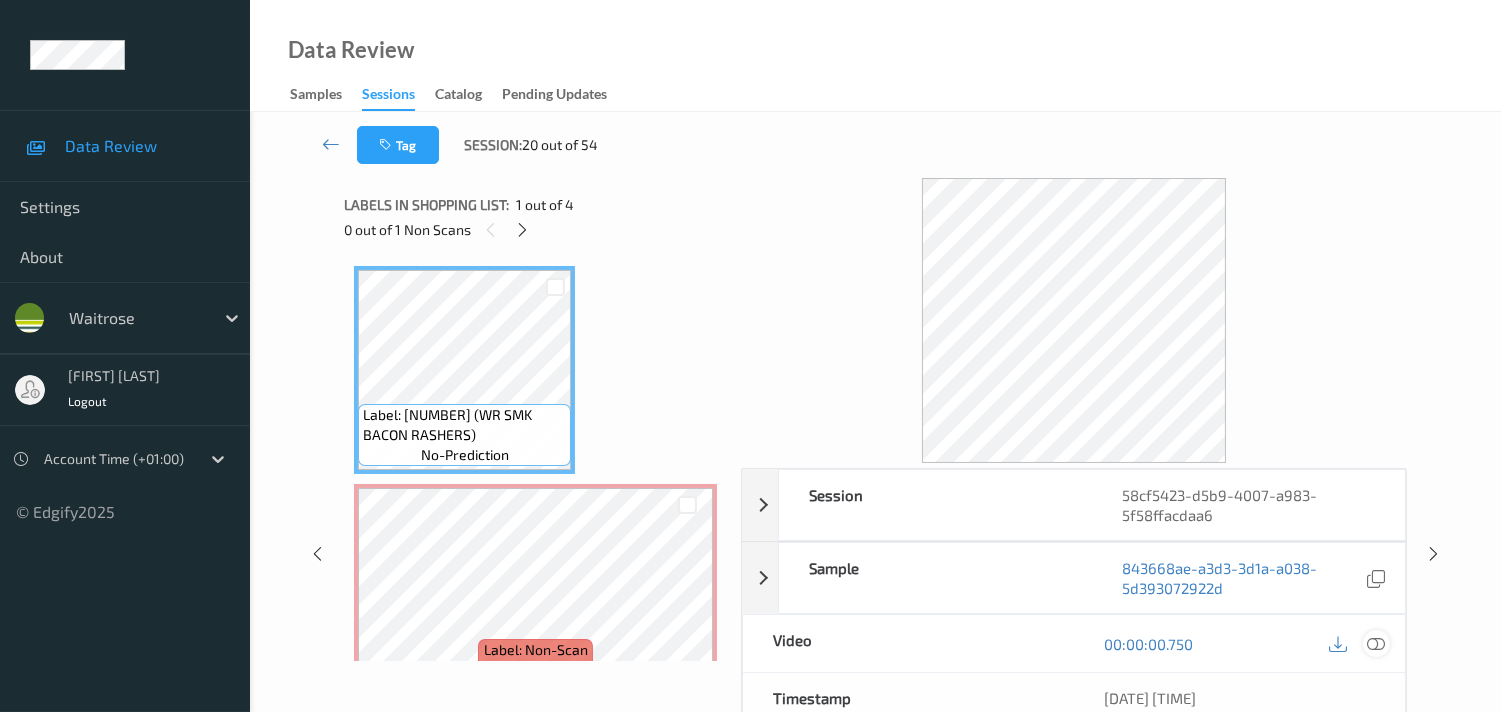 click at bounding box center (1376, 644) 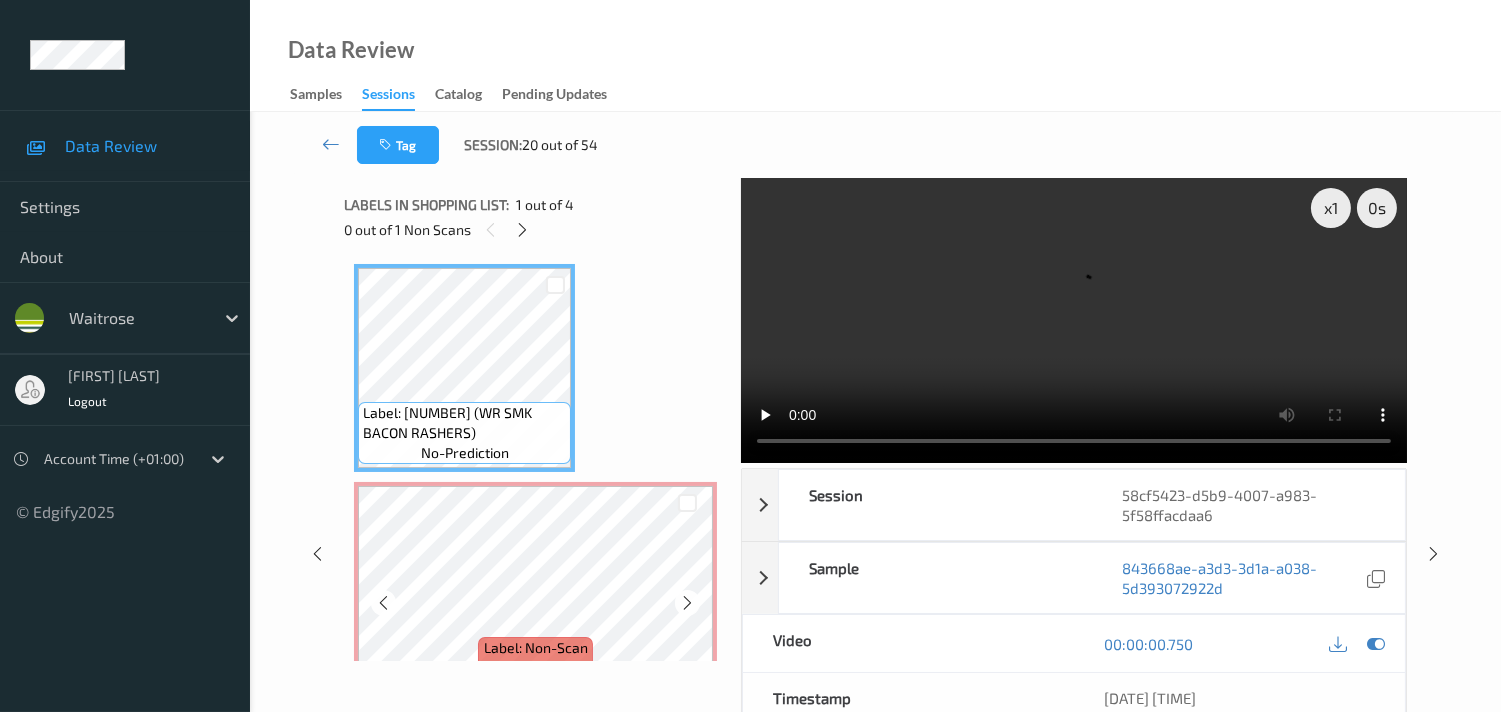 scroll, scrollTop: 0, scrollLeft: 0, axis: both 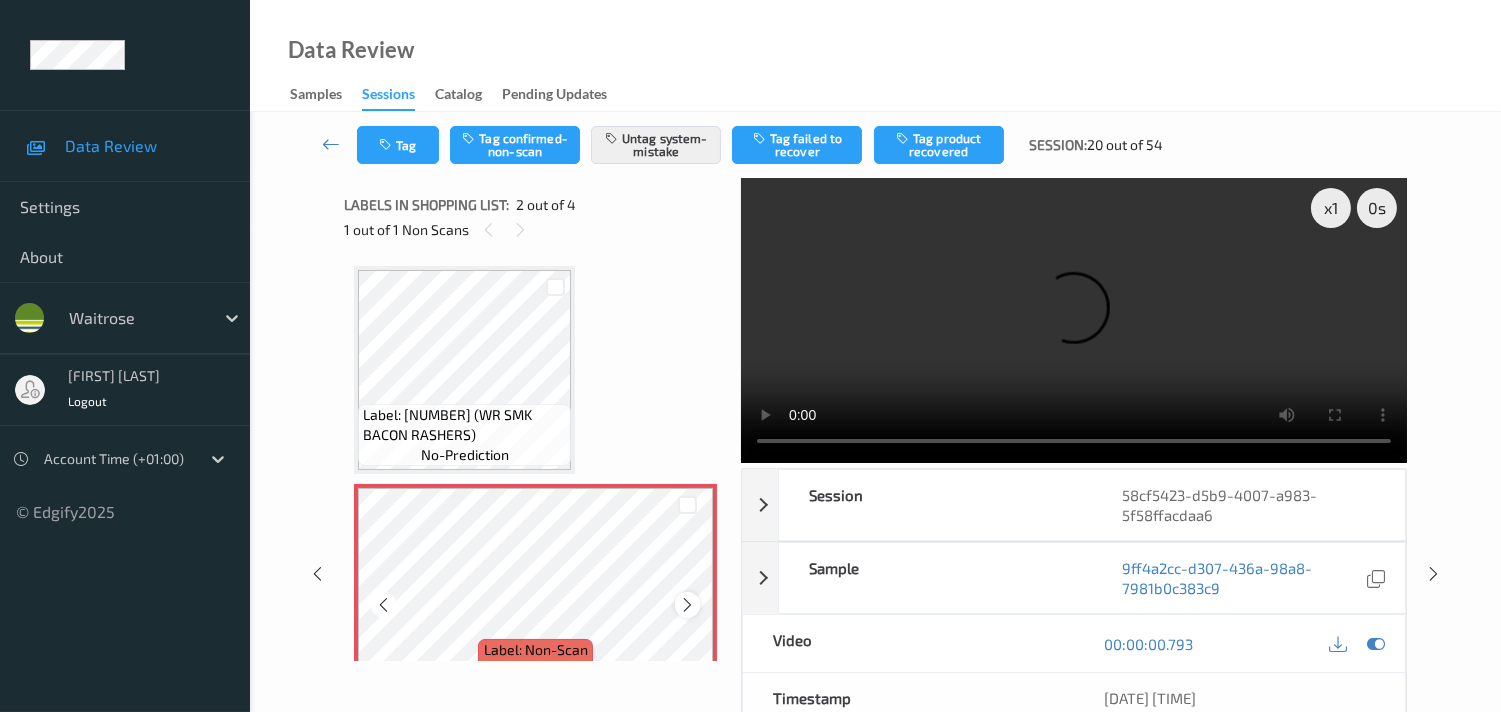 click at bounding box center [687, 605] 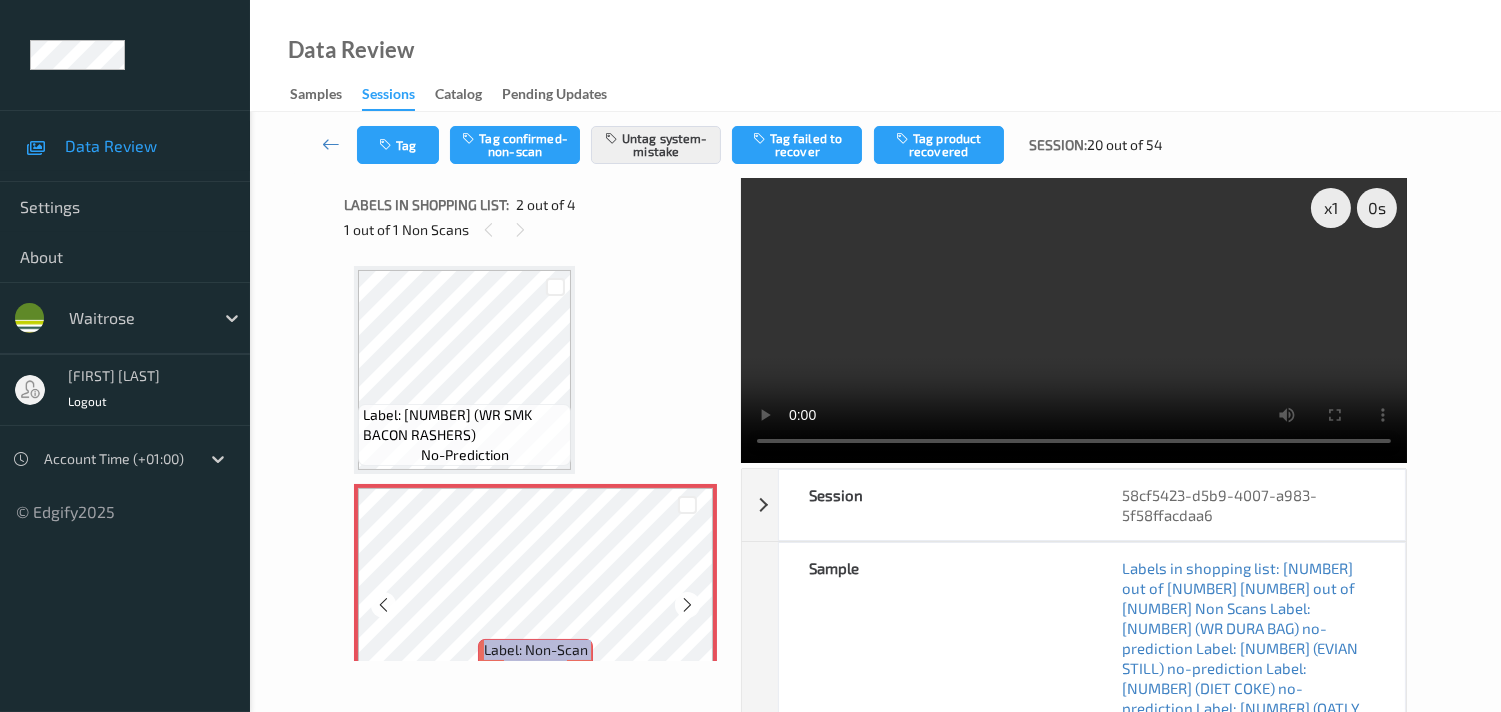 click at bounding box center (687, 605) 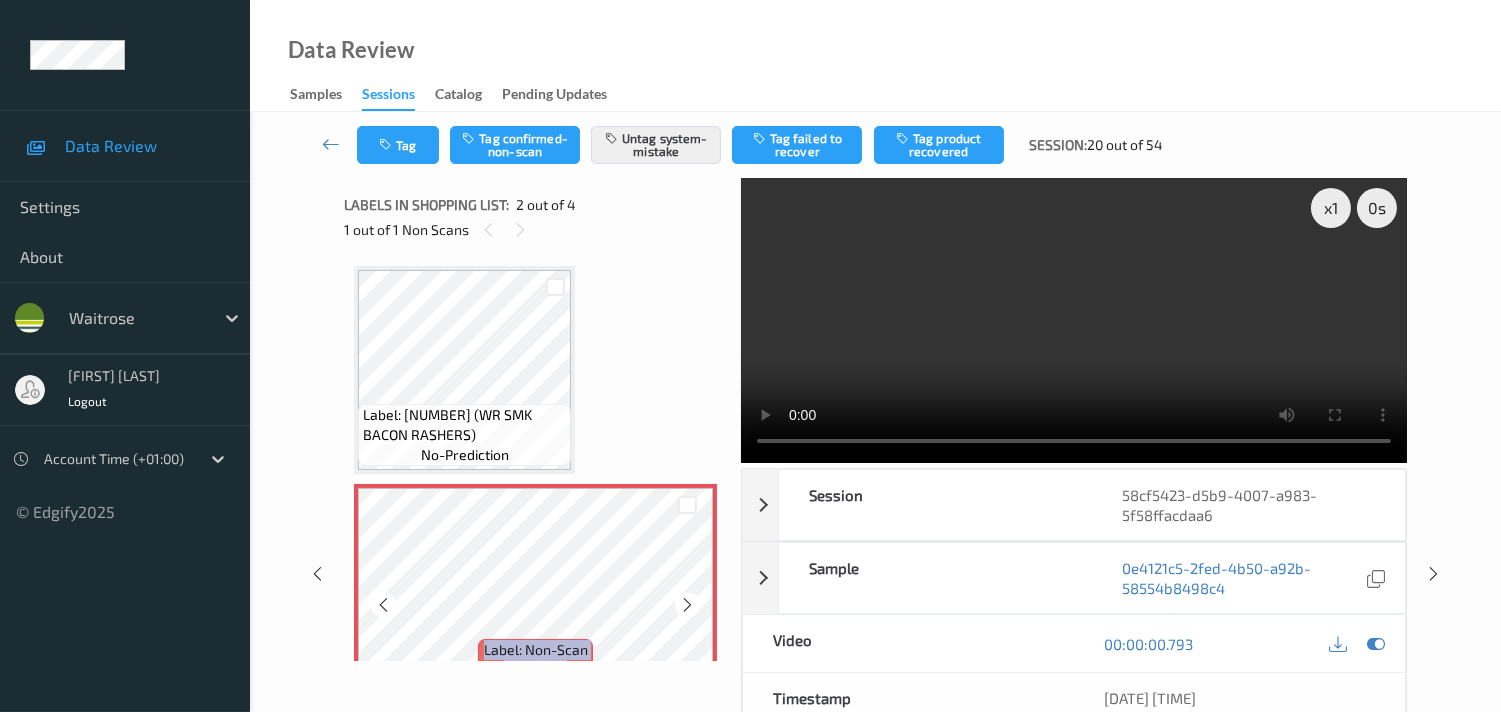 click at bounding box center (687, 605) 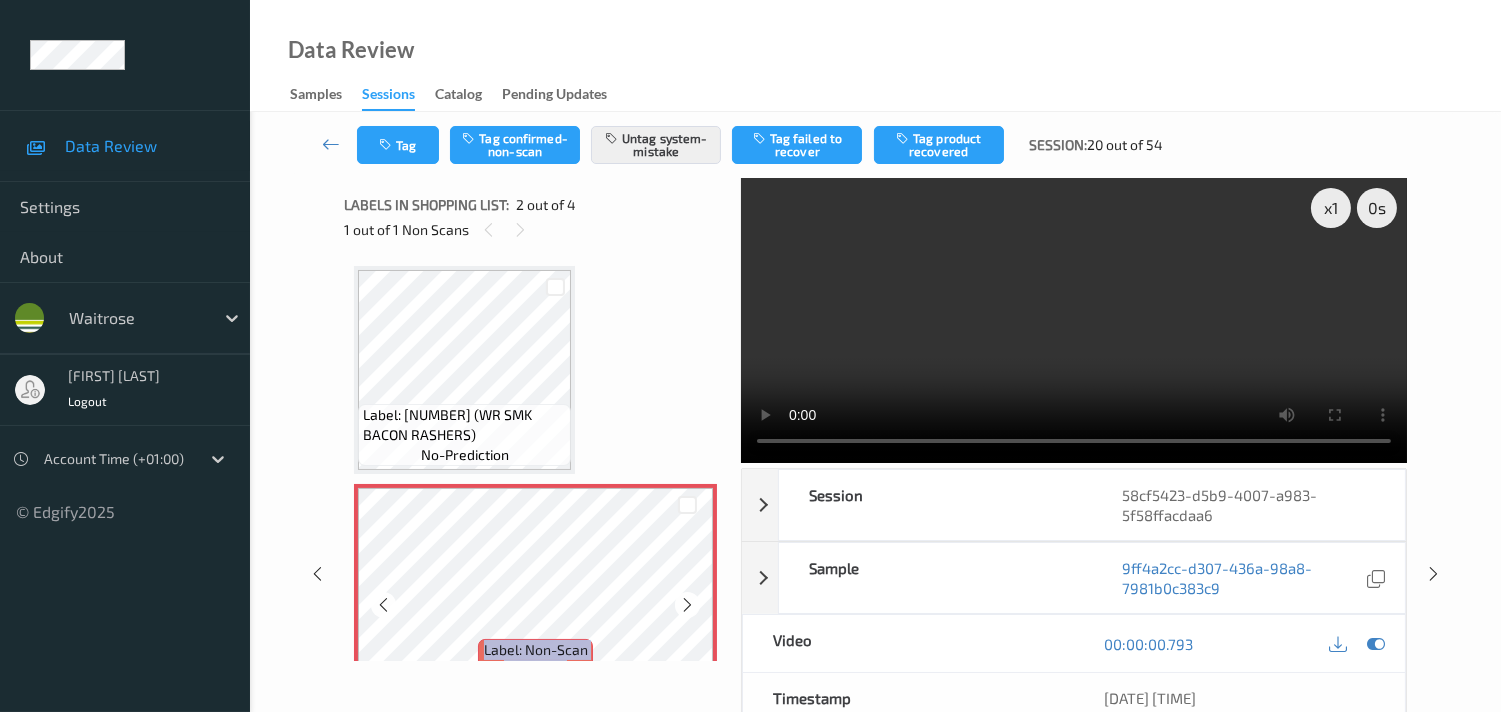 click at bounding box center (687, 605) 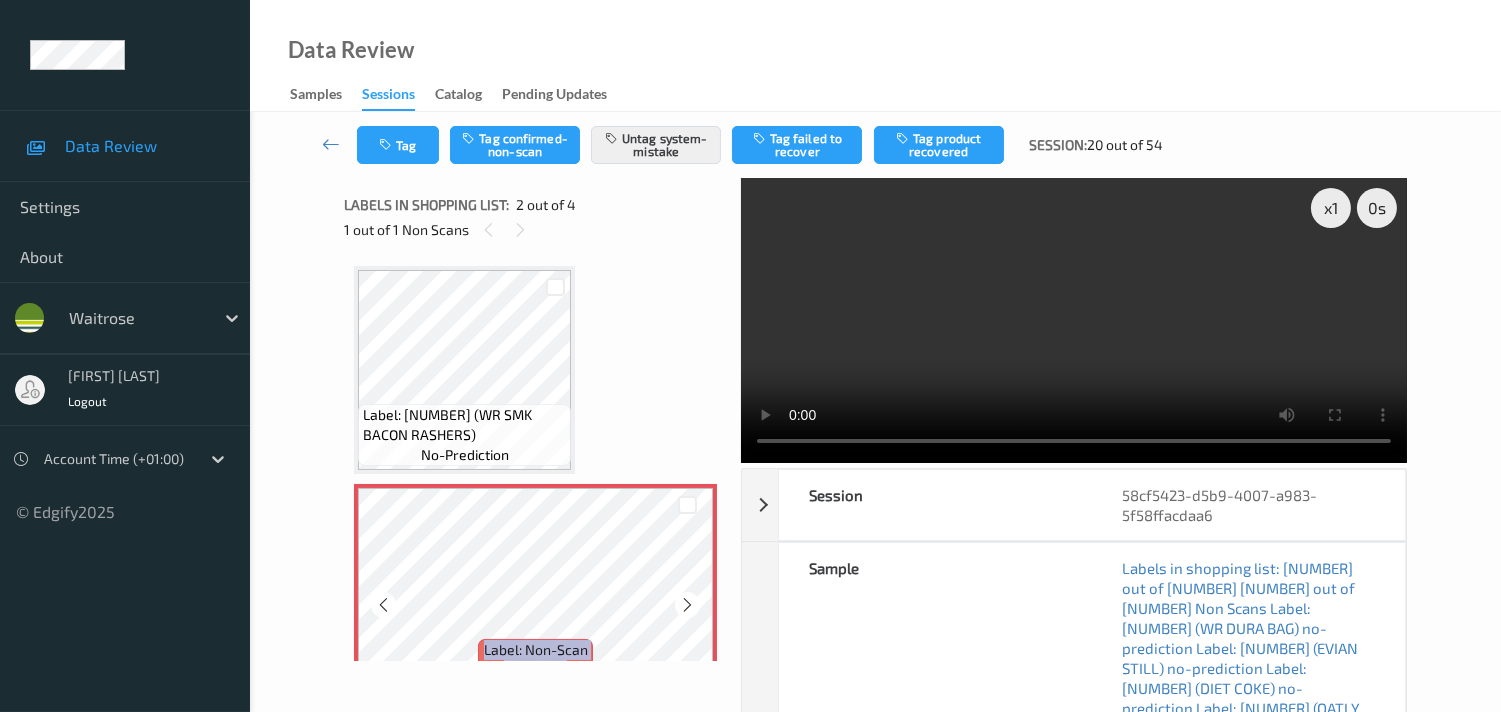 click at bounding box center (687, 605) 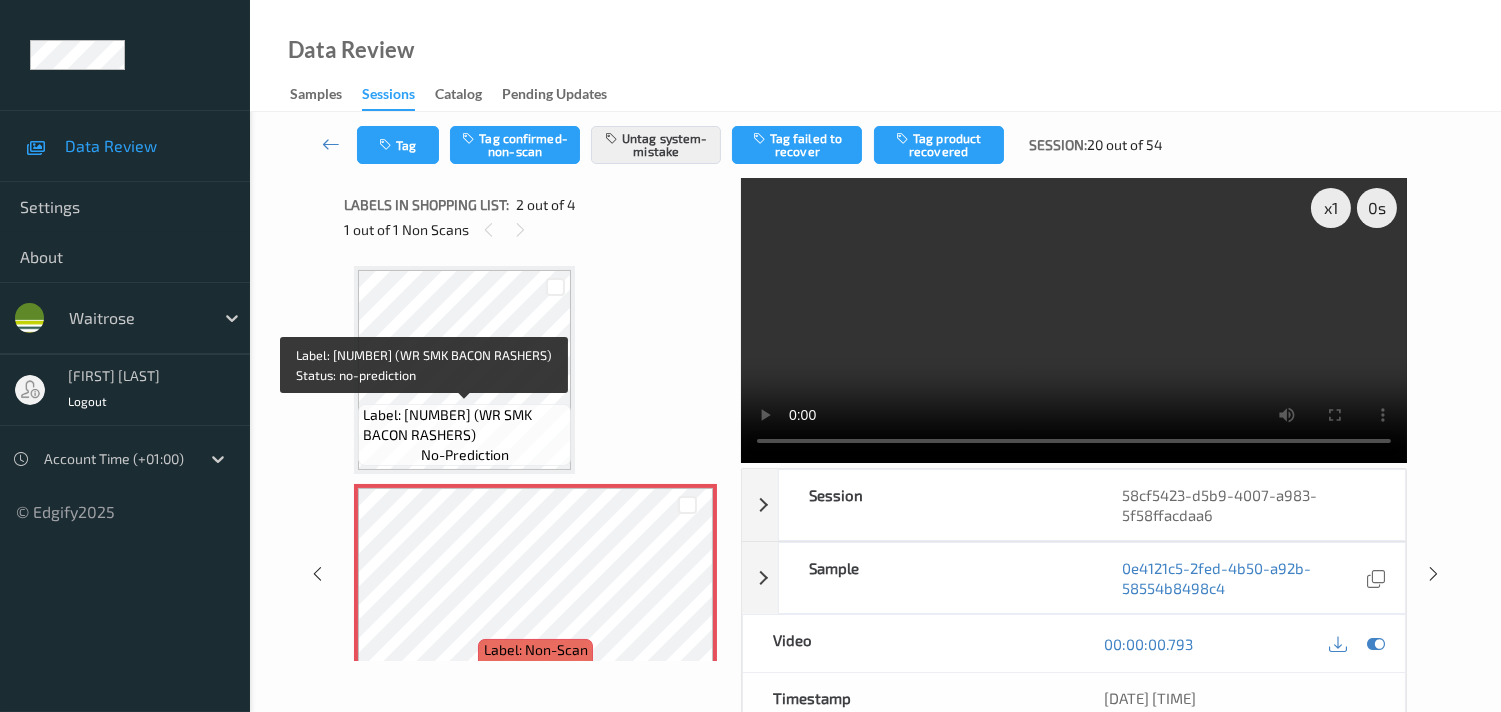 drag, startPoint x: 368, startPoint y: 438, endPoint x: 530, endPoint y: 440, distance: 162.01234 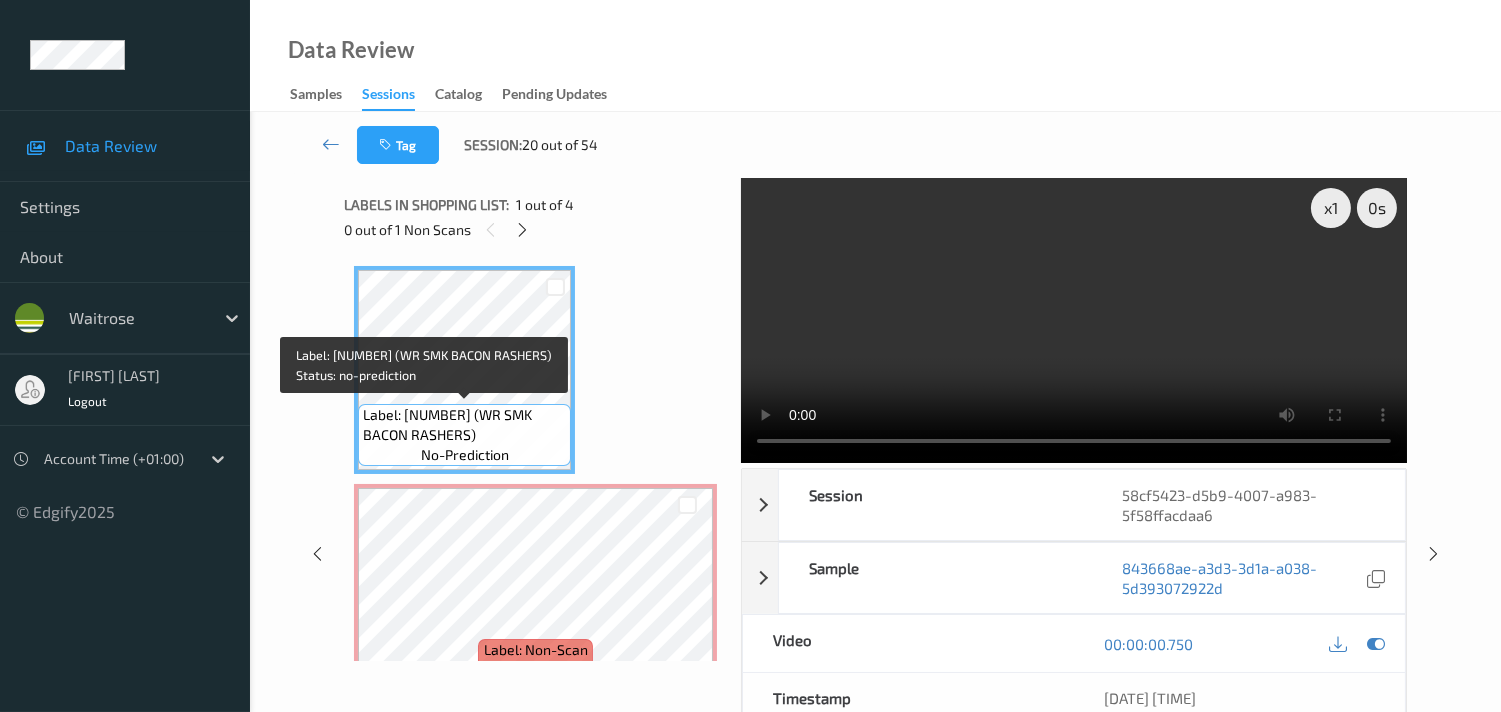 copy on "WR SMK BACON RASHERS" 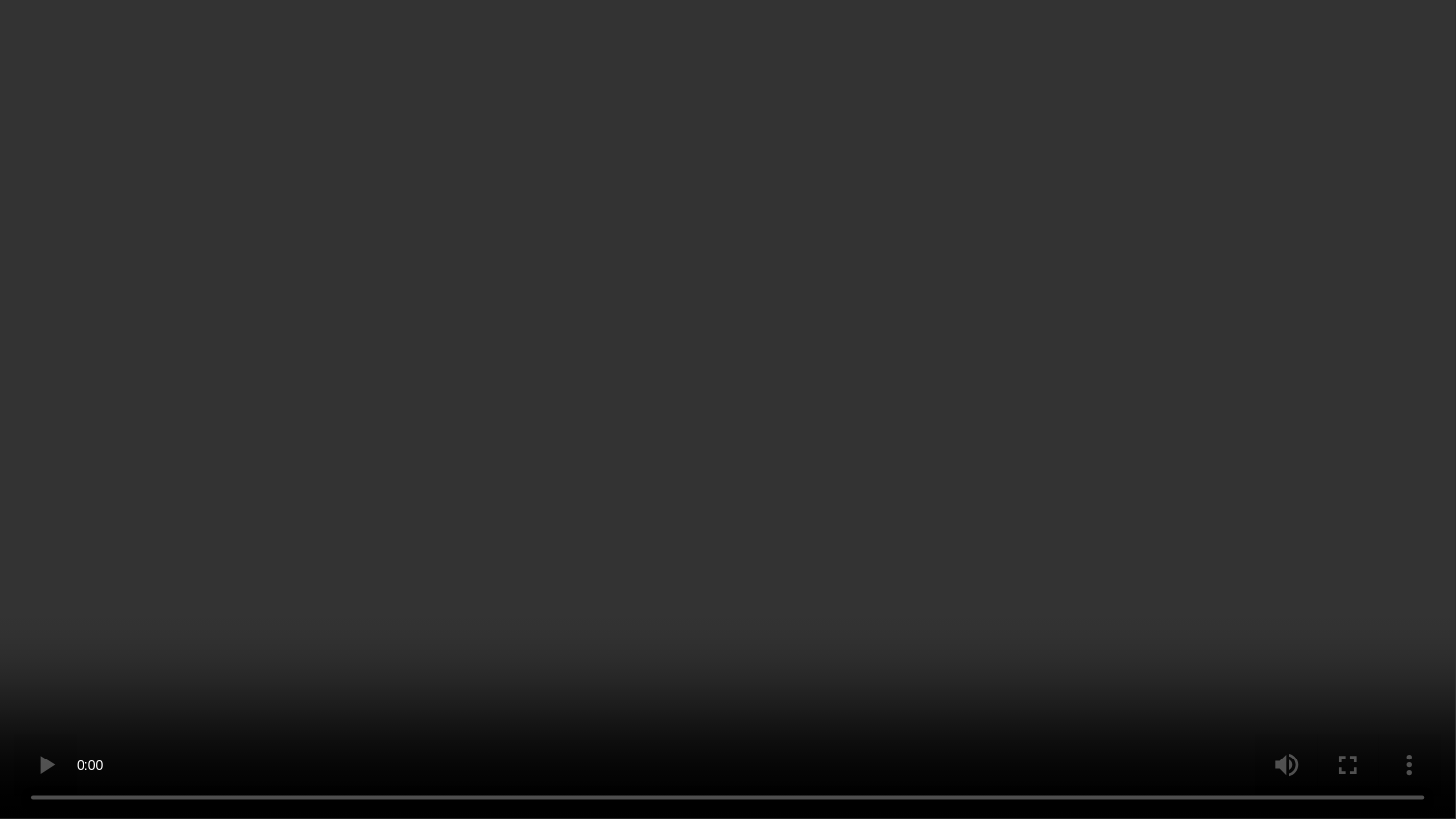 click at bounding box center (728, 409) 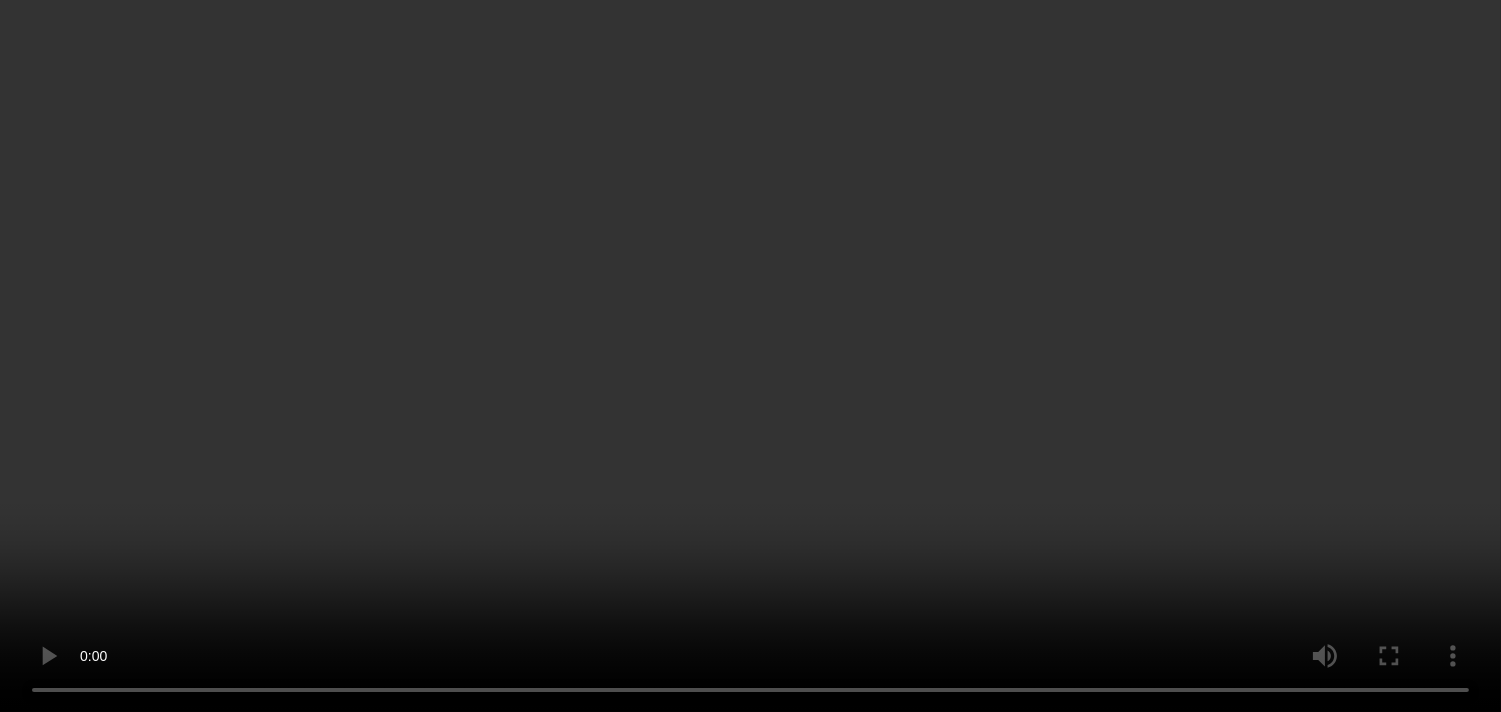 scroll, scrollTop: 222, scrollLeft: 0, axis: vertical 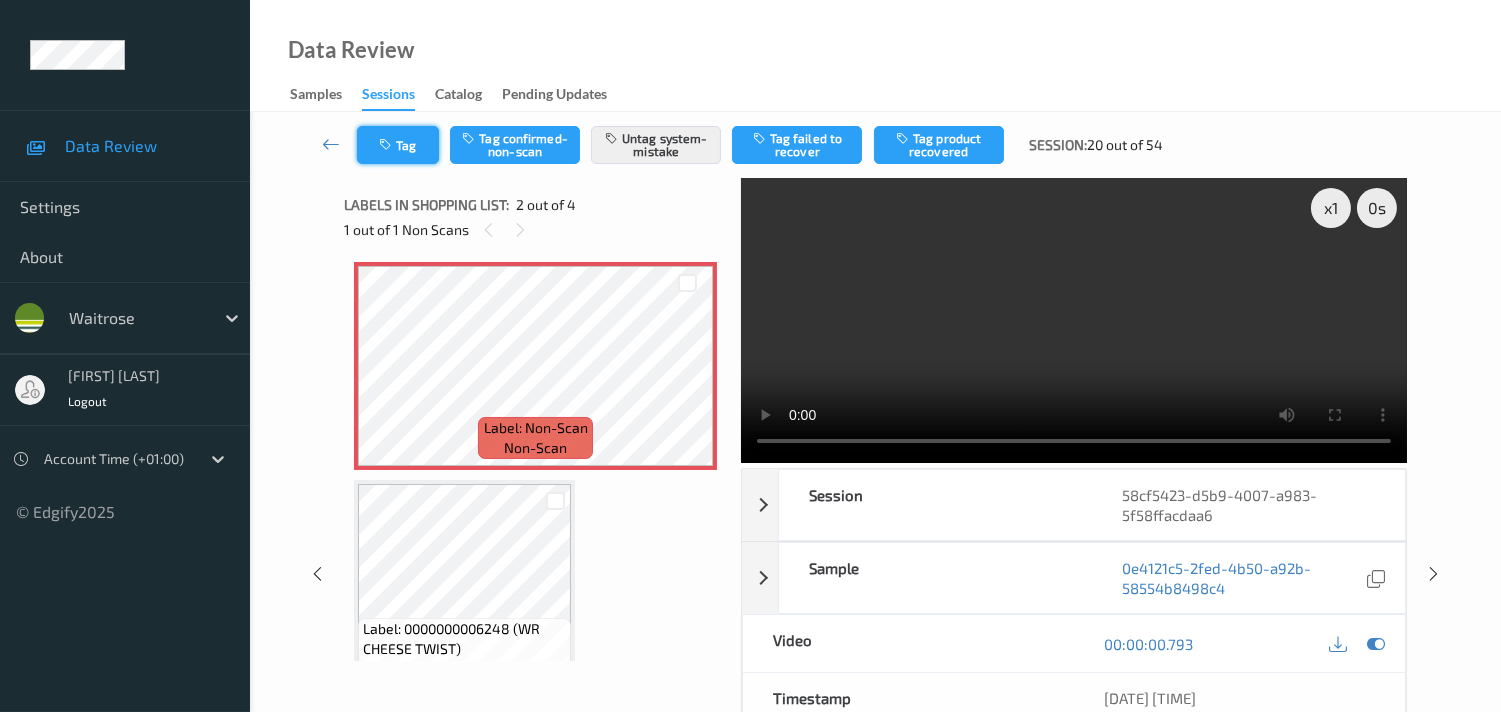 click on "Tag" at bounding box center (398, 145) 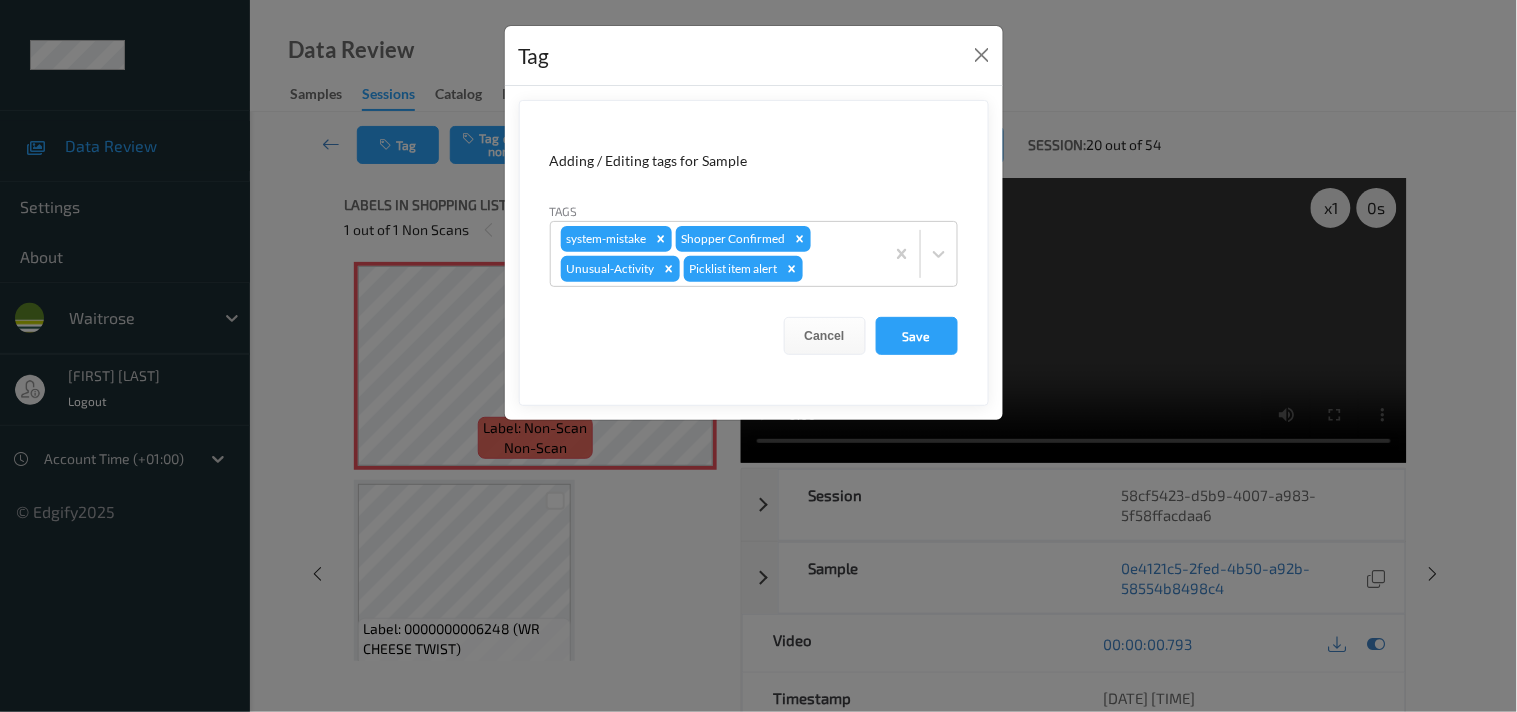 click on "Tag Adding / Editing tags for Sample   Tags system-mistake Shopper Confirmed Unusual-Activity Picklist item alert Cancel Save" at bounding box center (758, 356) 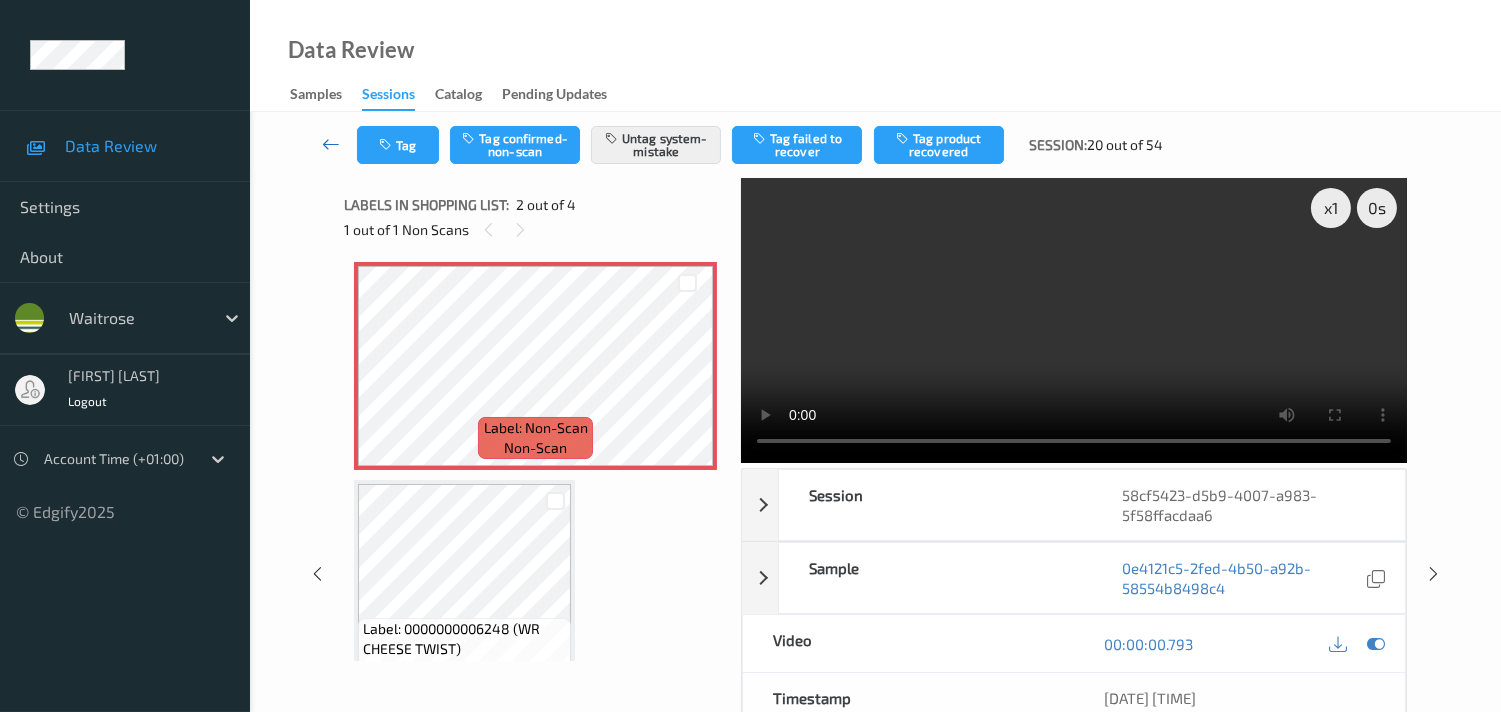 click at bounding box center [331, 144] 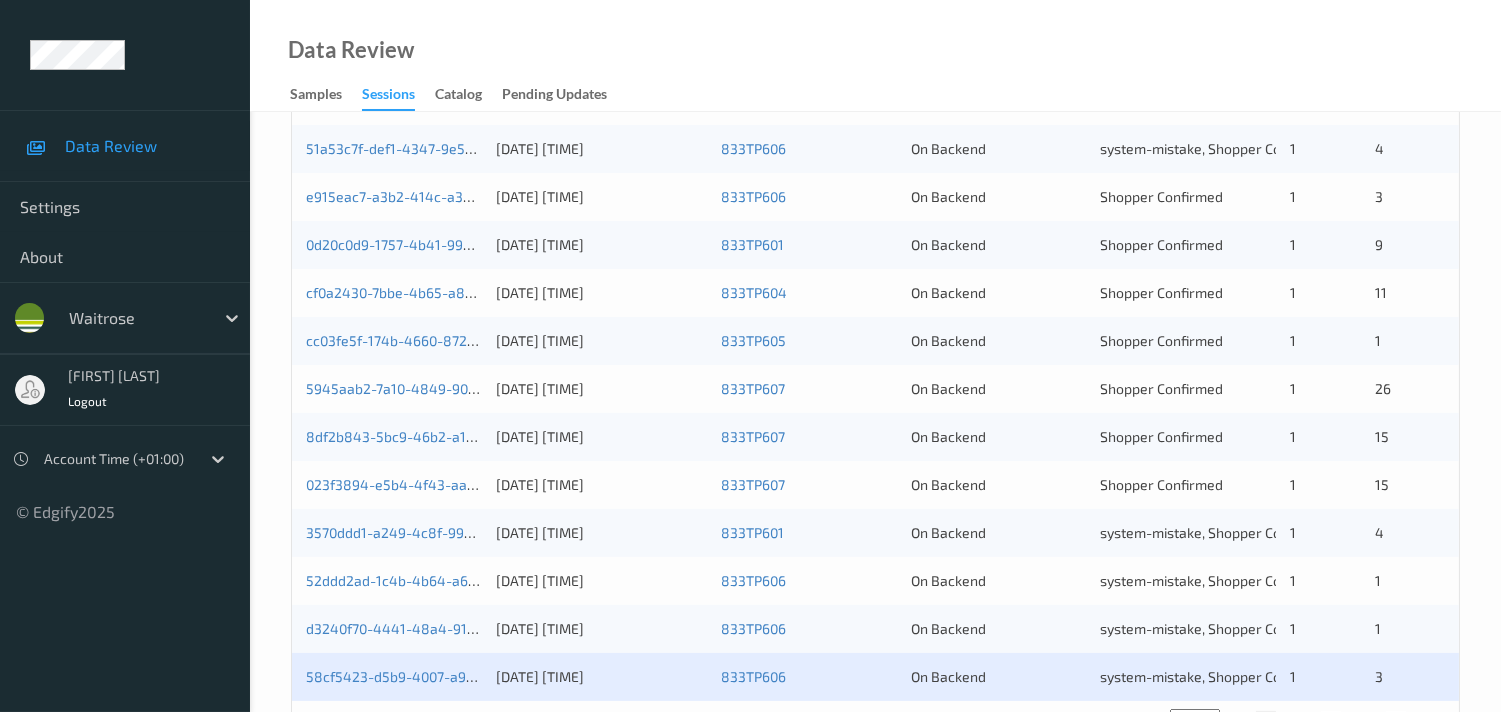 scroll, scrollTop: 840, scrollLeft: 0, axis: vertical 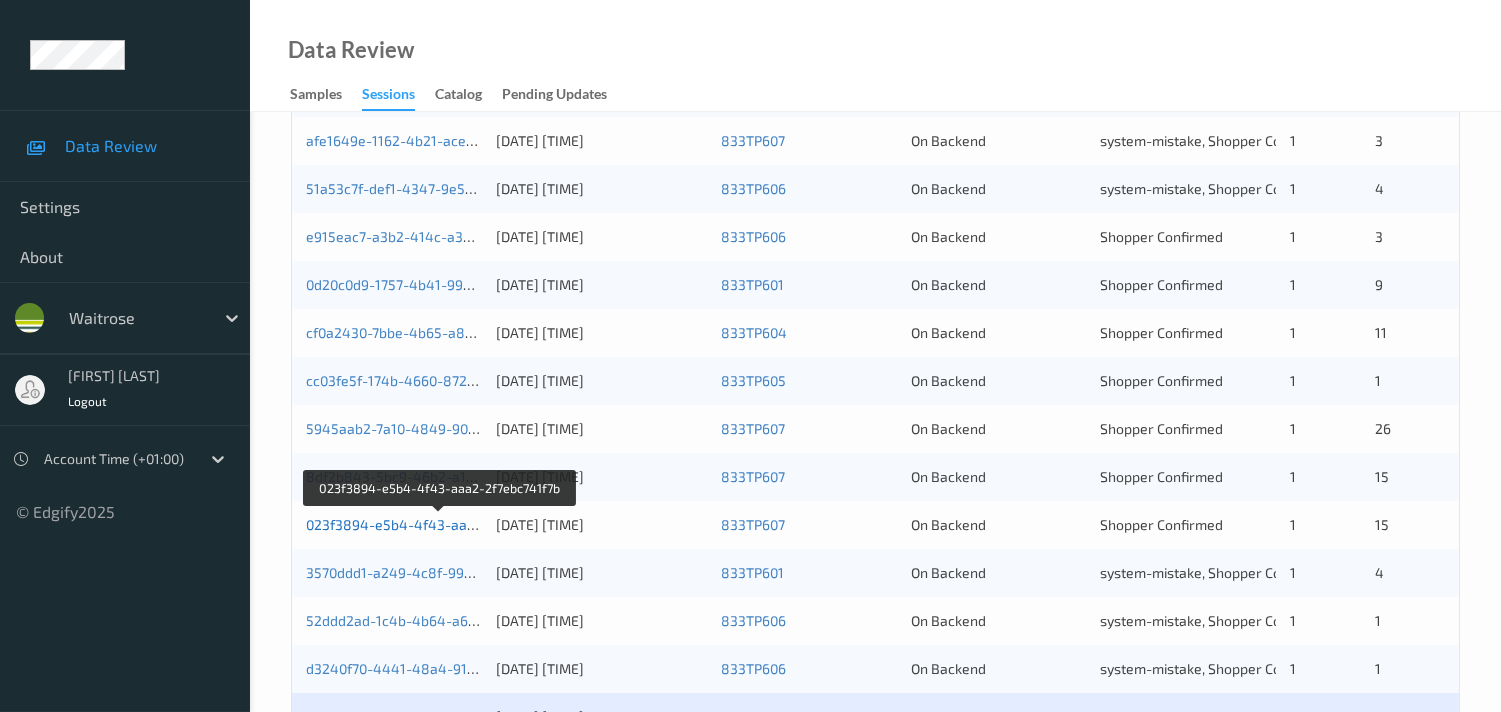 click on "023f3894-e5b4-4f43-aaa2-2f7ebc741f7b" at bounding box center [440, 524] 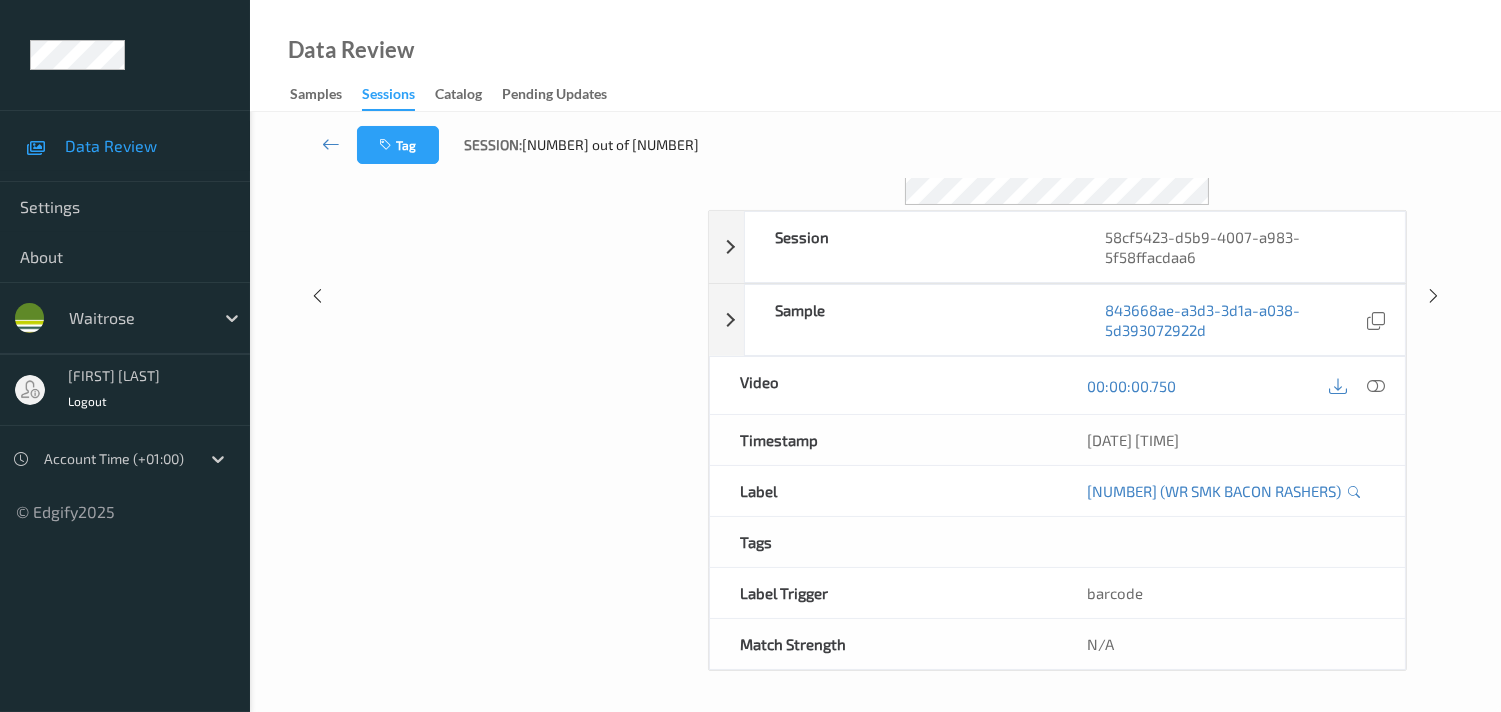 scroll, scrollTop: 280, scrollLeft: 0, axis: vertical 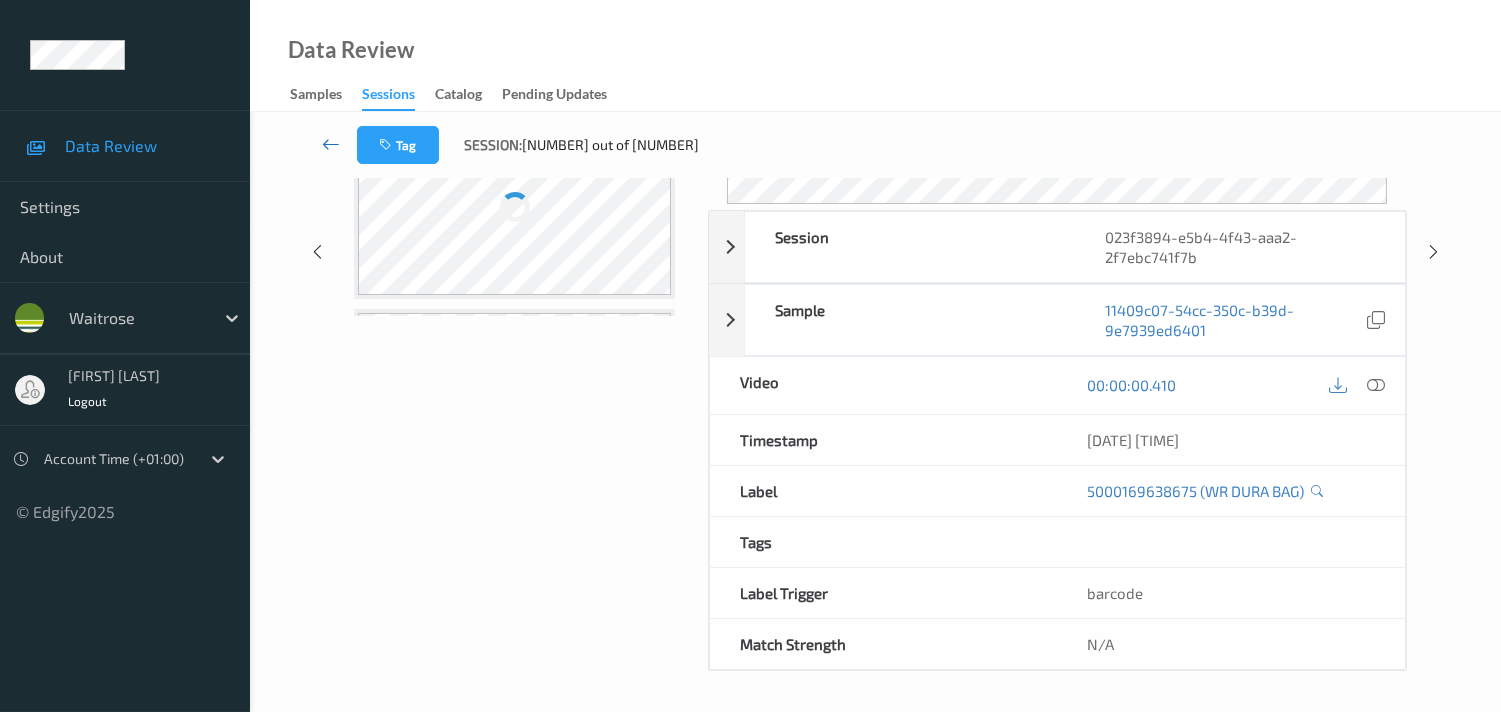 click at bounding box center [331, 144] 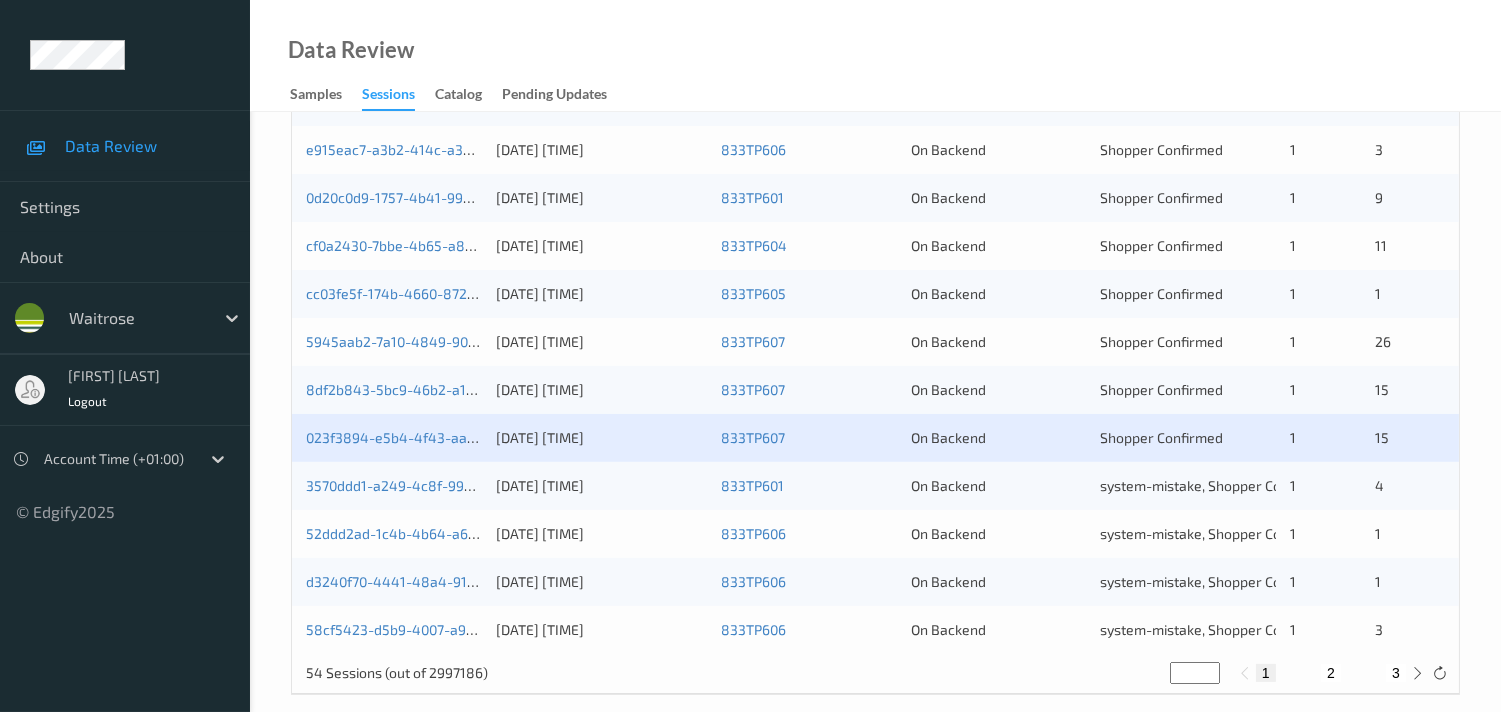 scroll, scrollTop: 951, scrollLeft: 0, axis: vertical 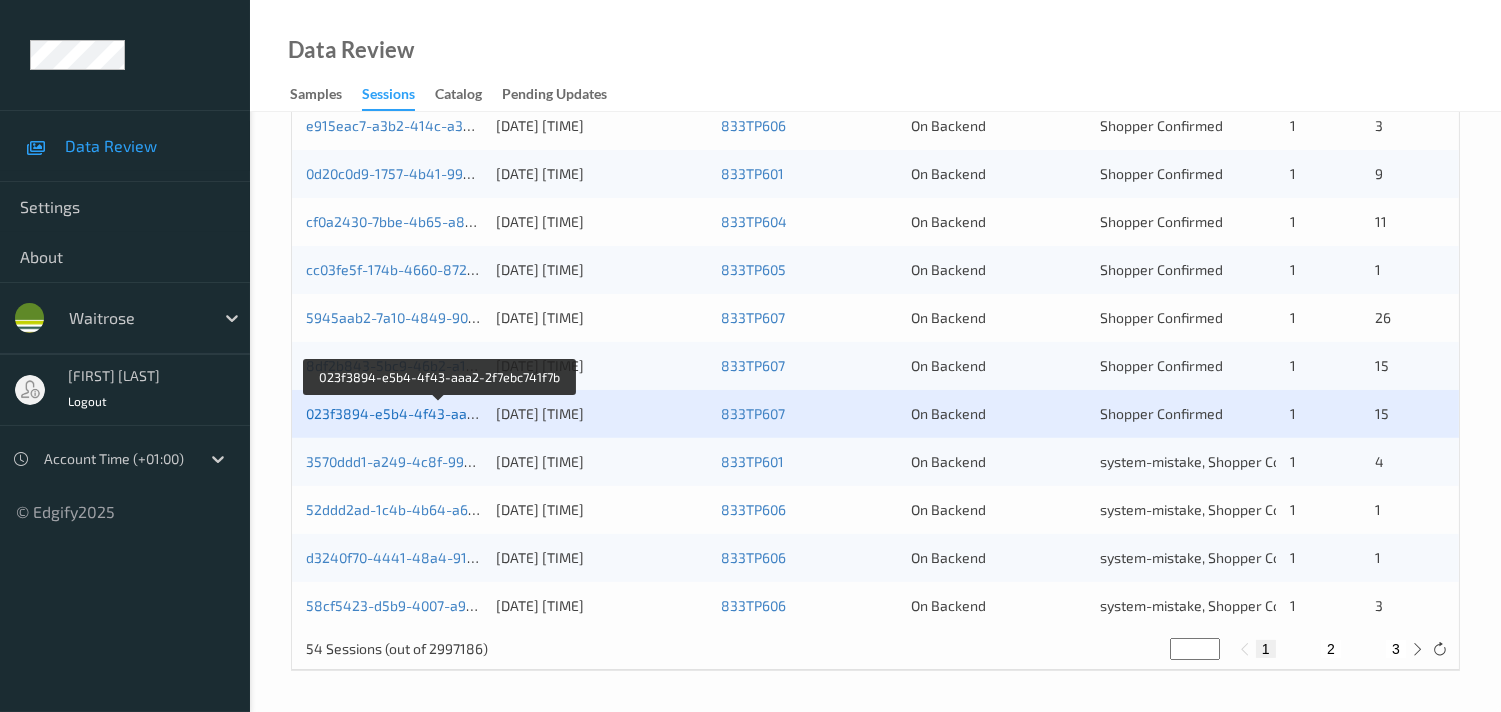 click on "023f3894-e5b4-4f43-aaa2-2f7ebc741f7b" at bounding box center (440, 413) 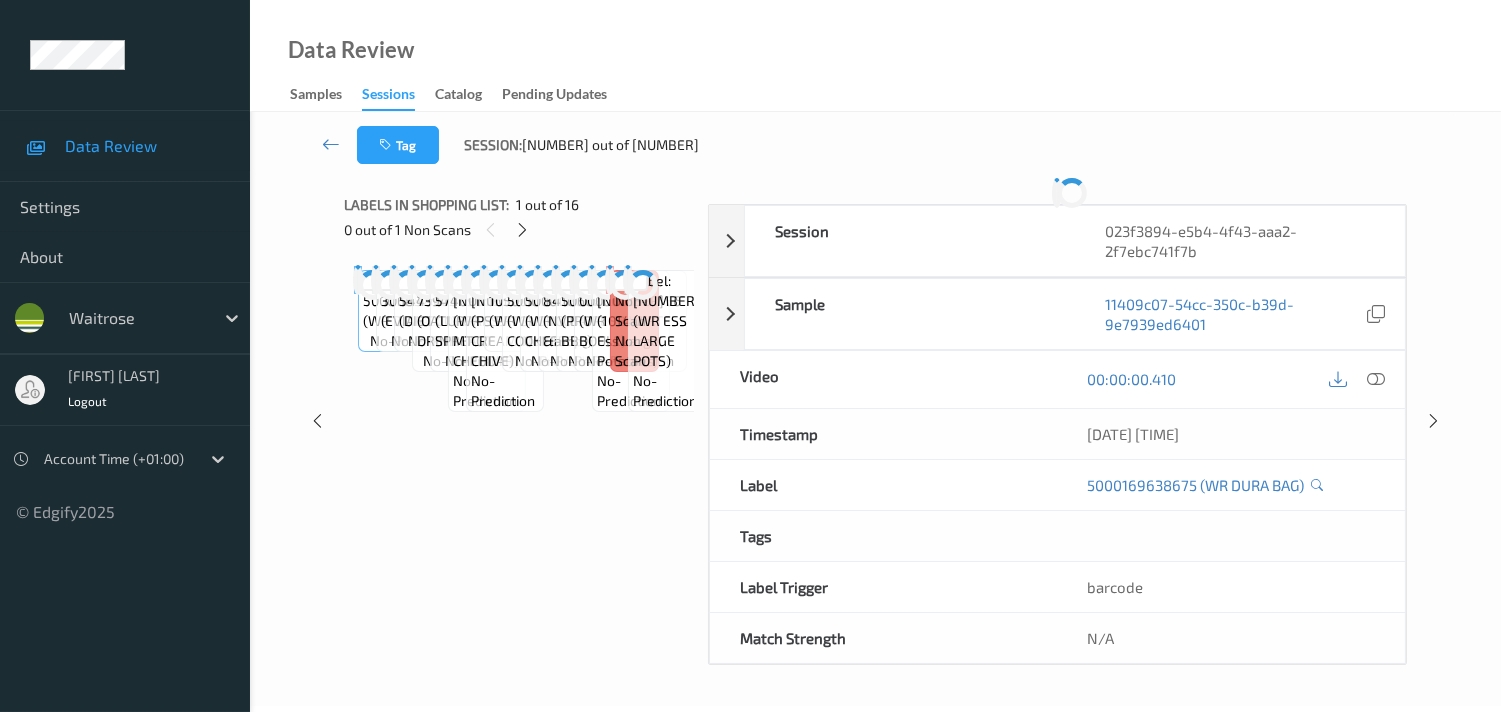 click on "Labels in shopping list: [NUMBER] out of [NUMBER] [NUMBER] out of [NUMBER] Non Scans Label: [NUMBER] (WR DURA BAG) no-prediction Label: [NUMBER] (EVIAN STILL) no-prediction Label: [NUMBER] (DIET COKE) no-prediction Label: [NUMBER] (OATLY OAT DRINK BARI) no-prediction Label: [NUMBER] (LURPAK SALT SPREAD) no-prediction Label: [NUMBER] (WR ESS MT GT CHEDDAR) no-prediction Label: [NUMBER] (PS PRTZL CREAM CHIVE) no-prediction Label: [NUMBER] (WR ONION HOUMOUS) no-prediction Label: [NUMBER] (WR GINGER COOKIES) no-prediction Label: [NUMBER] (WR COTTAGE CHEESE) no-prediction Label: [NUMBER] (NV BARS OATS &amp; HONEY) no-prediction Label: [NUMBER] (PROPER CHIPS BBQ) no-prediction Label: [NUMBER] (WR SB WHITE BOULE) no-prediction Label: [NUMBER] (1014 WR Ess Large Potatoes) no-prediction Label: Non-Scan non-scan Label: Non-Scan non-scan Label: Non-Scan non-scan Label: [NUMBER] (WR ESS LARGE POTS) no-prediction" at bounding box center [519, 421] 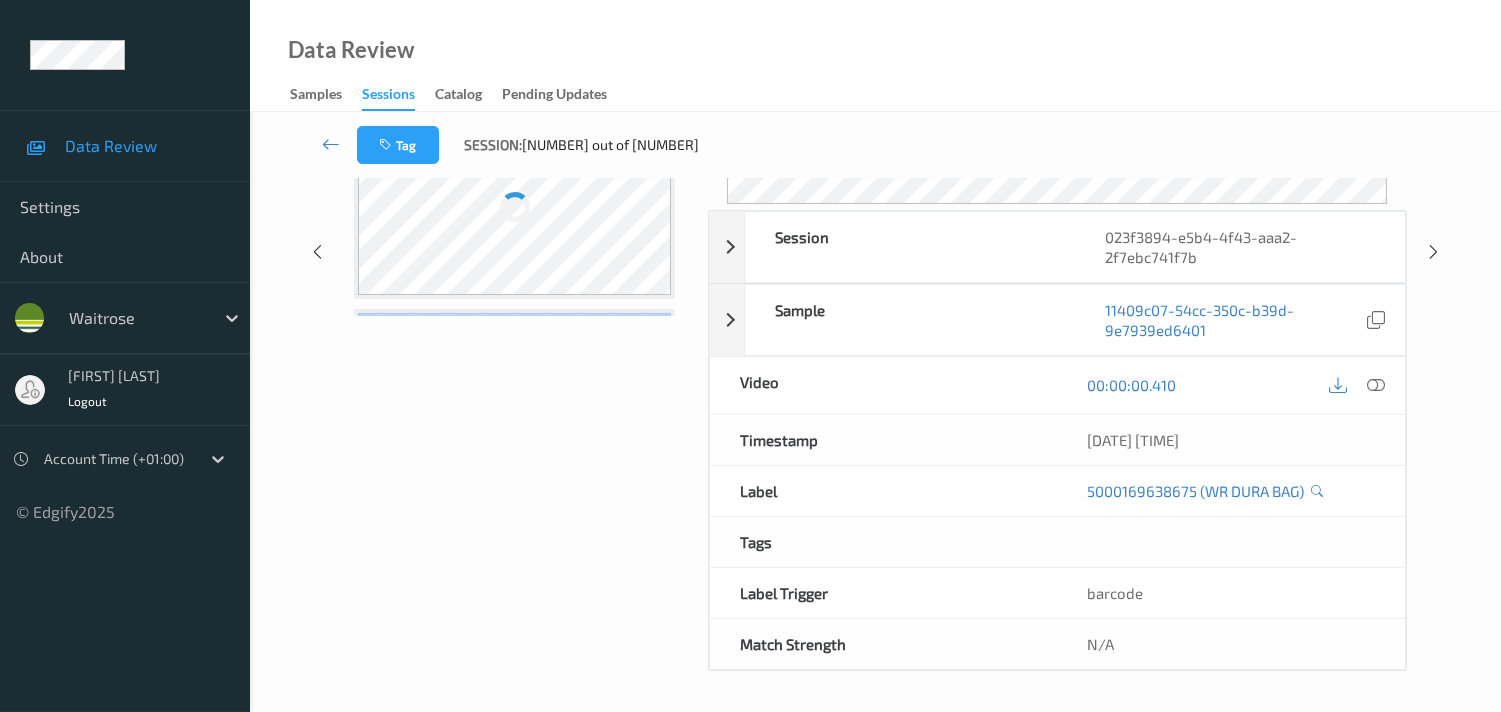 scroll, scrollTop: 346, scrollLeft: 0, axis: vertical 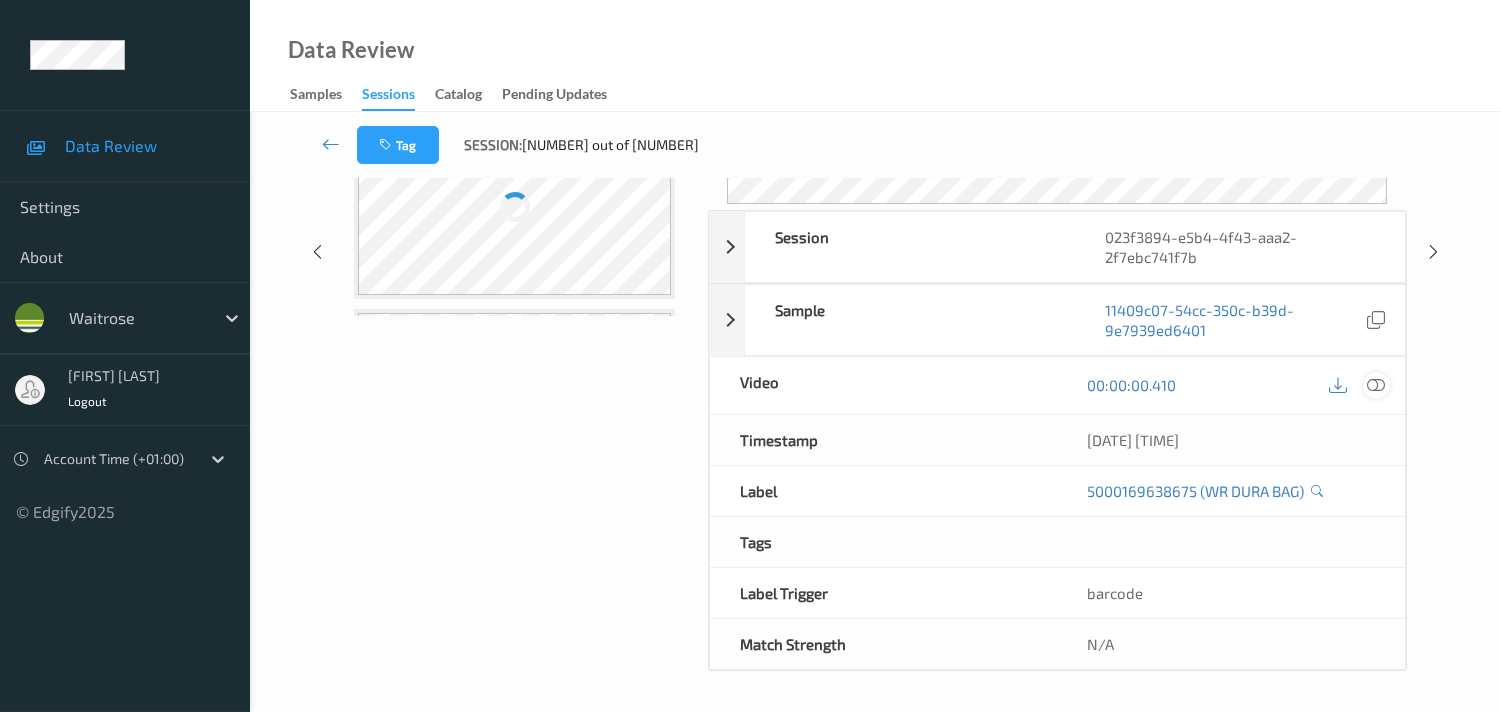 click at bounding box center (1376, 385) 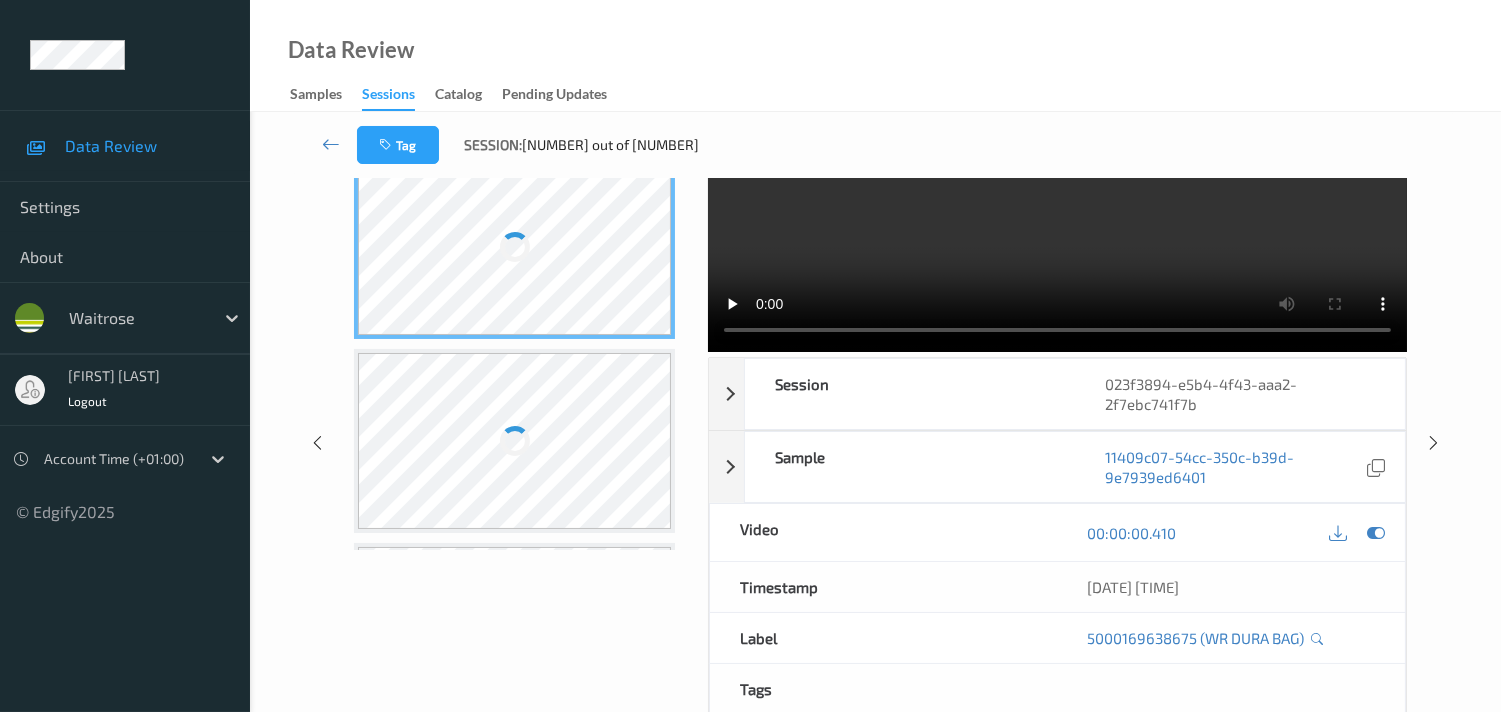 scroll, scrollTop: 0, scrollLeft: 0, axis: both 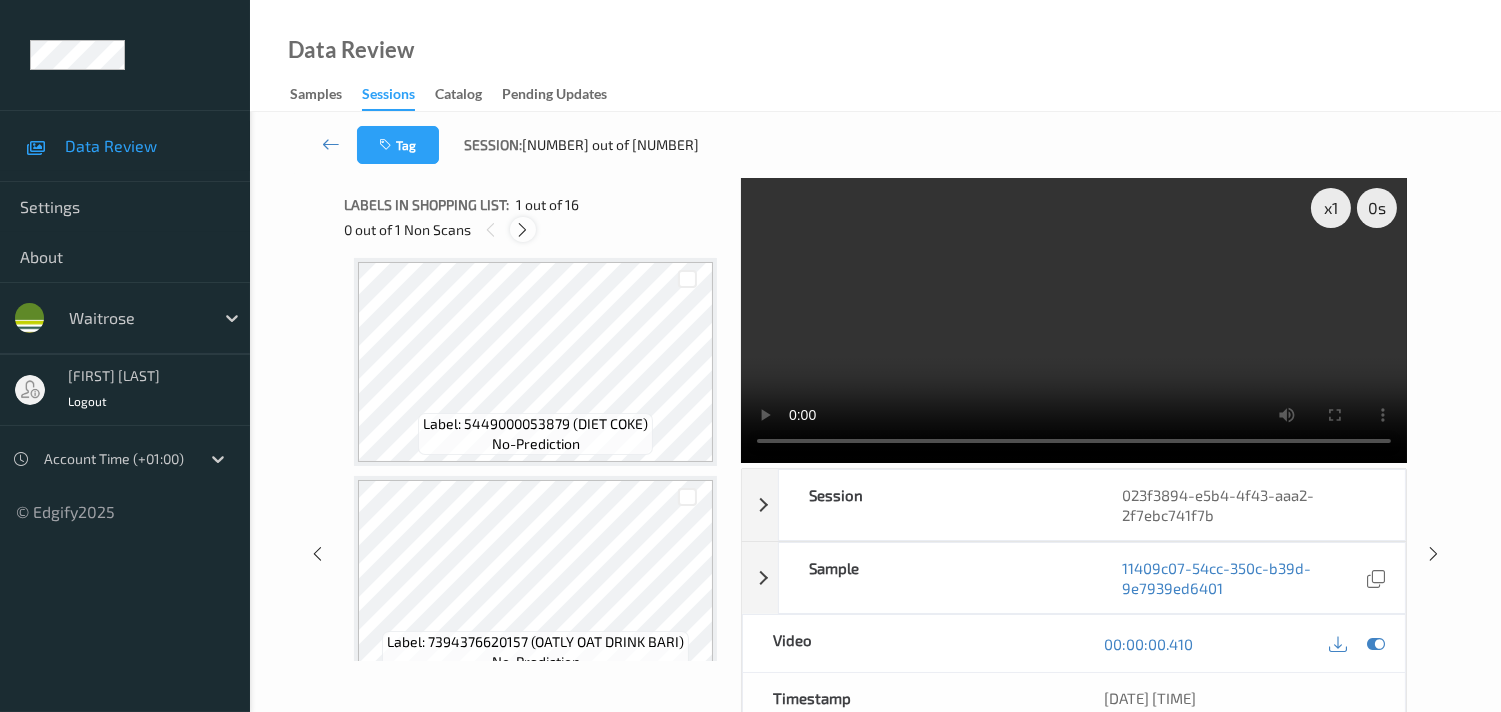 click at bounding box center (522, 230) 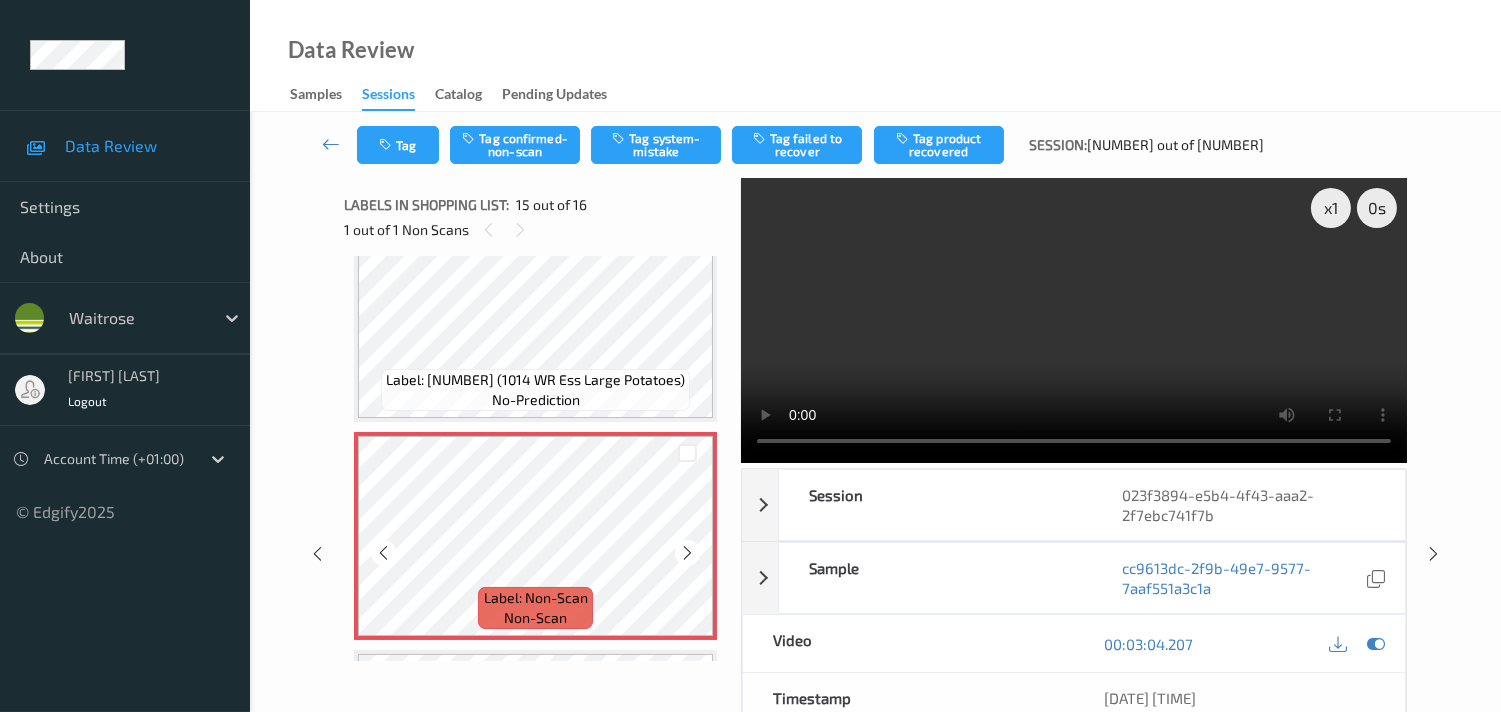 scroll, scrollTop: 2937, scrollLeft: 0, axis: vertical 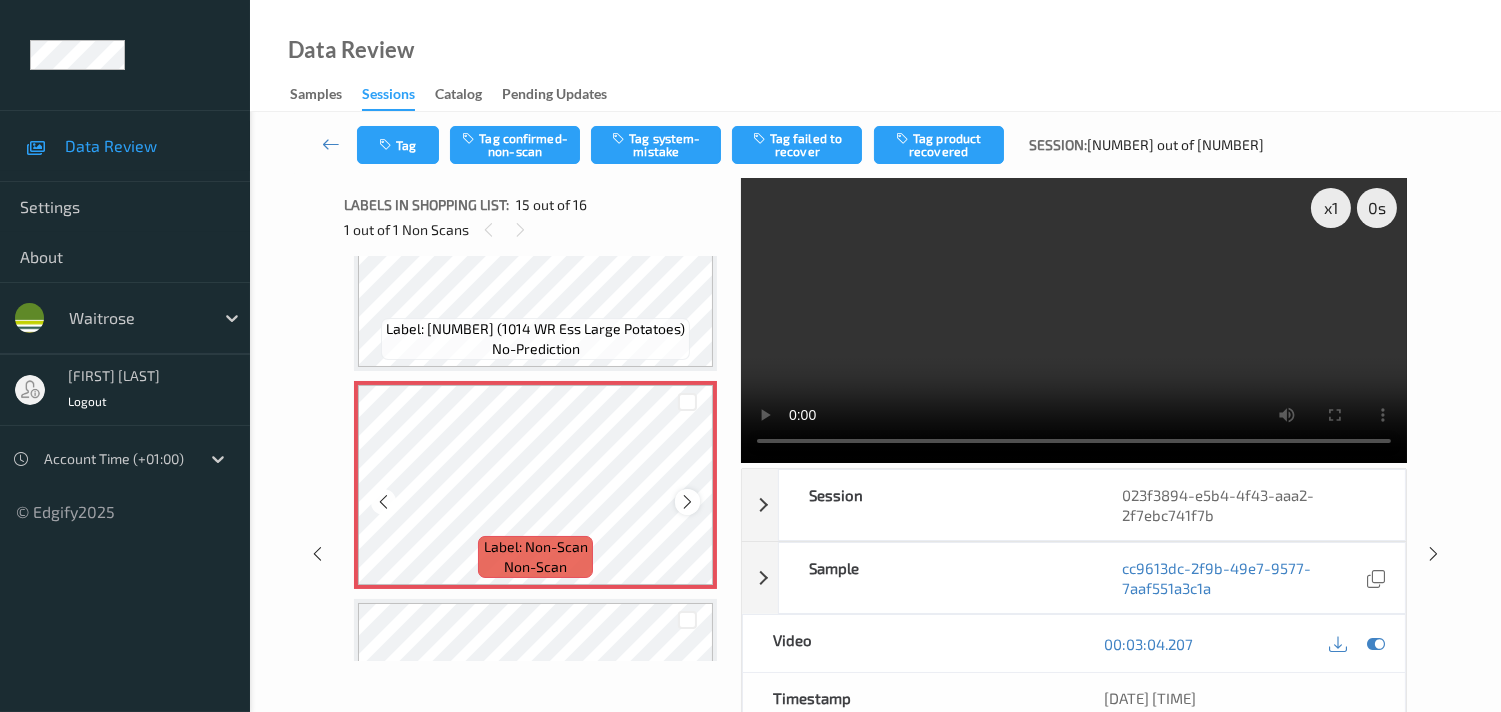 click at bounding box center (687, 502) 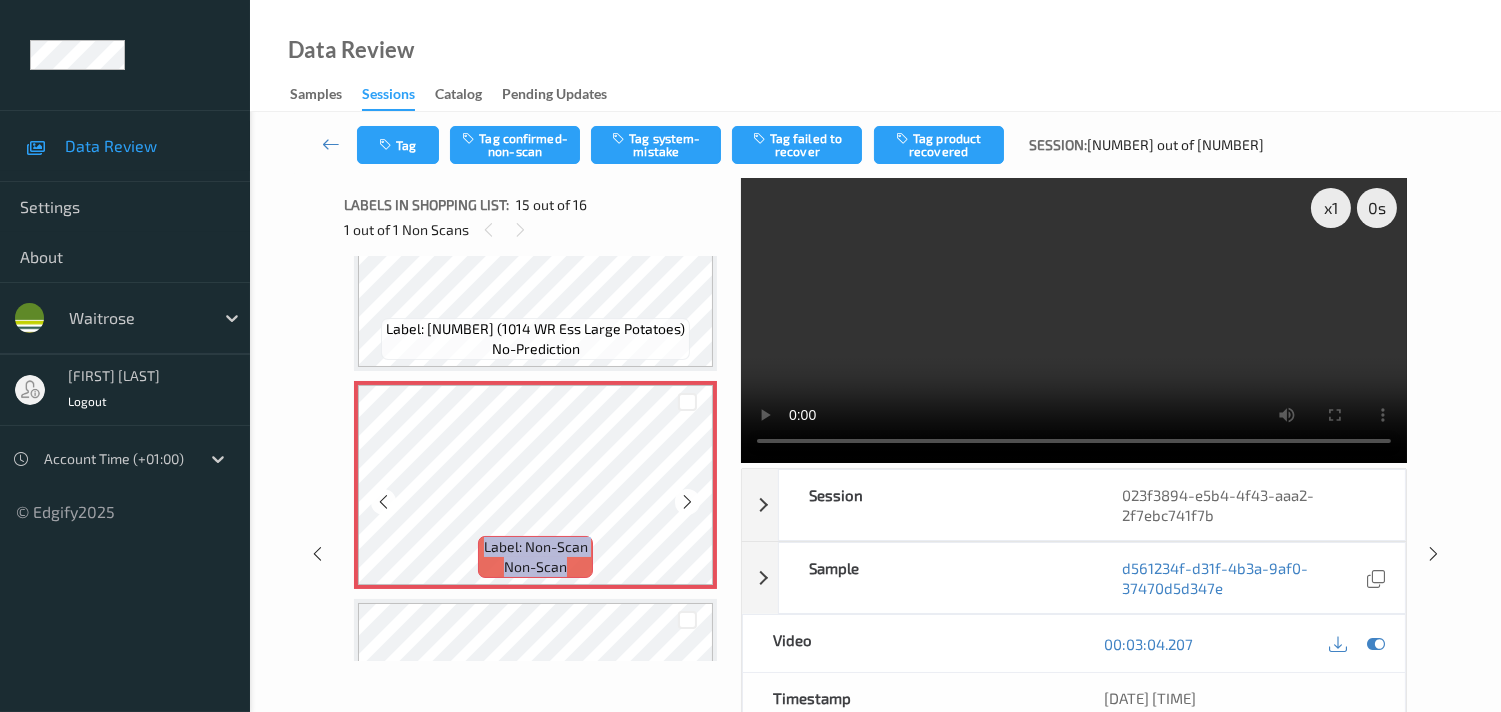 click at bounding box center (687, 502) 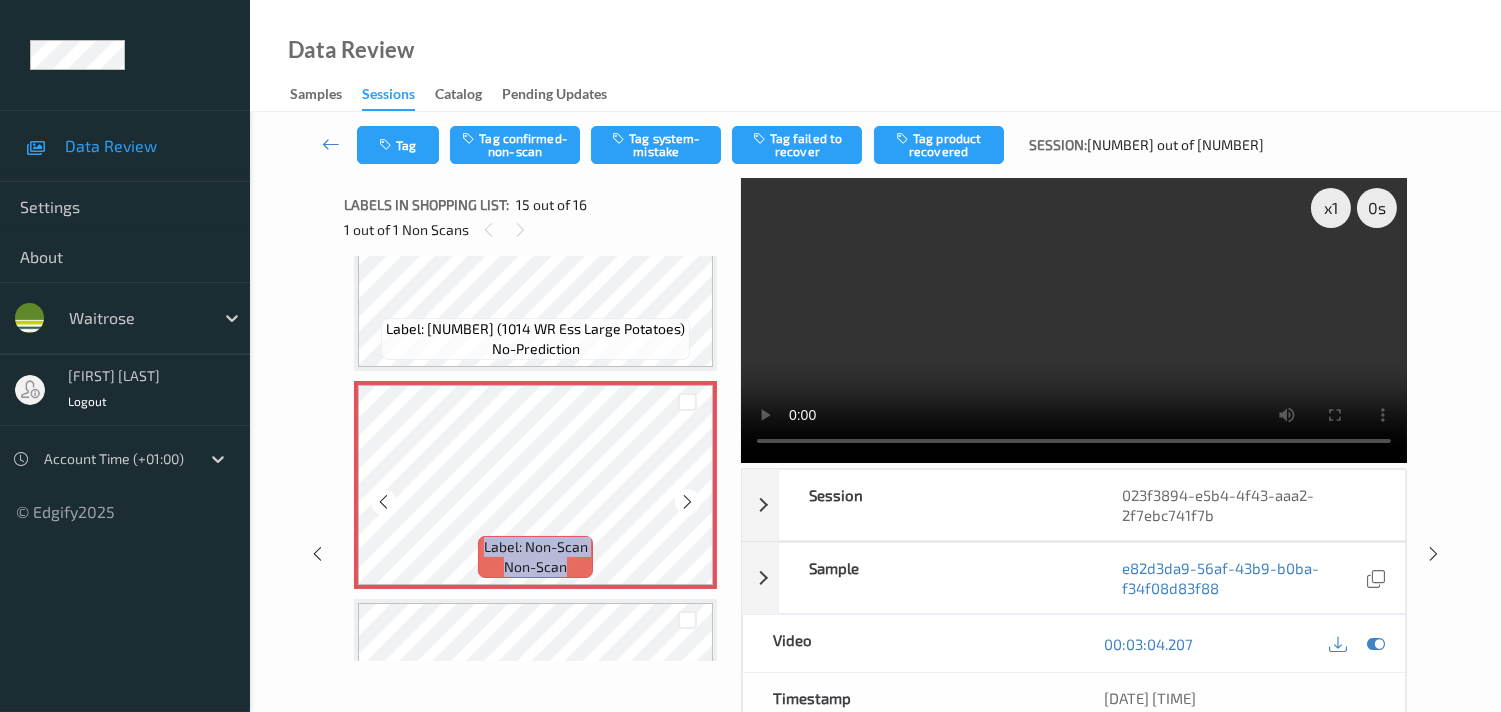 click at bounding box center (687, 502) 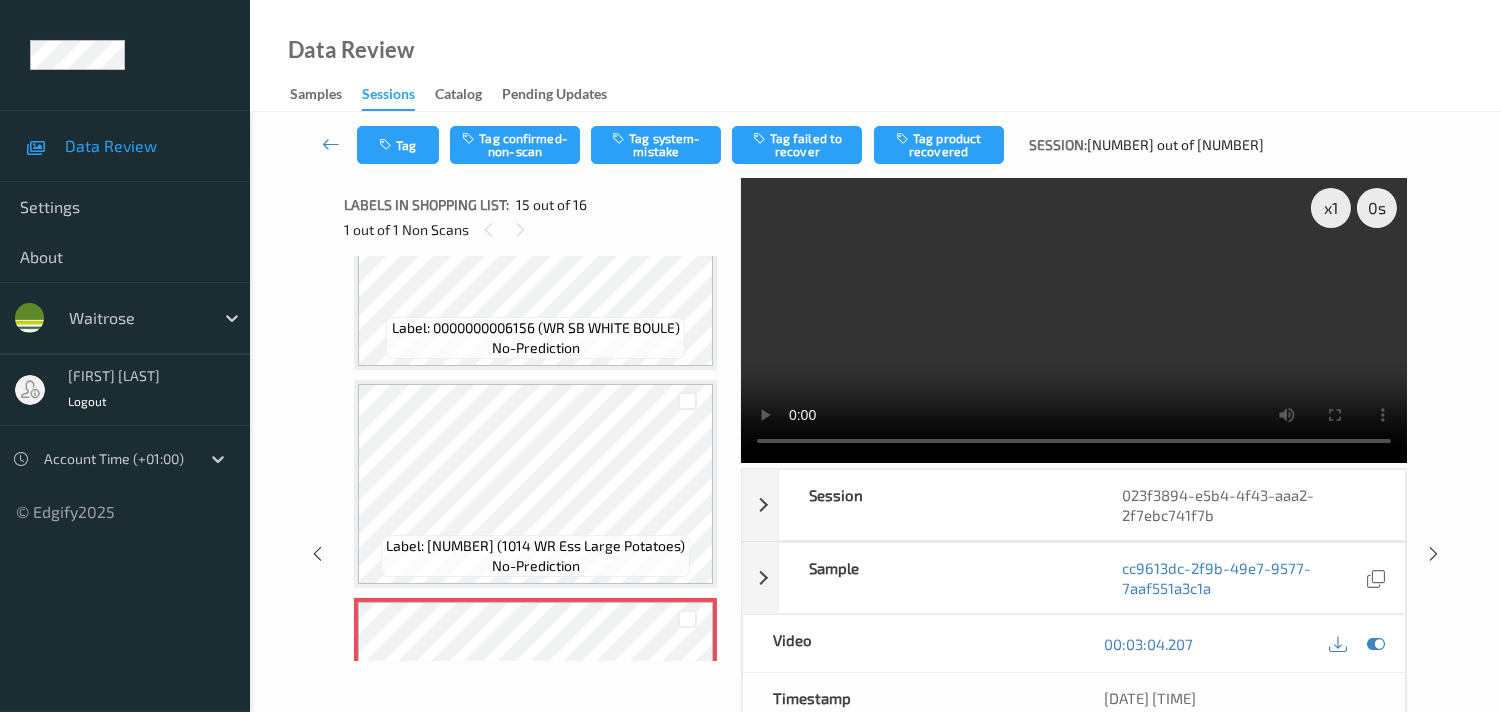 scroll, scrollTop: 2715, scrollLeft: 0, axis: vertical 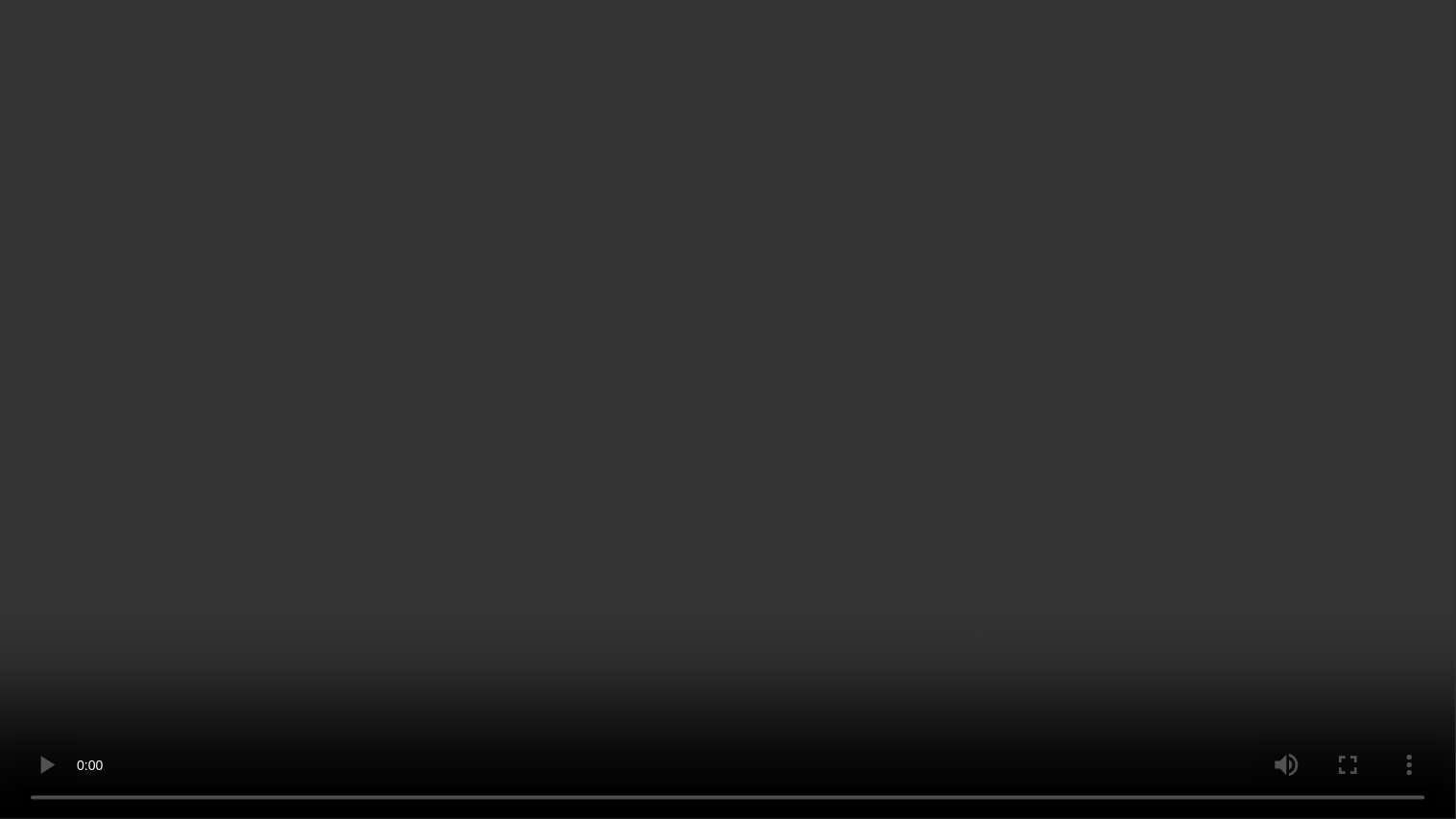 click at bounding box center [728, 409] 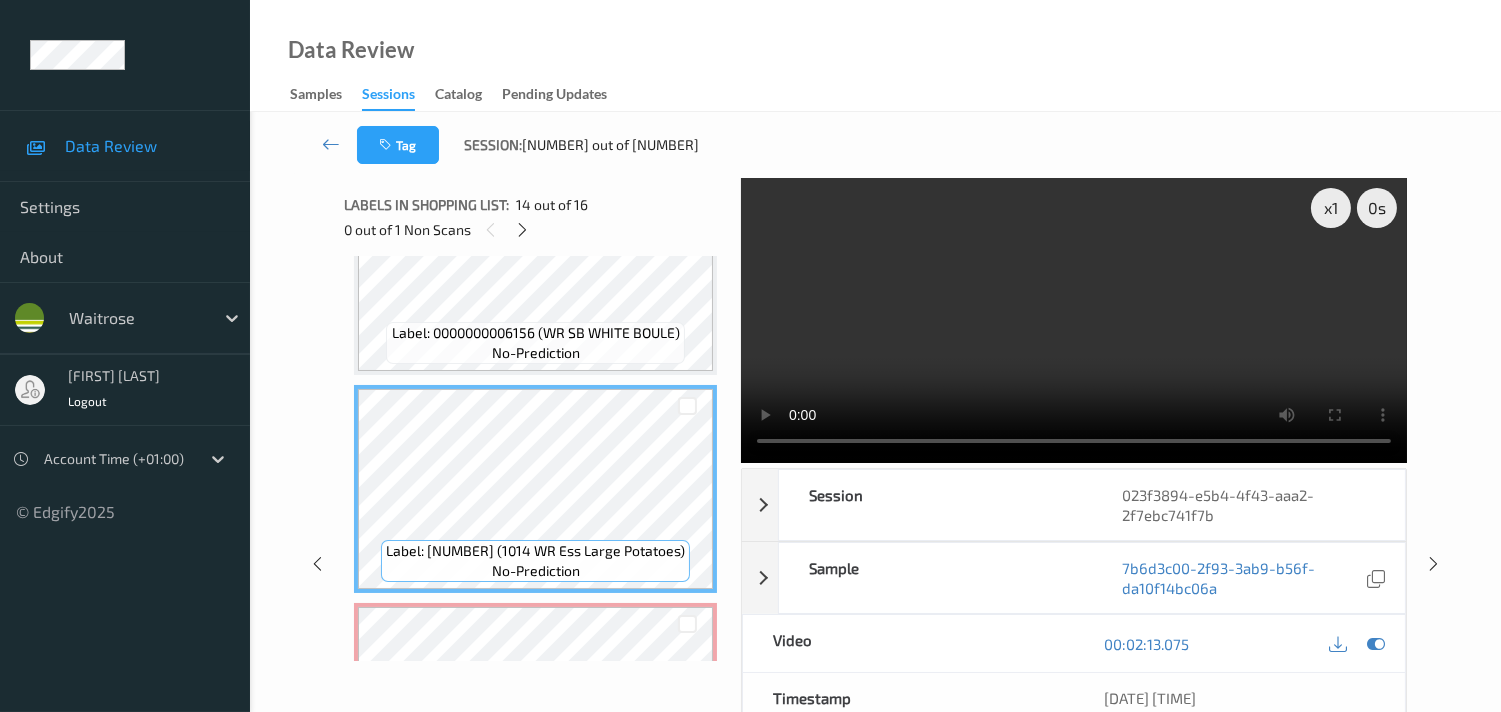 click at bounding box center (1074, 320) 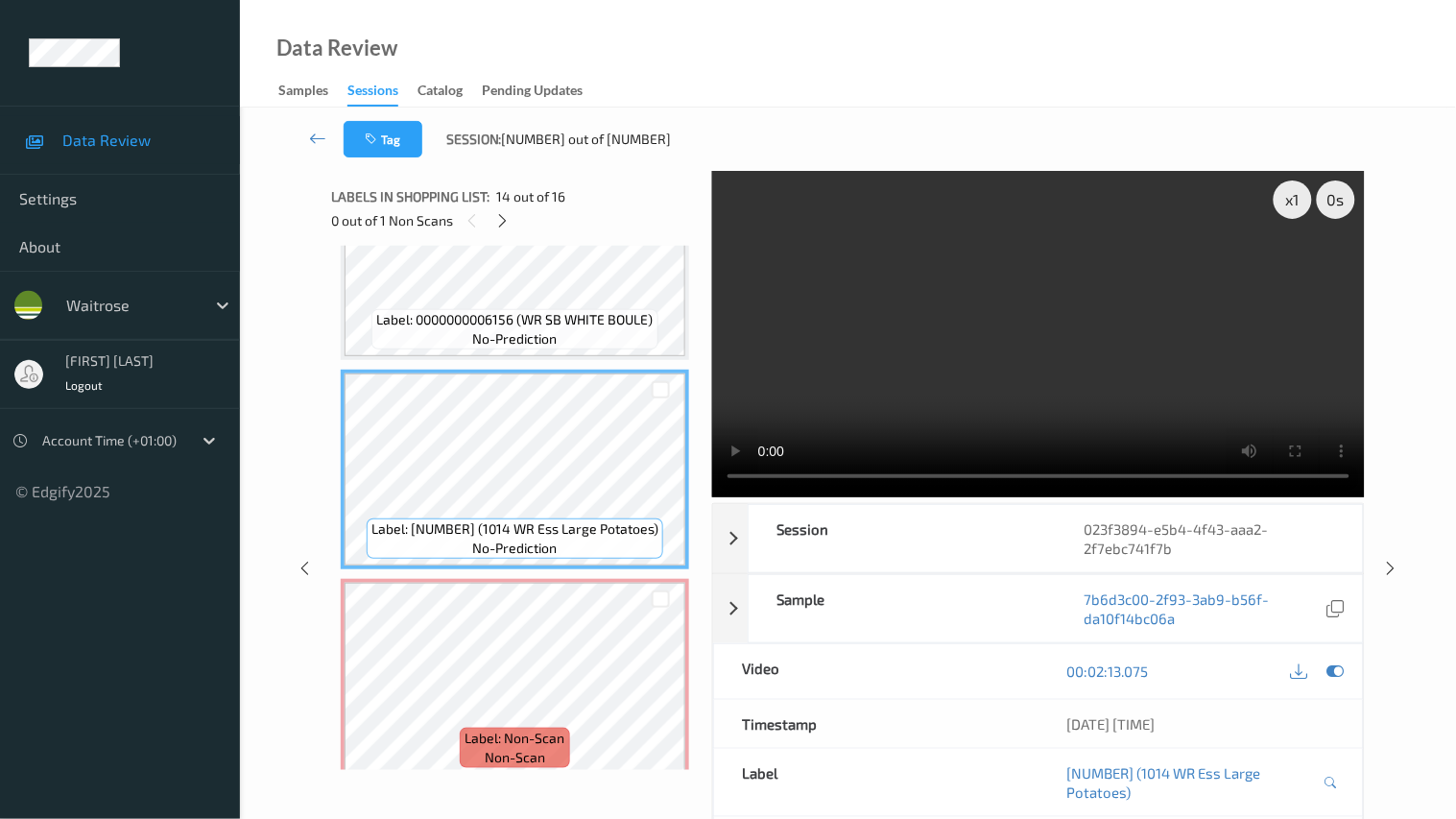 click at bounding box center [1038, 334] 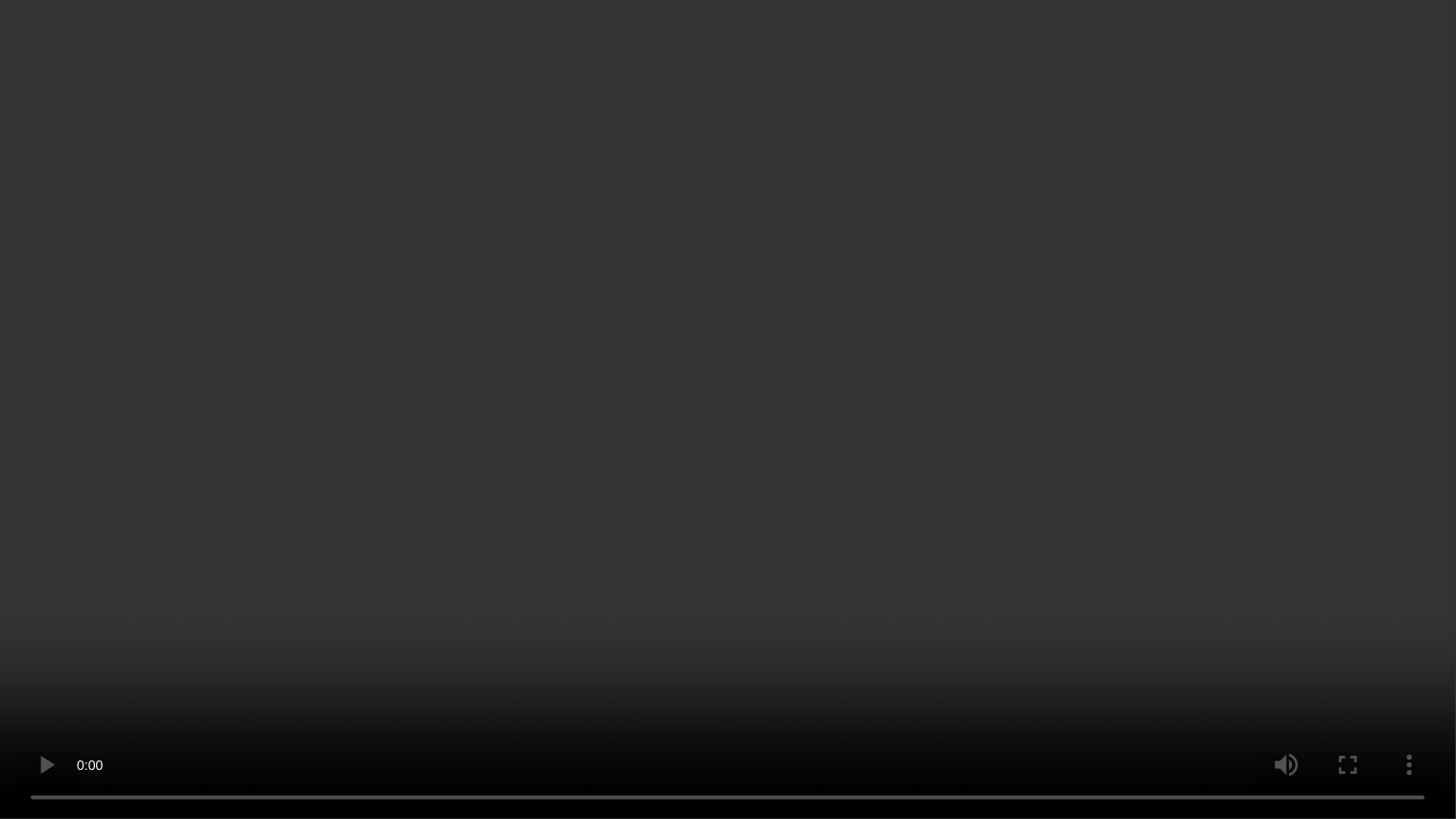 click at bounding box center [728, 409] 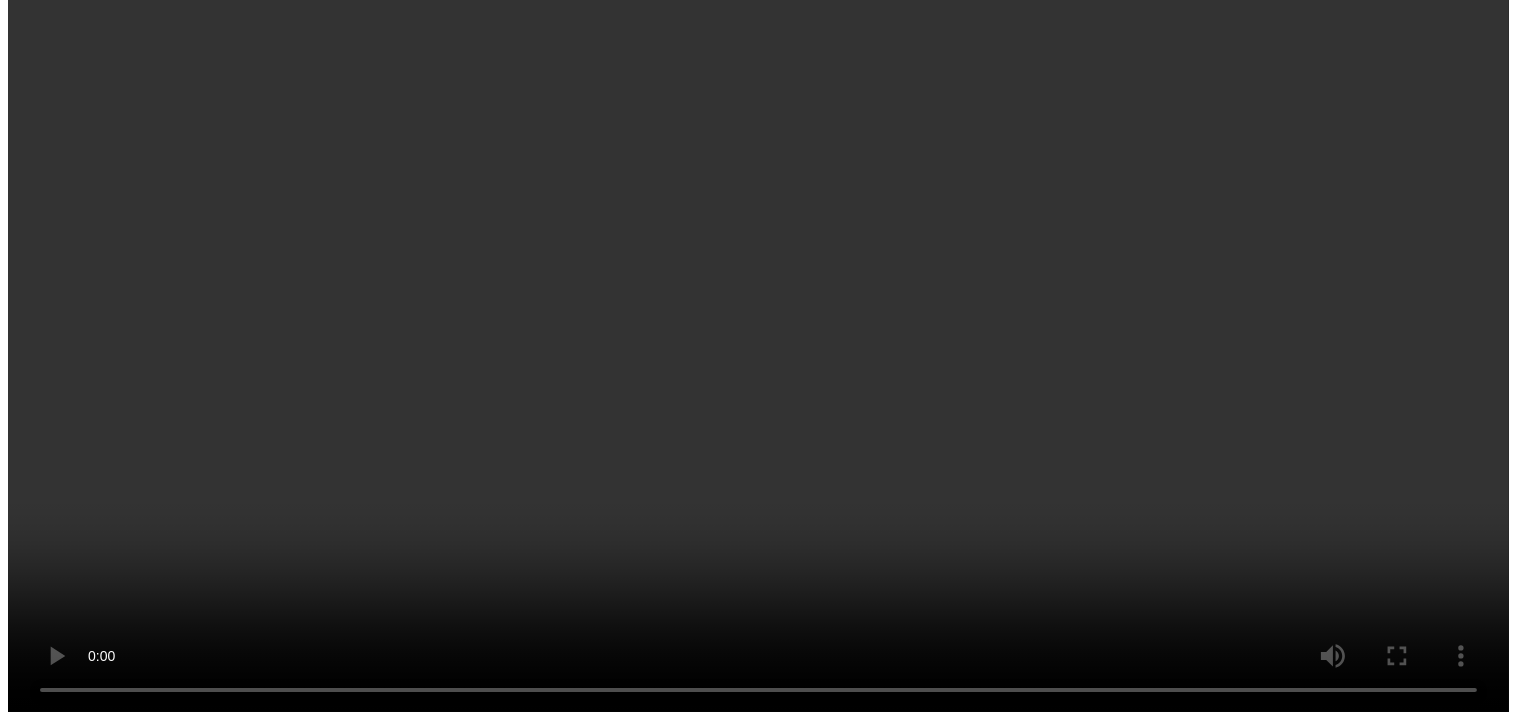 scroll, scrollTop: 2937, scrollLeft: 0, axis: vertical 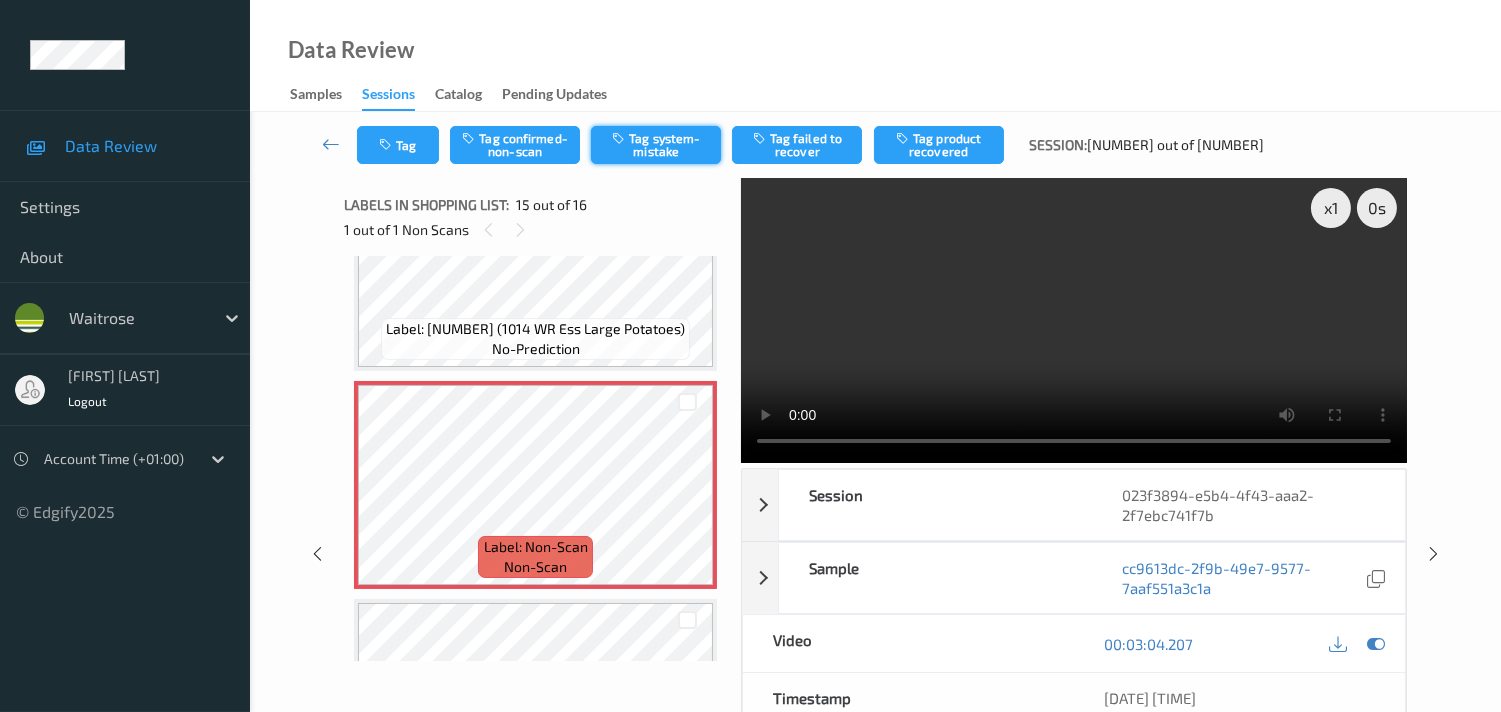 click on "Tag   system-mistake" at bounding box center [656, 145] 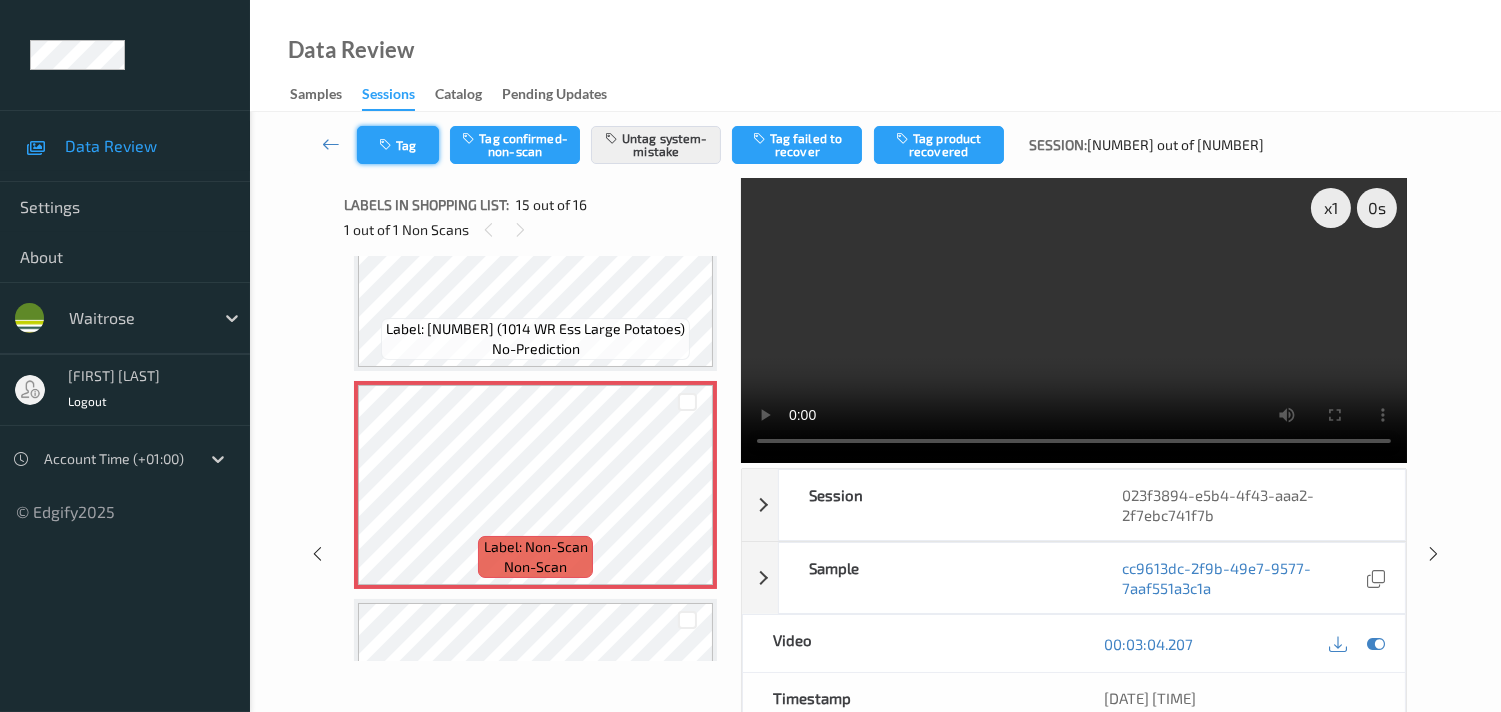 click on "Tag" at bounding box center (398, 145) 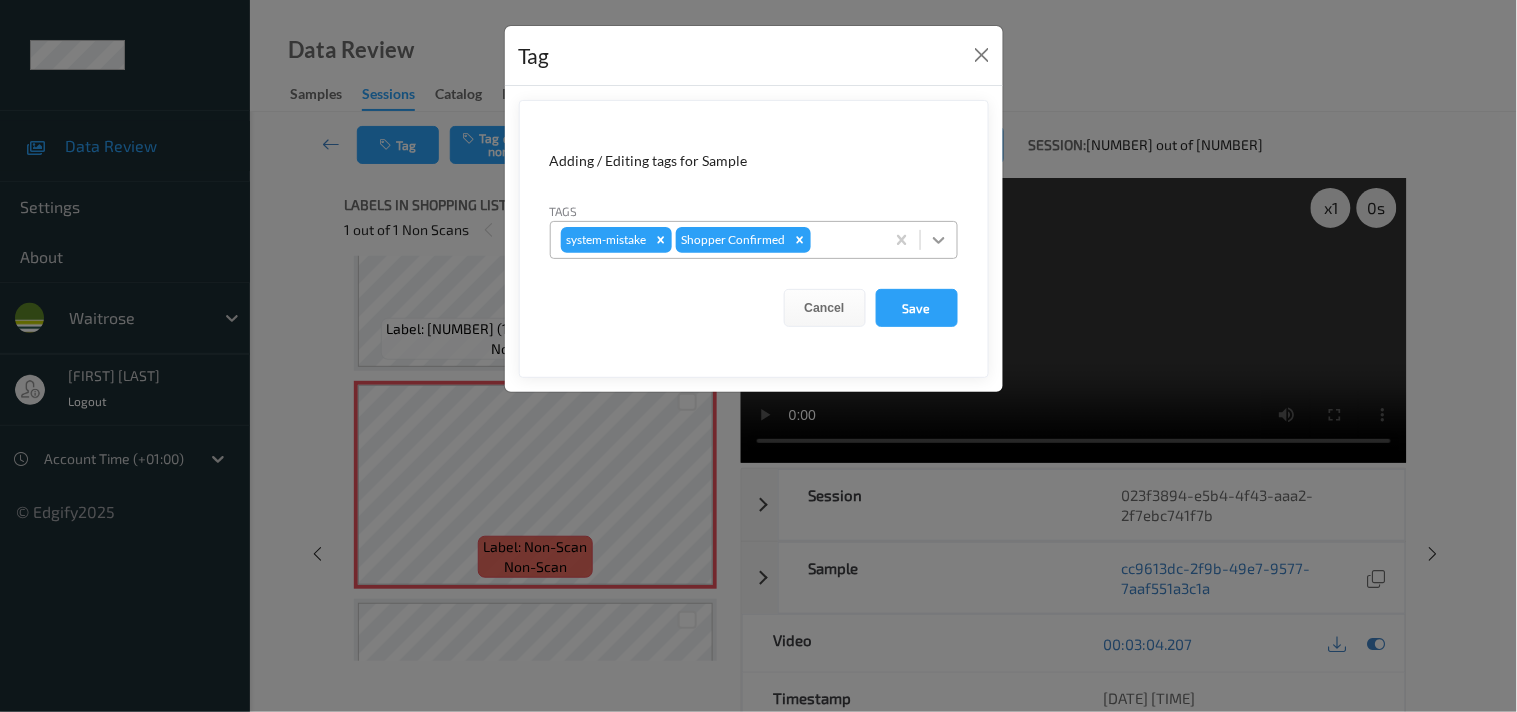 click 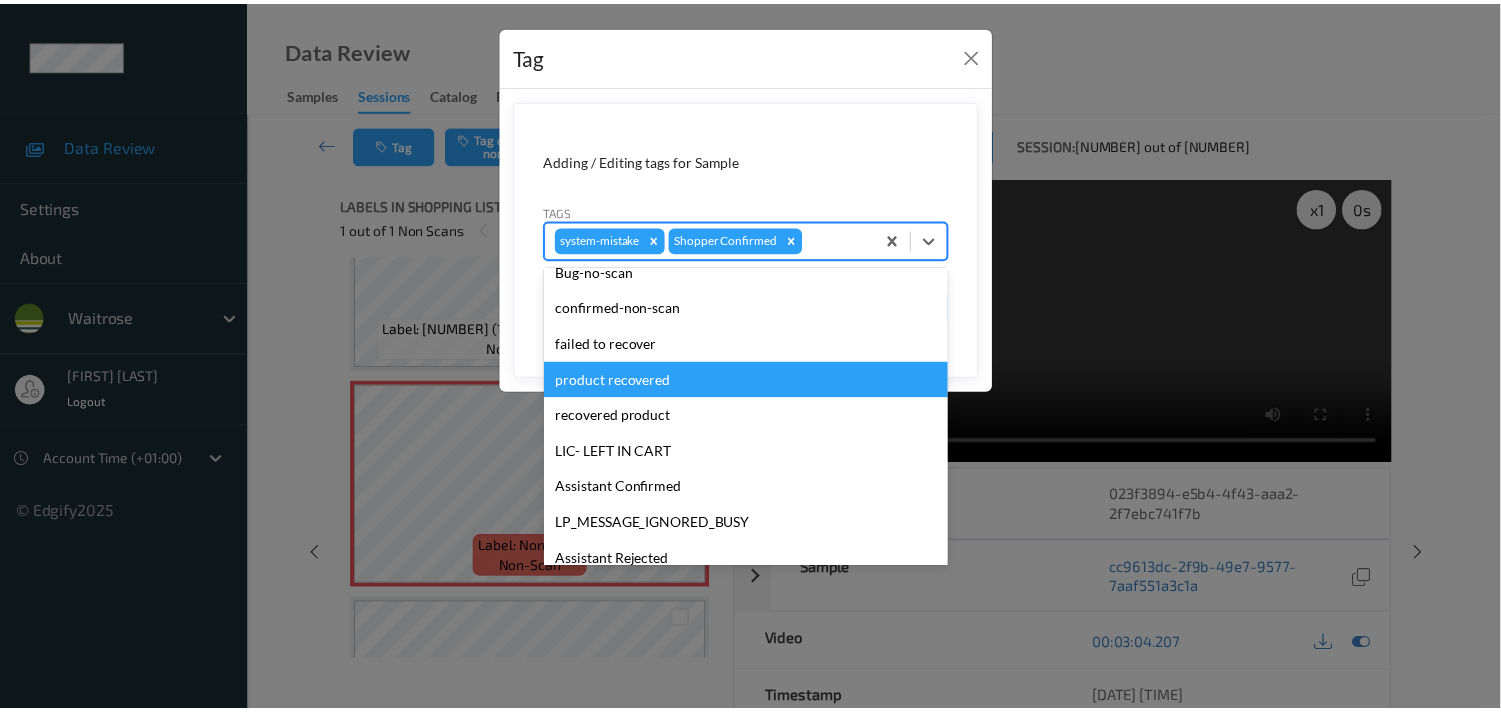 scroll, scrollTop: 318, scrollLeft: 0, axis: vertical 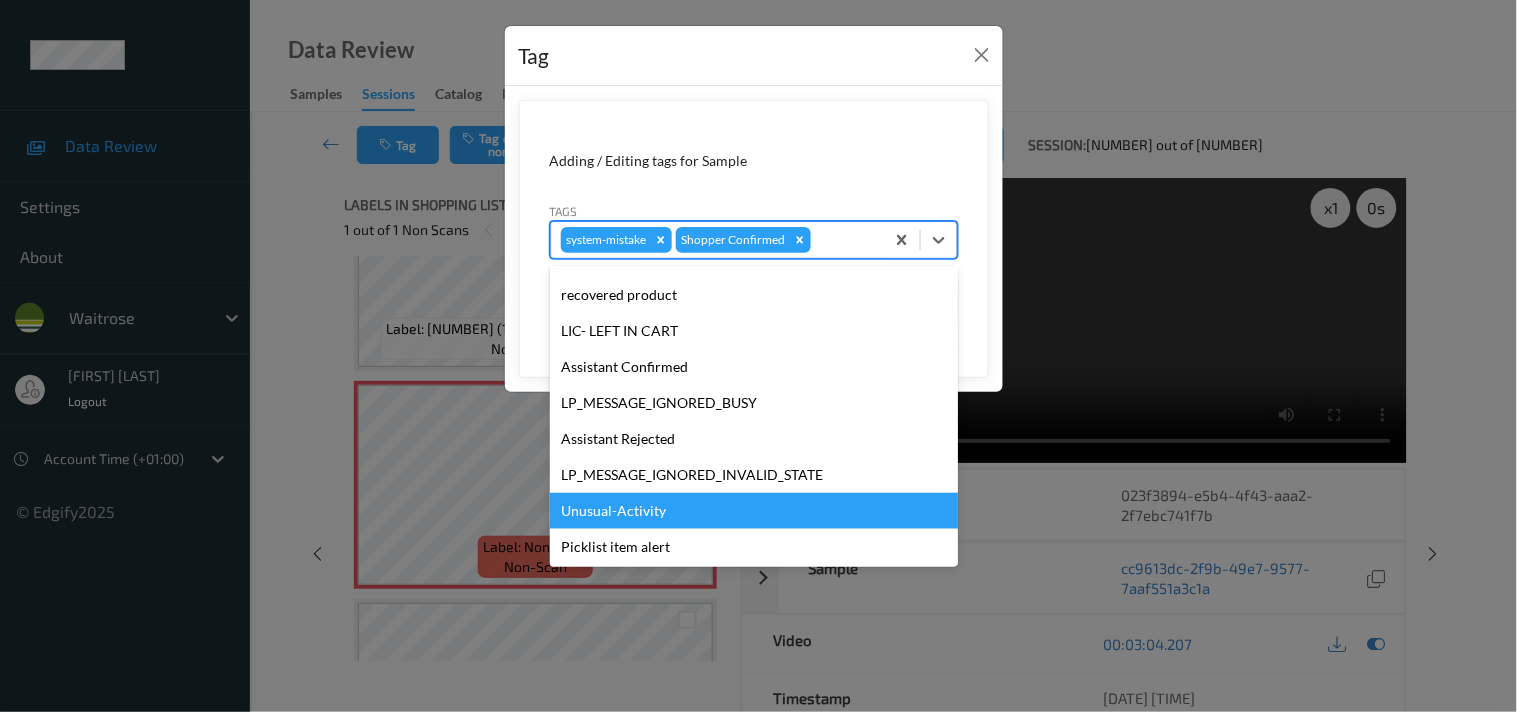 click on "Unusual-Activity" at bounding box center [754, 511] 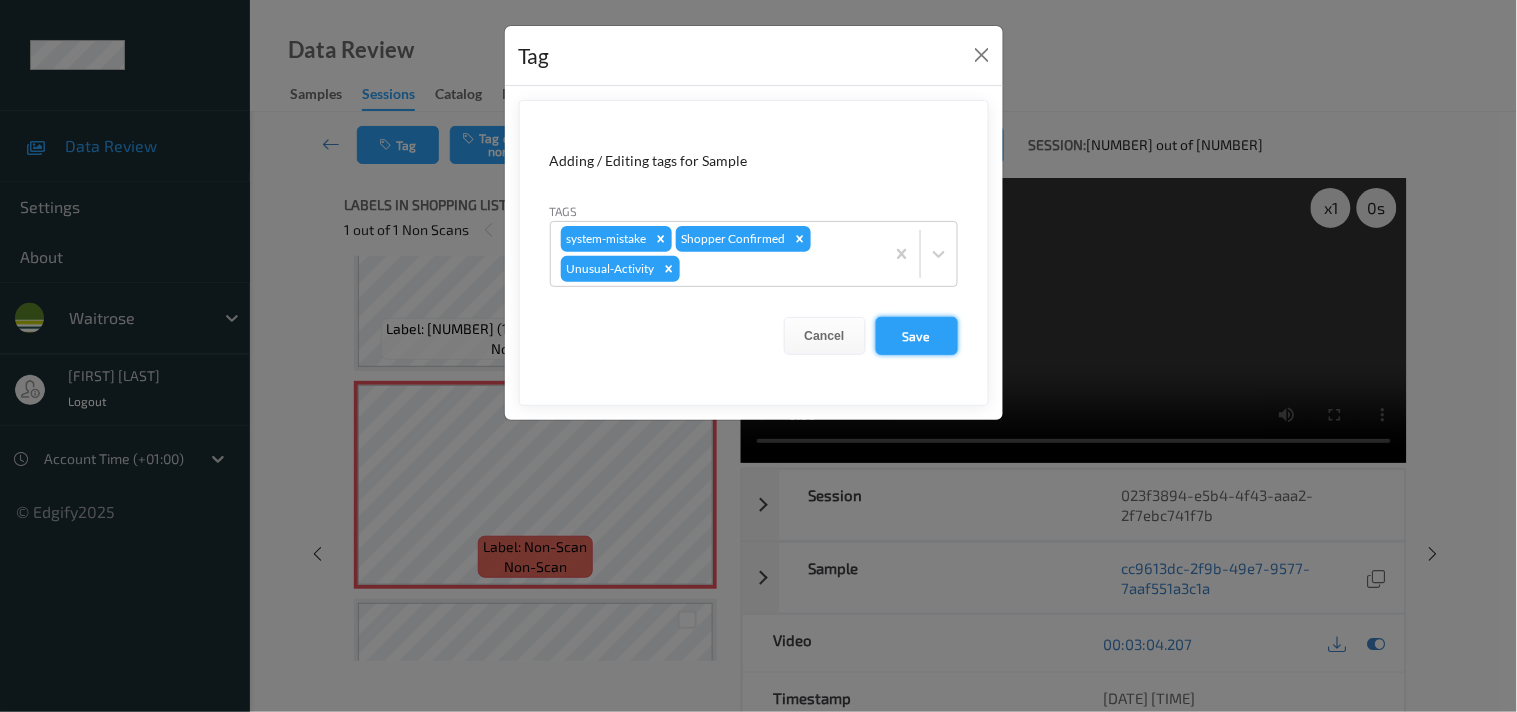 click on "Save" at bounding box center [917, 336] 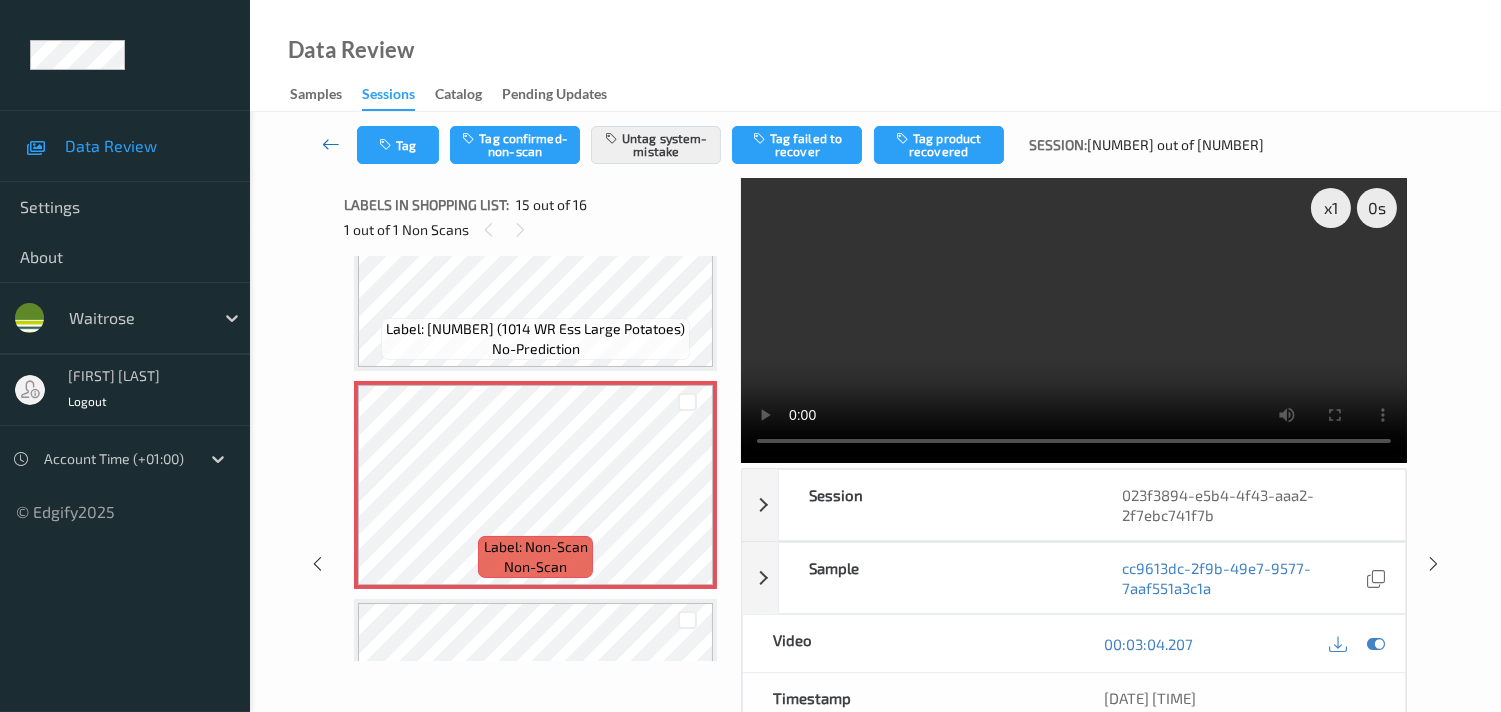 click at bounding box center (331, 144) 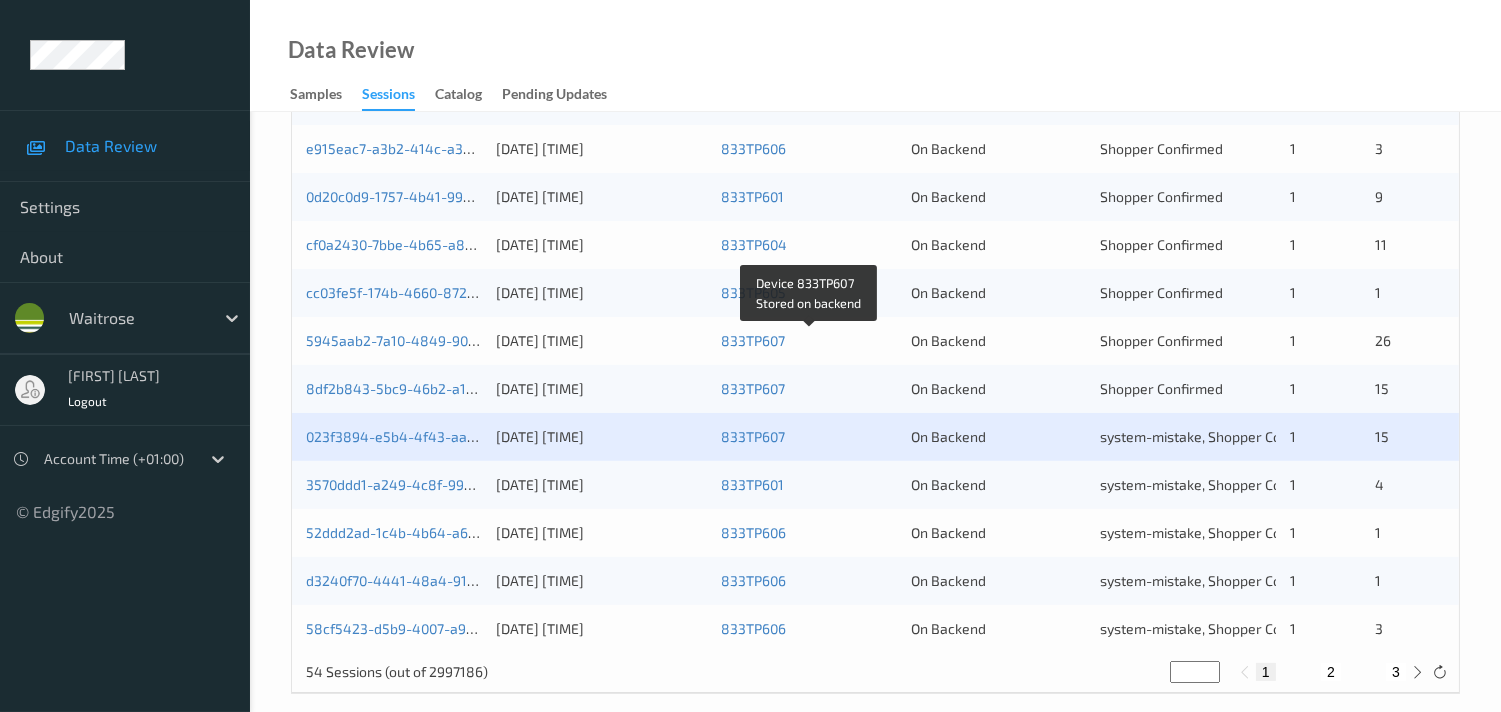 scroll, scrollTop: 951, scrollLeft: 0, axis: vertical 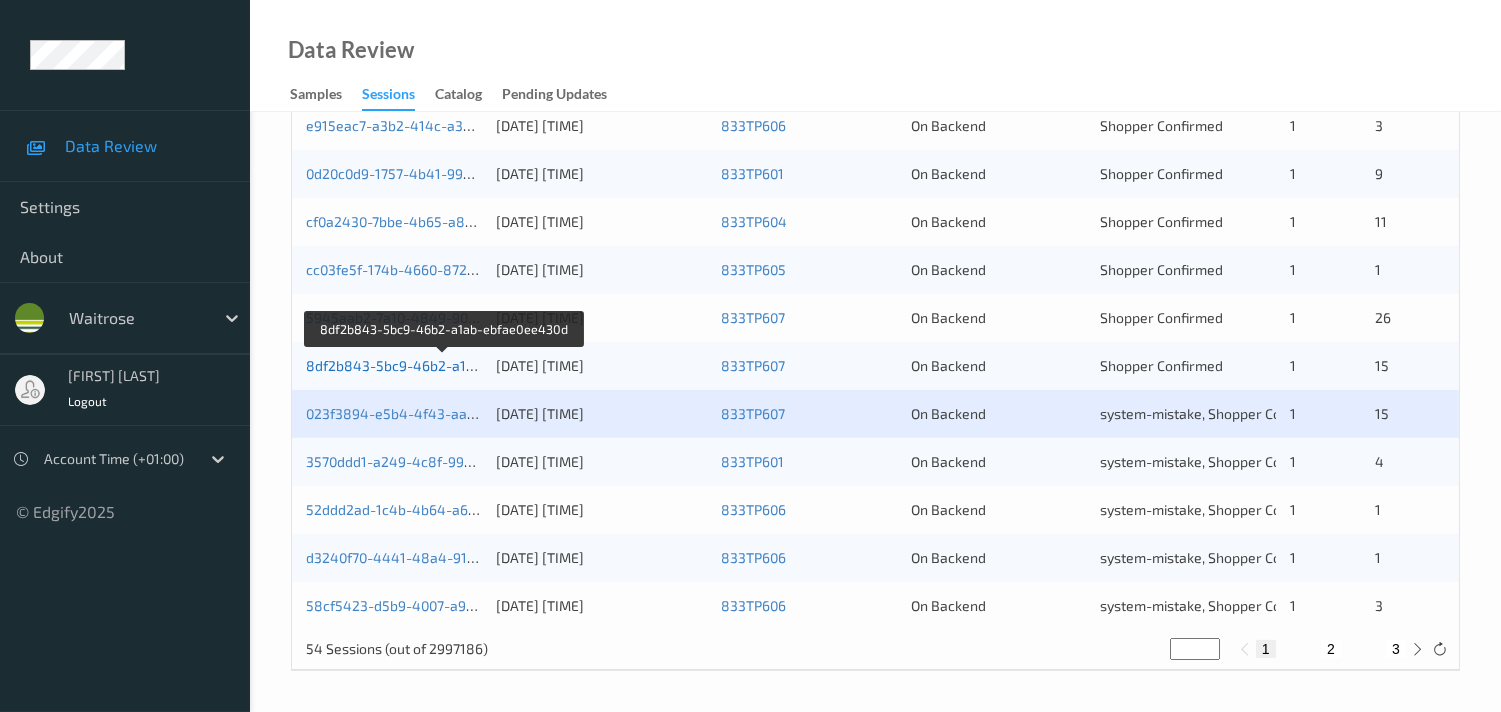 click on "8df2b843-5bc9-46b2-a1ab-ebfae0ee430d" at bounding box center [444, 365] 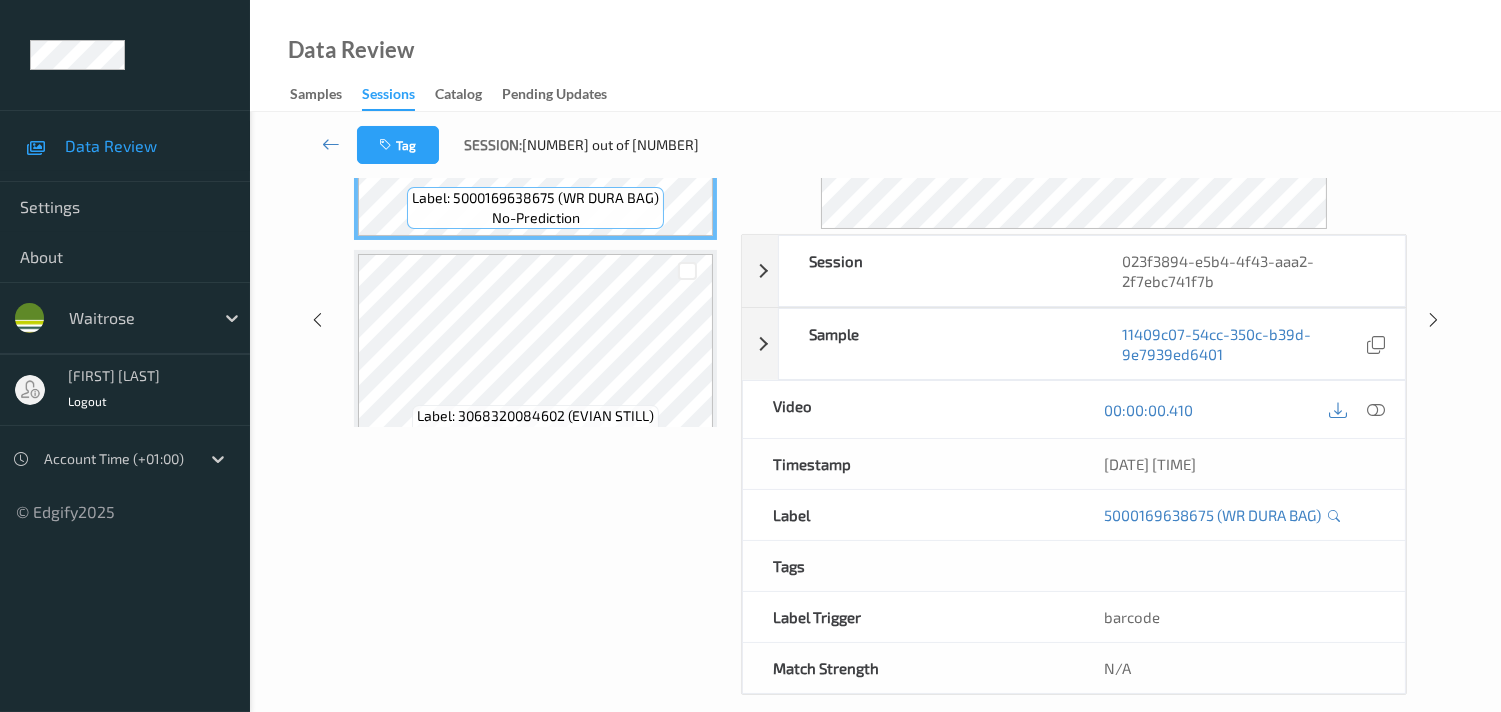 scroll, scrollTop: 148, scrollLeft: 0, axis: vertical 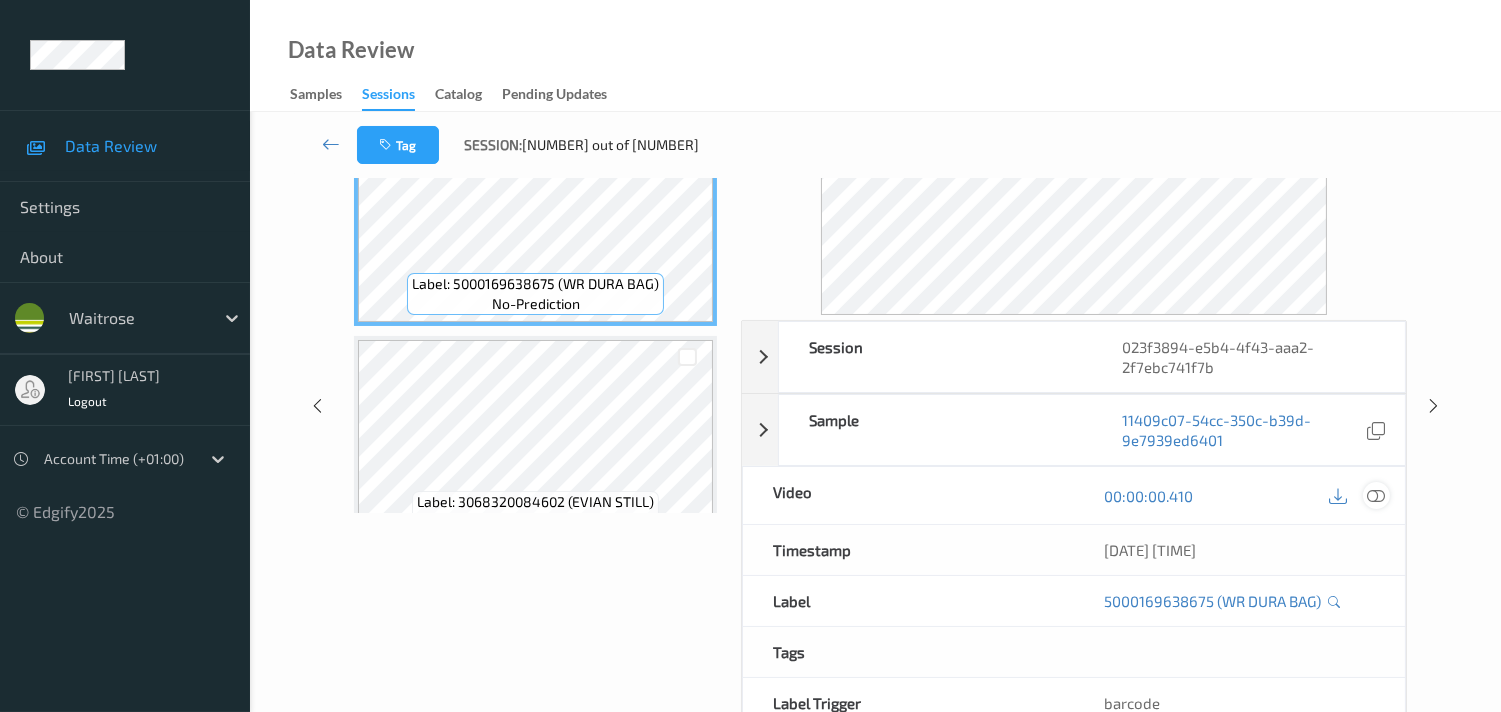 click at bounding box center [1376, 496] 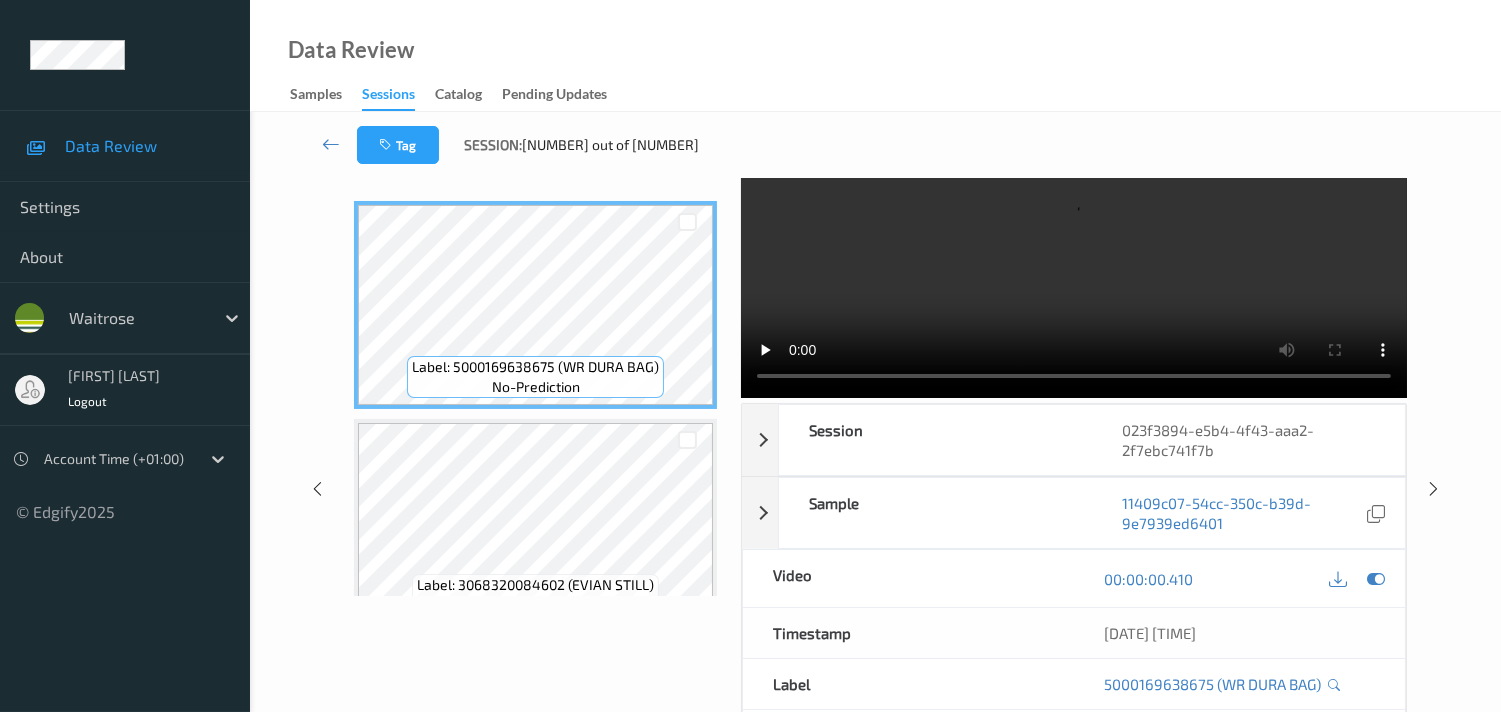 scroll, scrollTop: 0, scrollLeft: 0, axis: both 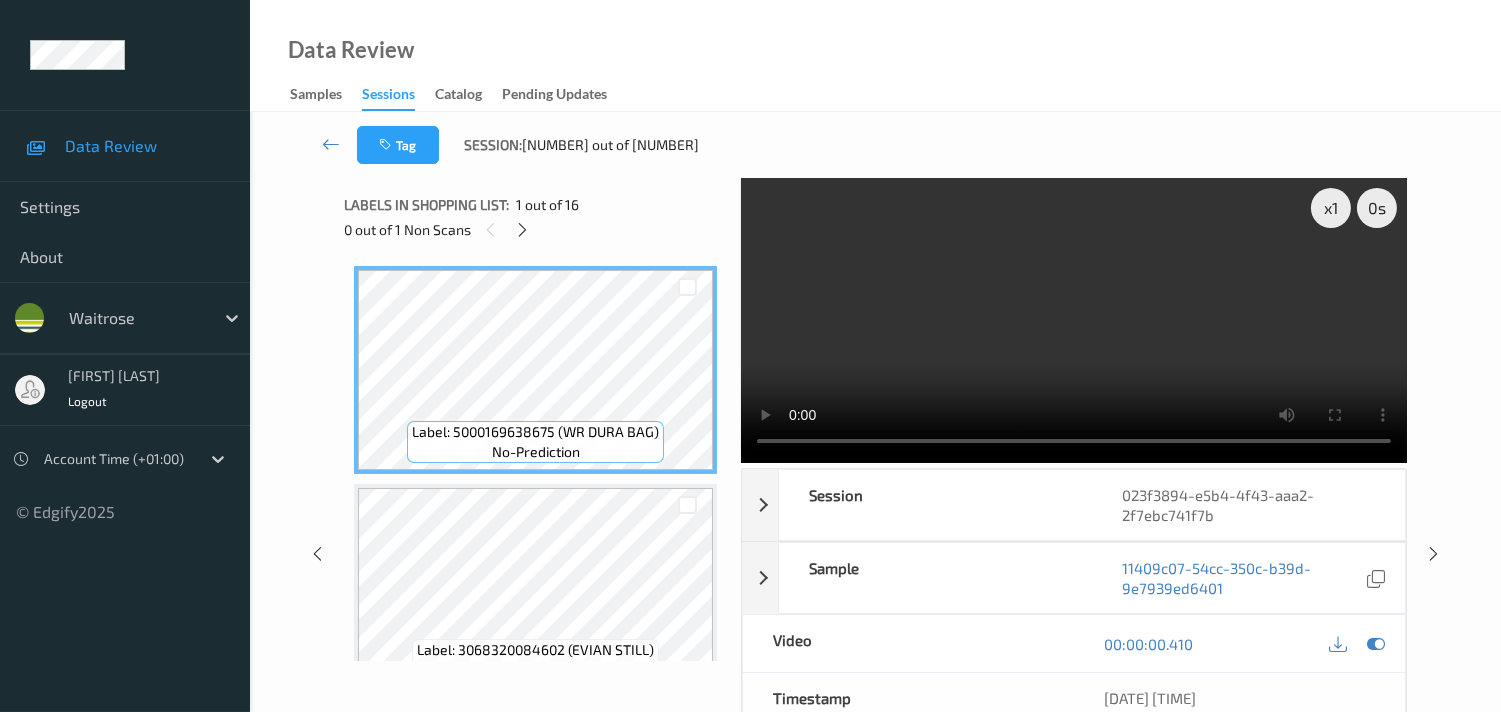 click on "Data Review Samples Sessions Catalog Pending Updates" at bounding box center [875, 56] 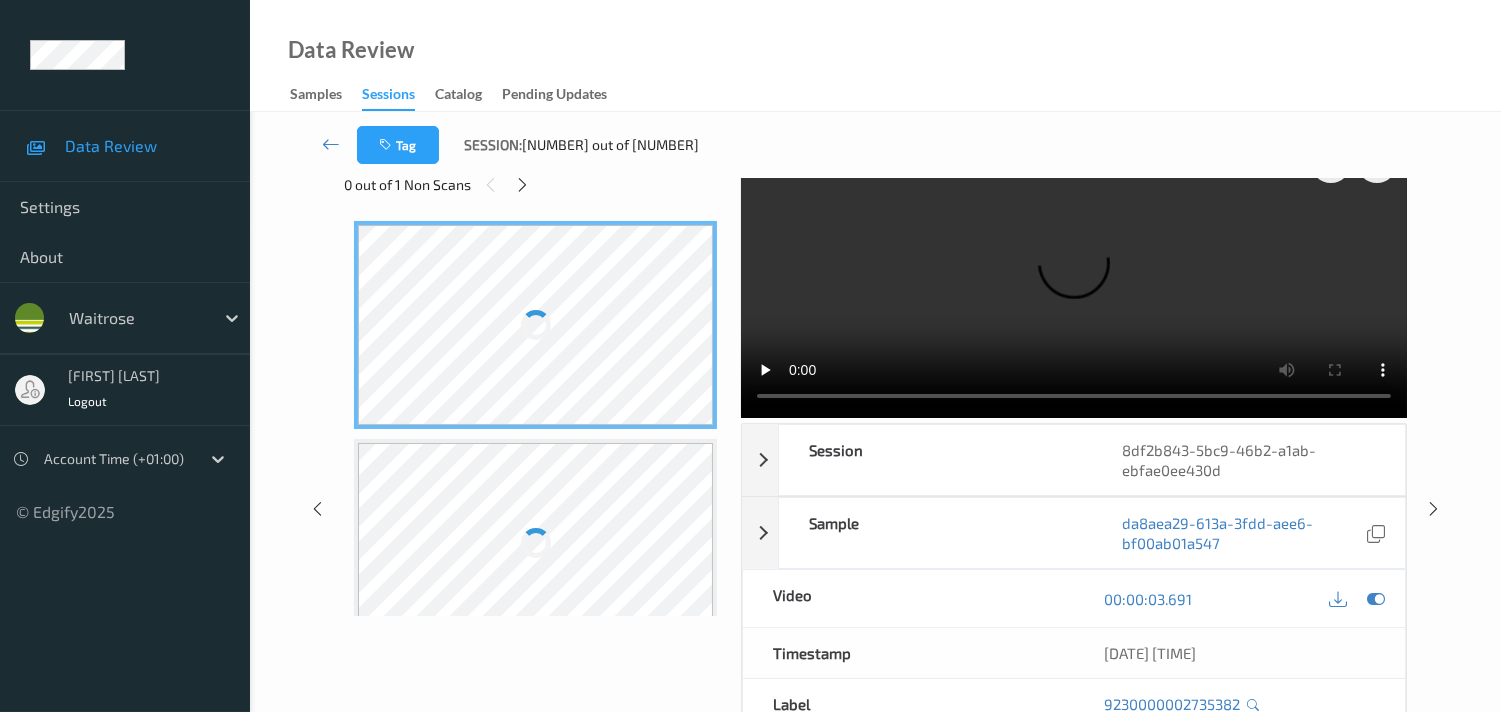 scroll, scrollTop: 0, scrollLeft: 0, axis: both 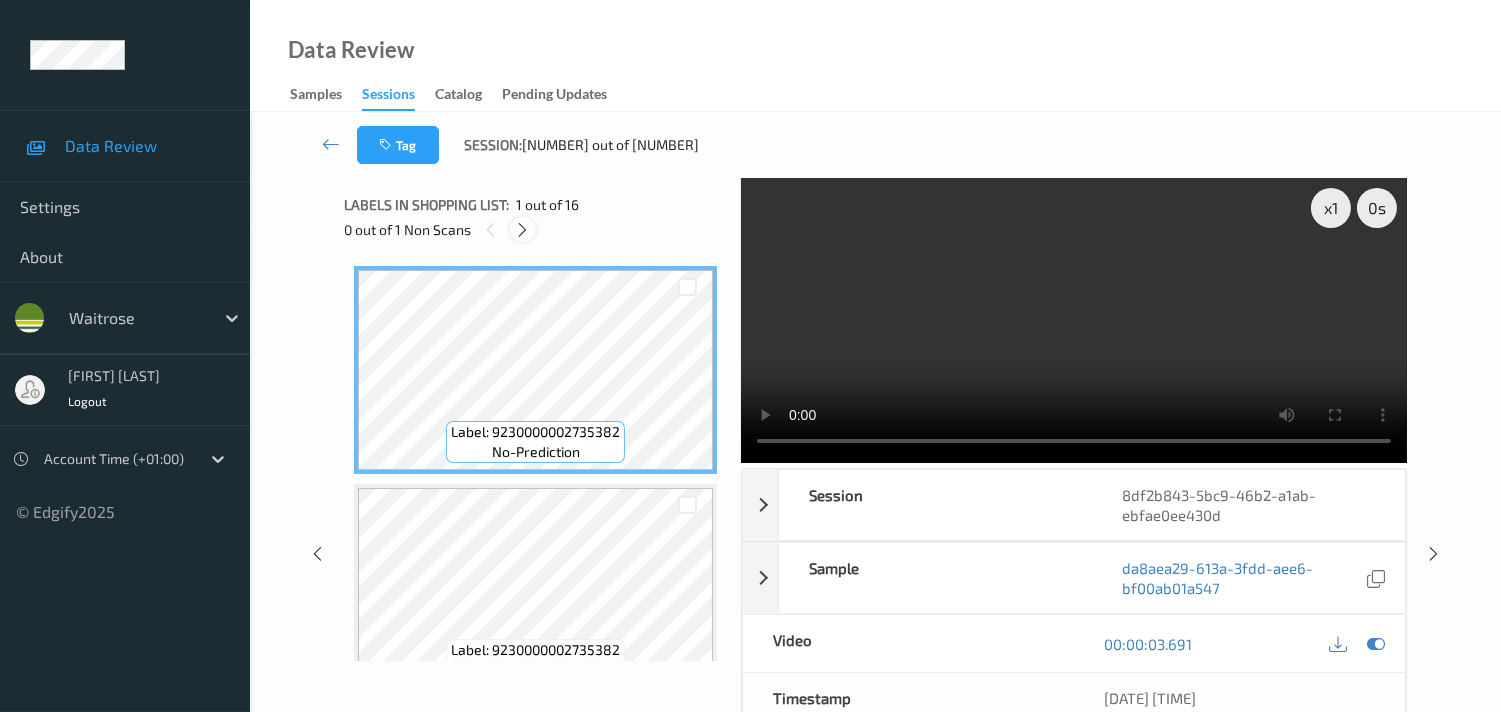 click at bounding box center [522, 230] 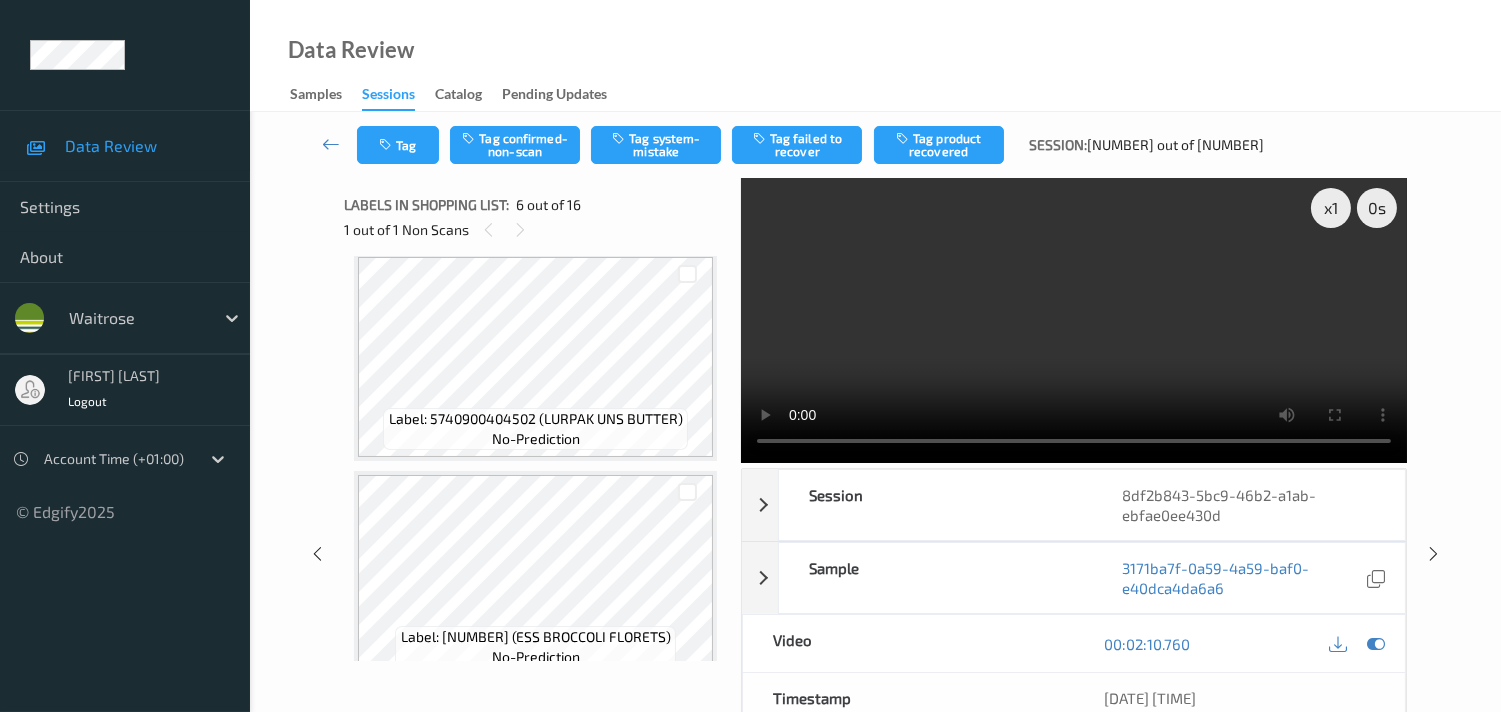 scroll, scrollTop: 1098, scrollLeft: 0, axis: vertical 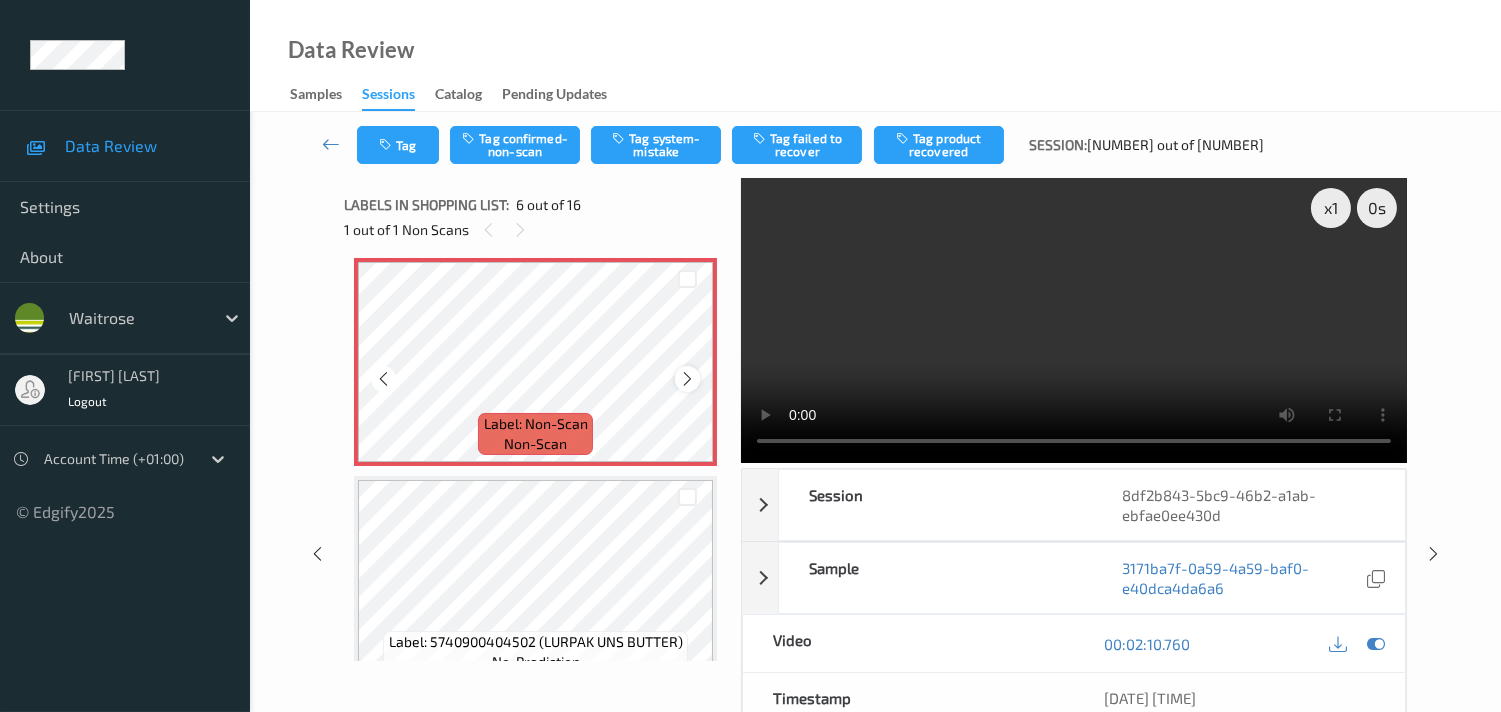 click at bounding box center [687, 379] 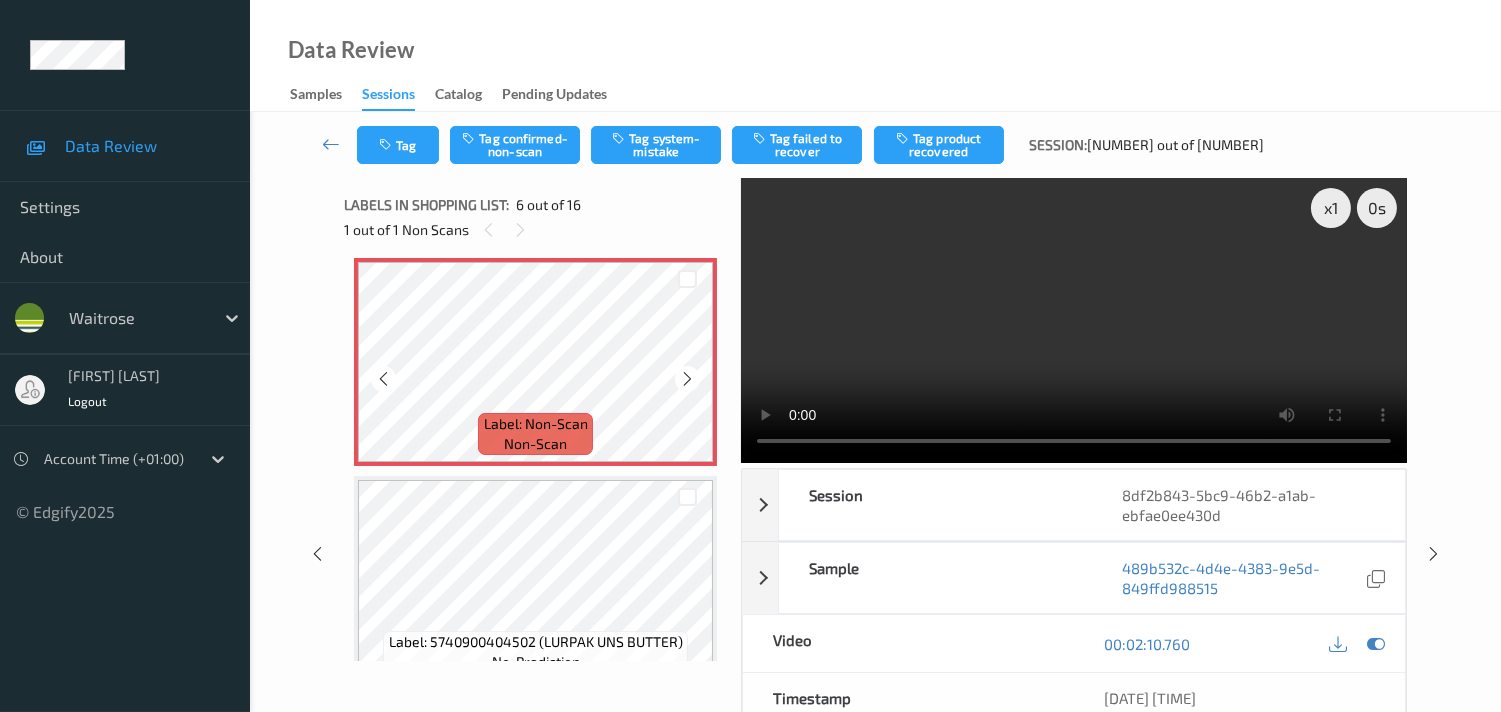 click at bounding box center (687, 379) 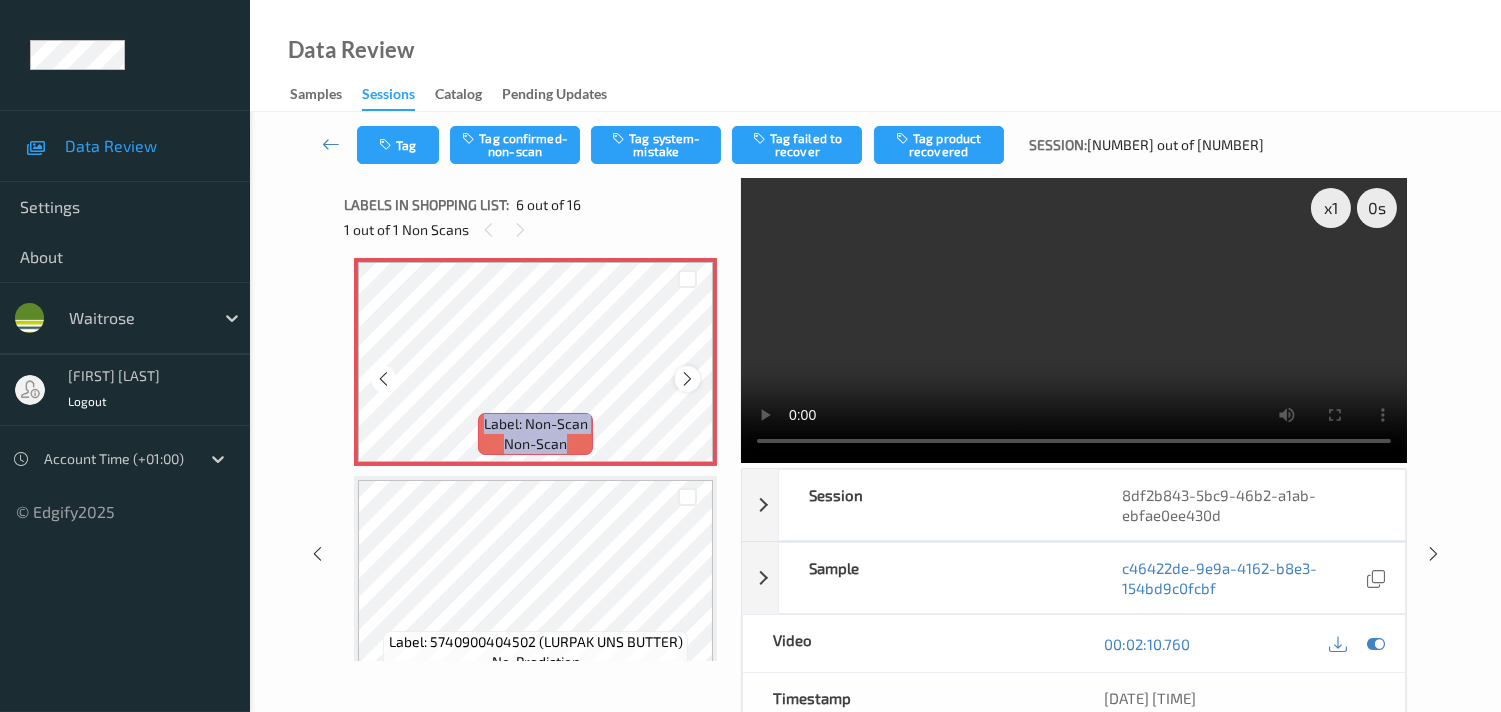 click at bounding box center (687, 379) 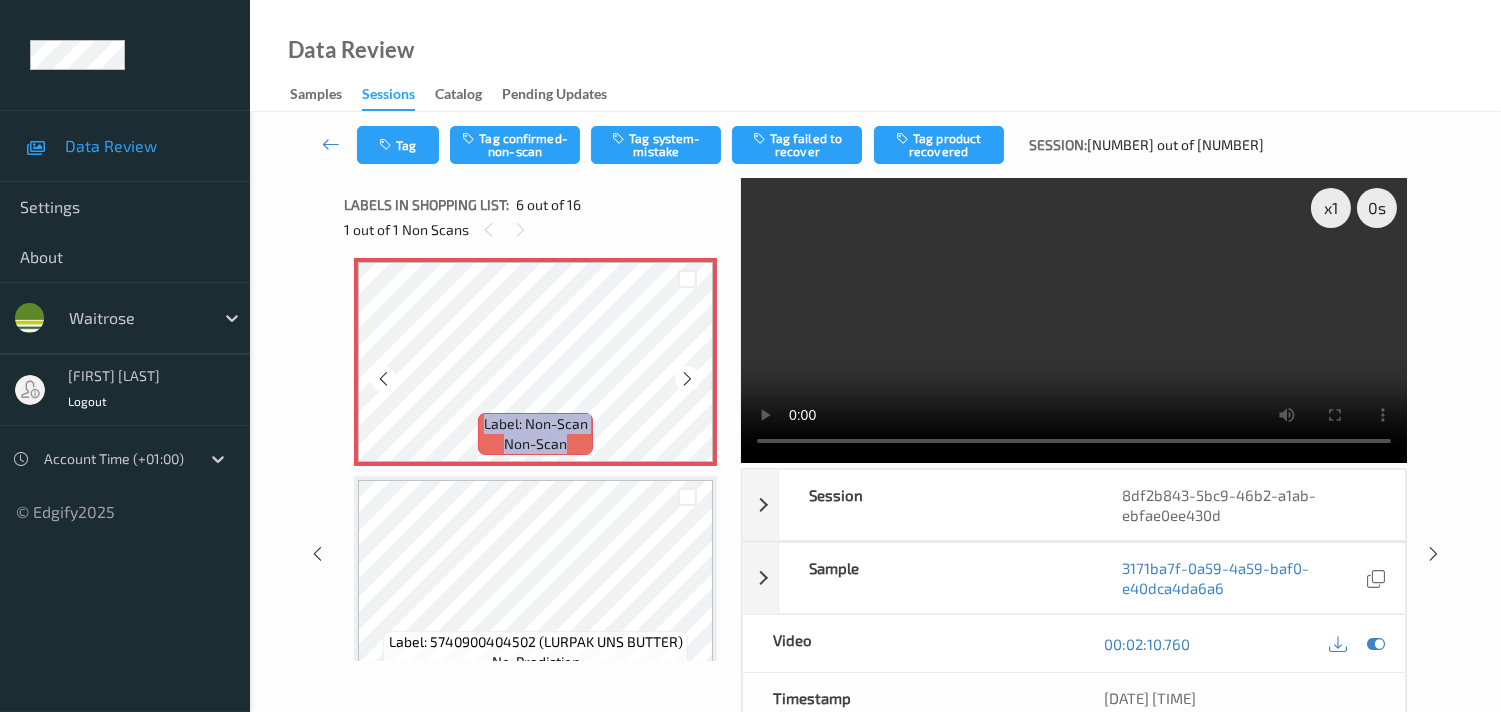 click at bounding box center (687, 379) 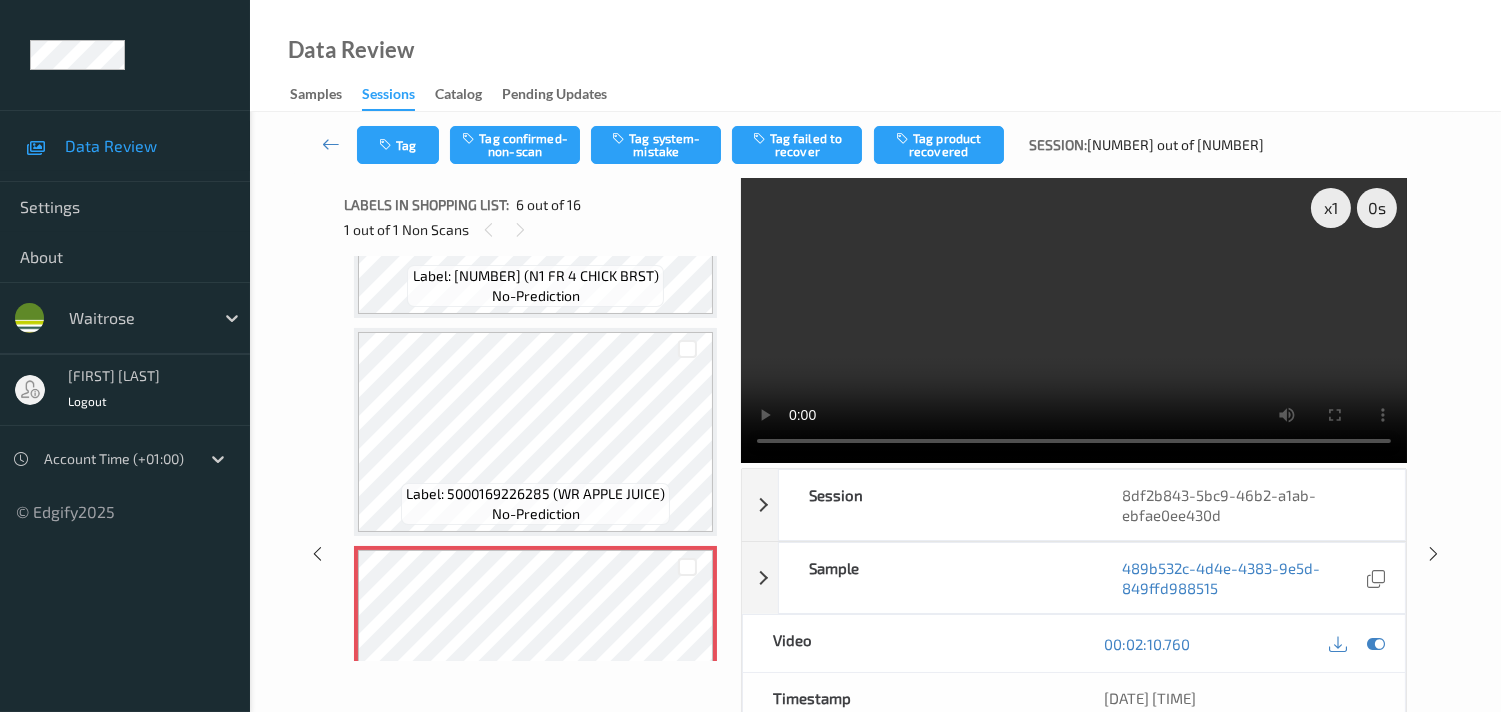 scroll, scrollTop: 765, scrollLeft: 0, axis: vertical 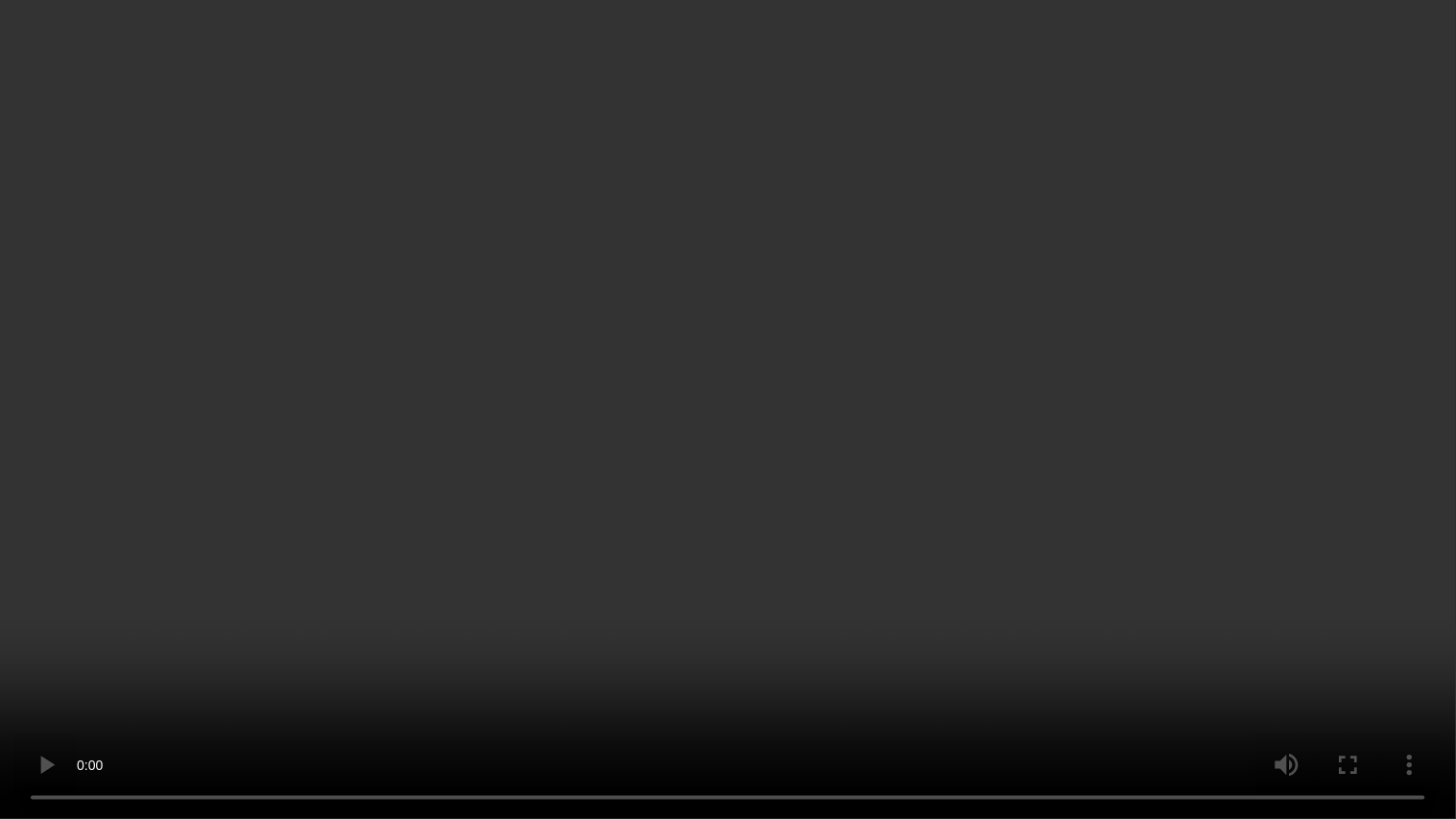 click at bounding box center [728, 409] 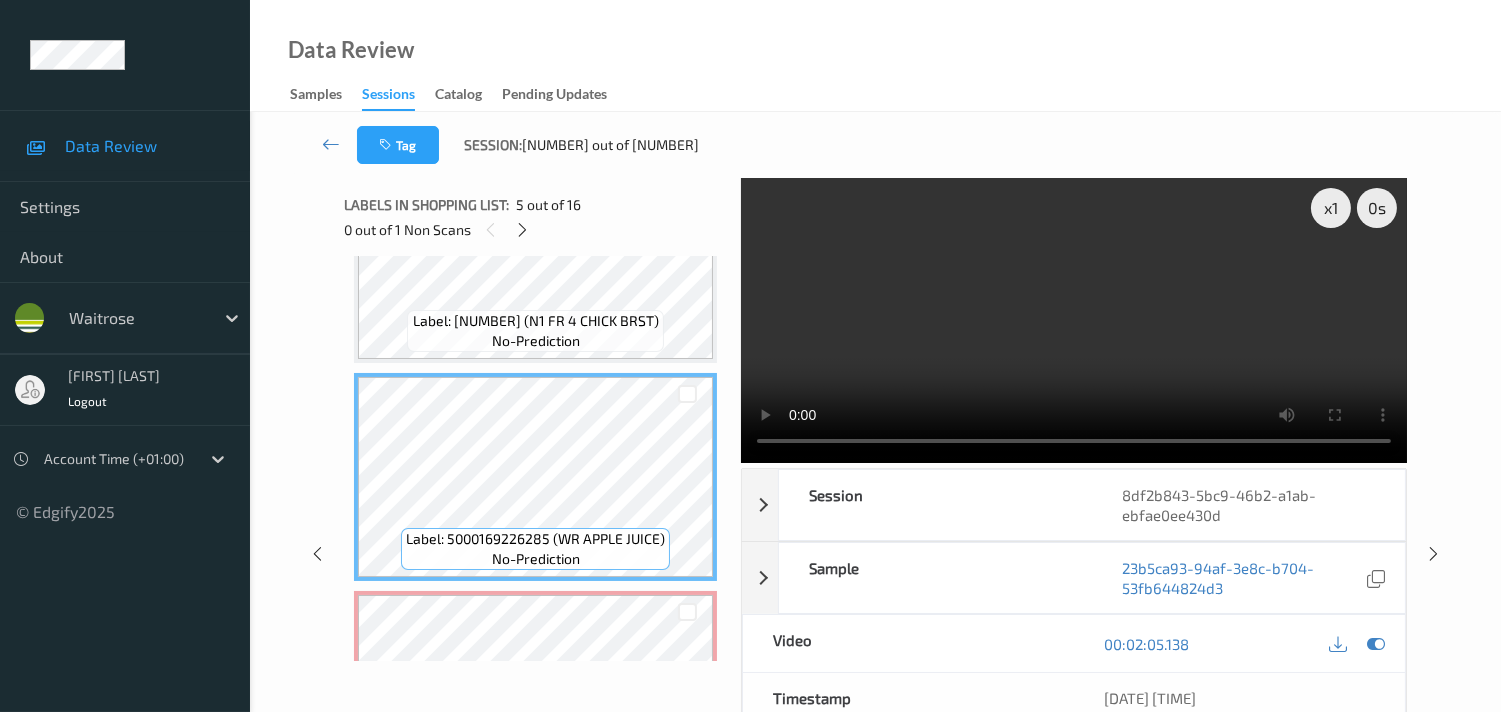click at bounding box center [1074, 320] 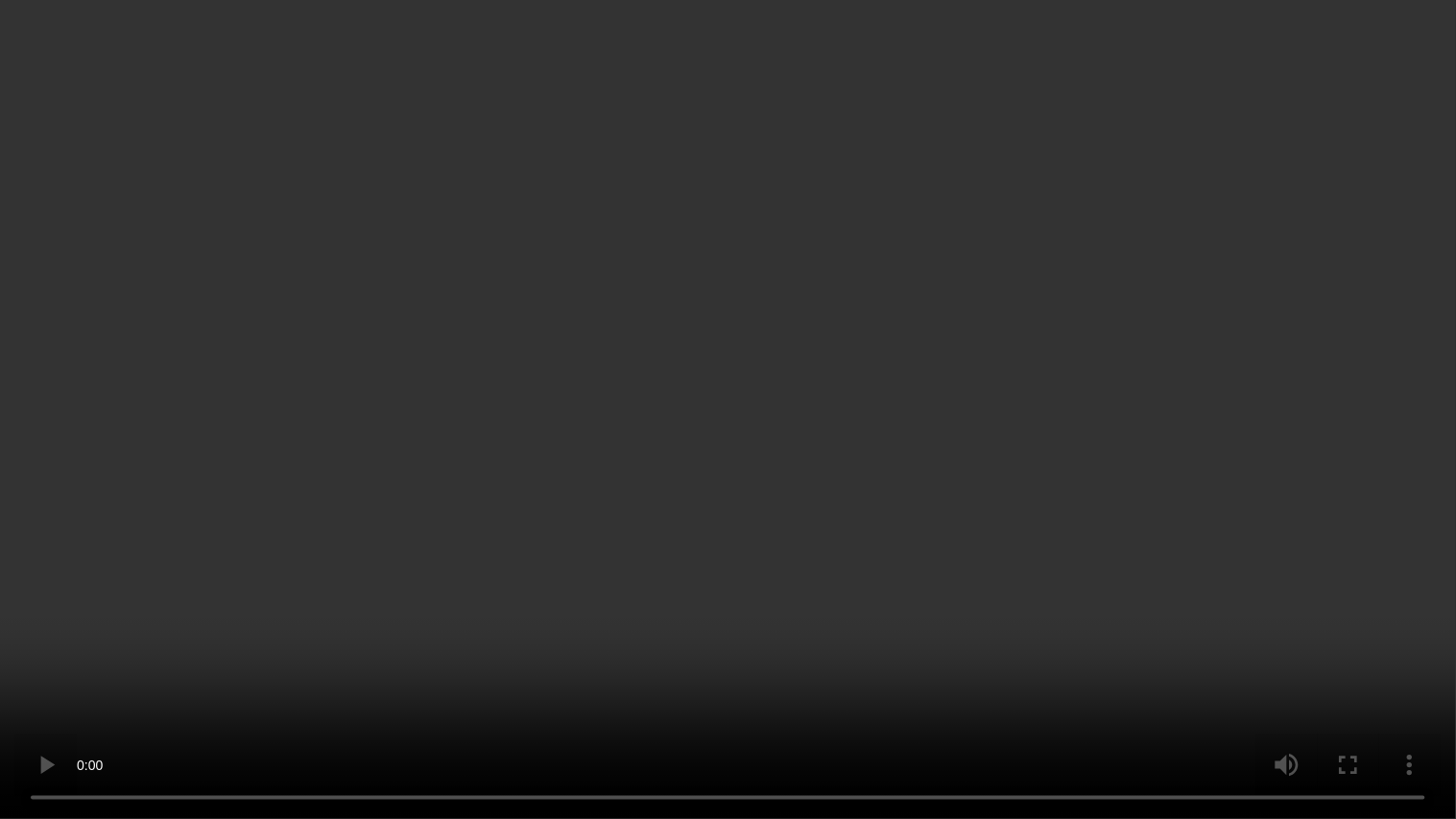 type 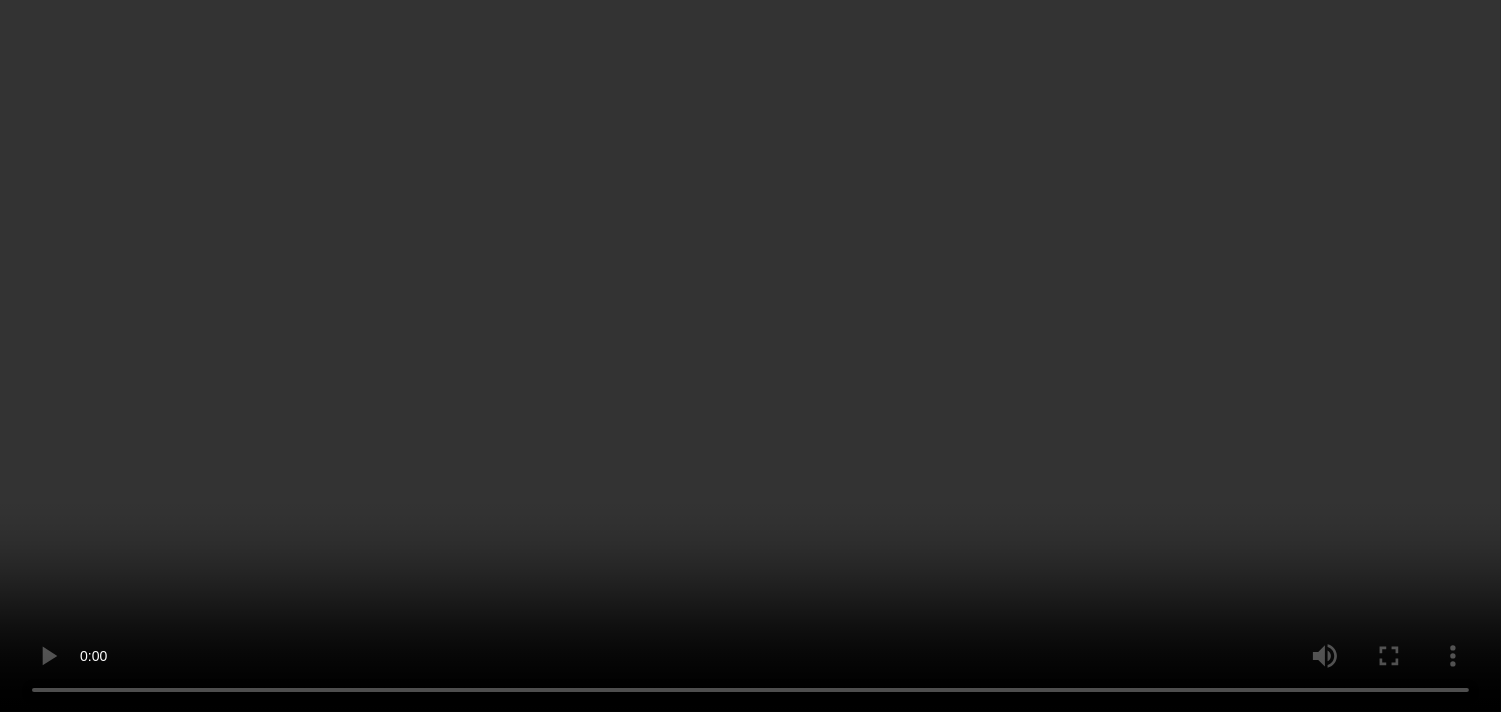 scroll, scrollTop: 876, scrollLeft: 0, axis: vertical 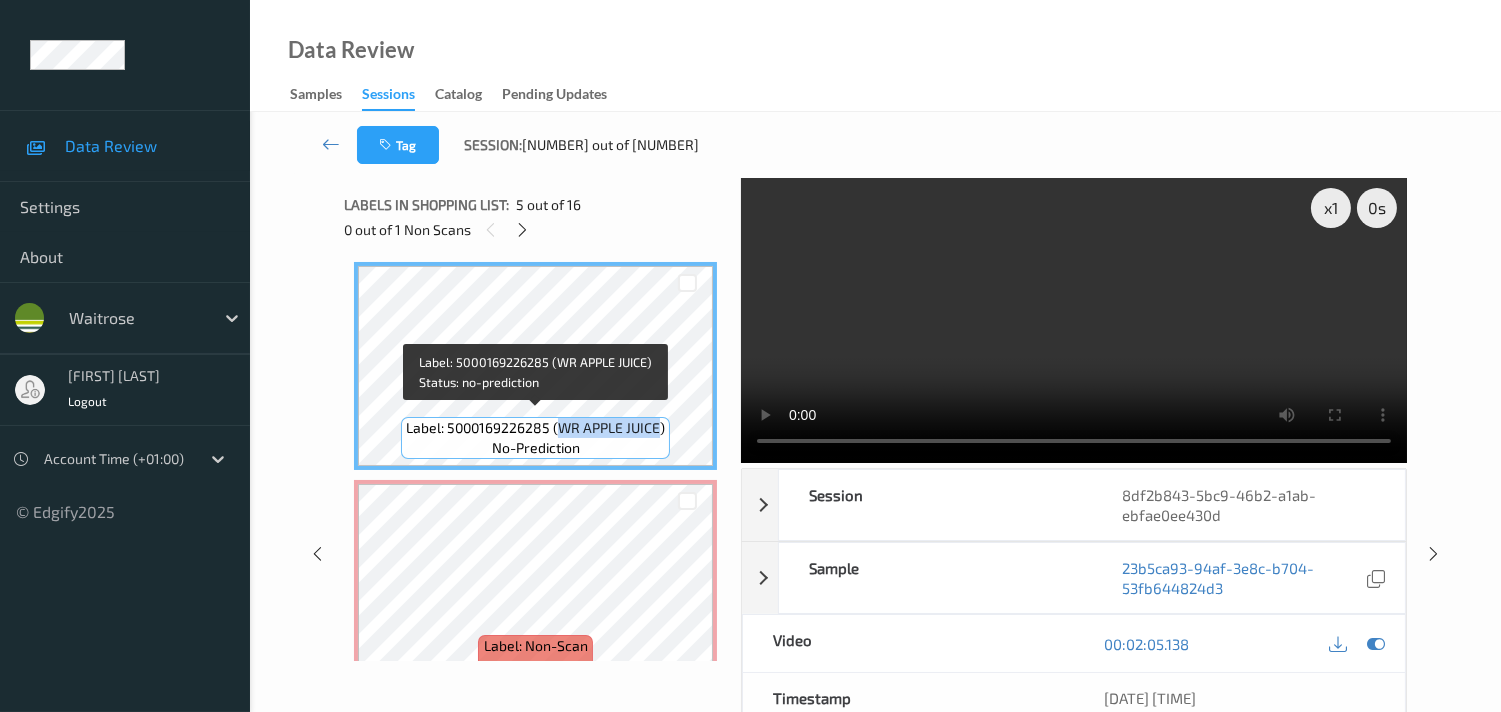 drag, startPoint x: 558, startPoint y: 422, endPoint x: 660, endPoint y: 422, distance: 102 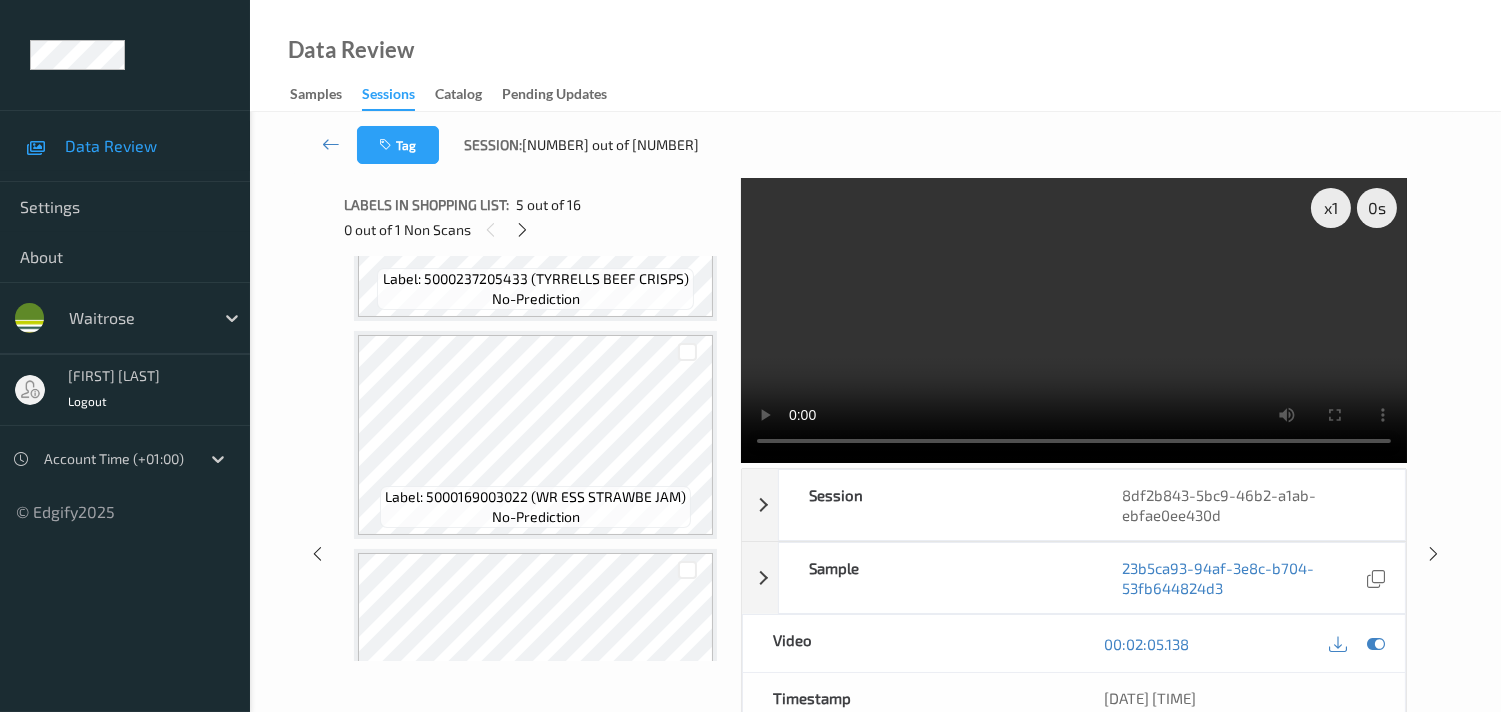 scroll, scrollTop: 3071, scrollLeft: 0, axis: vertical 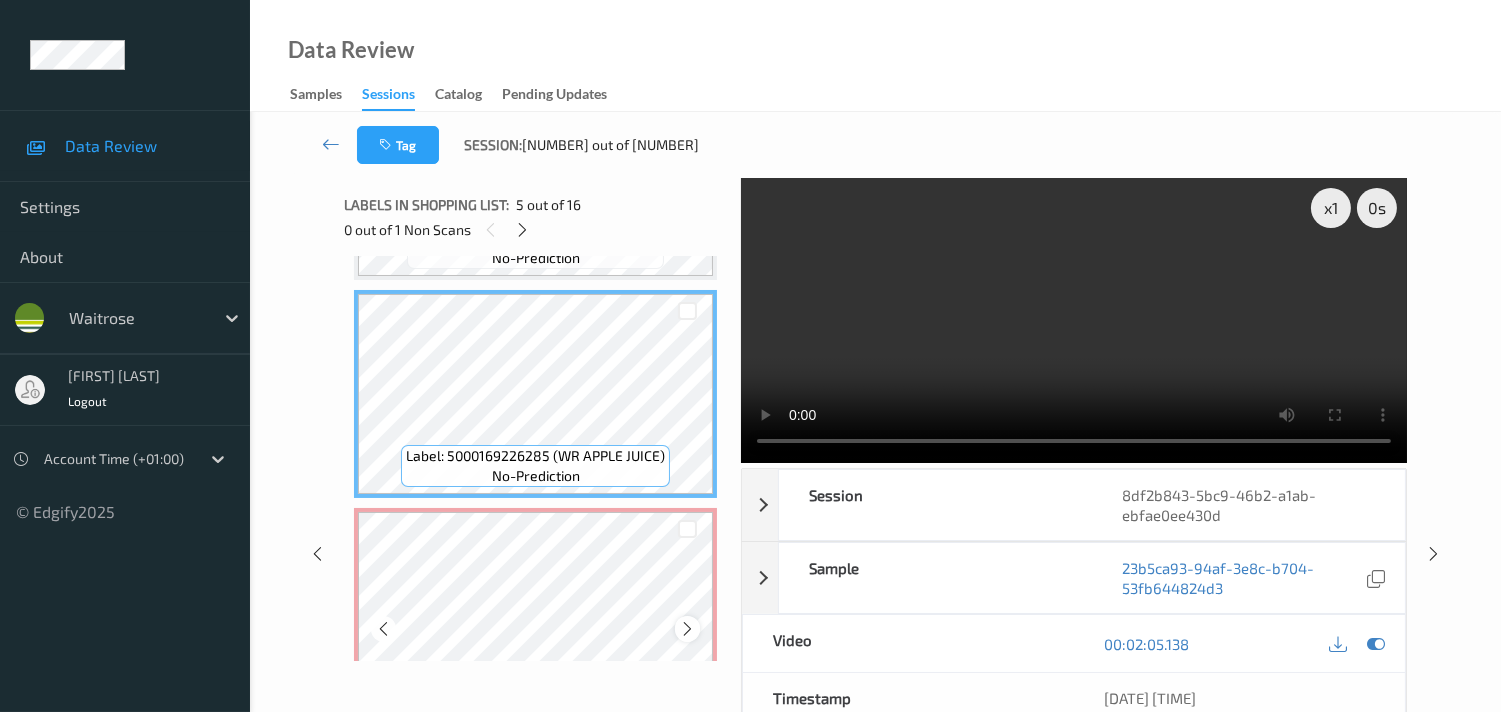 click at bounding box center [687, 629] 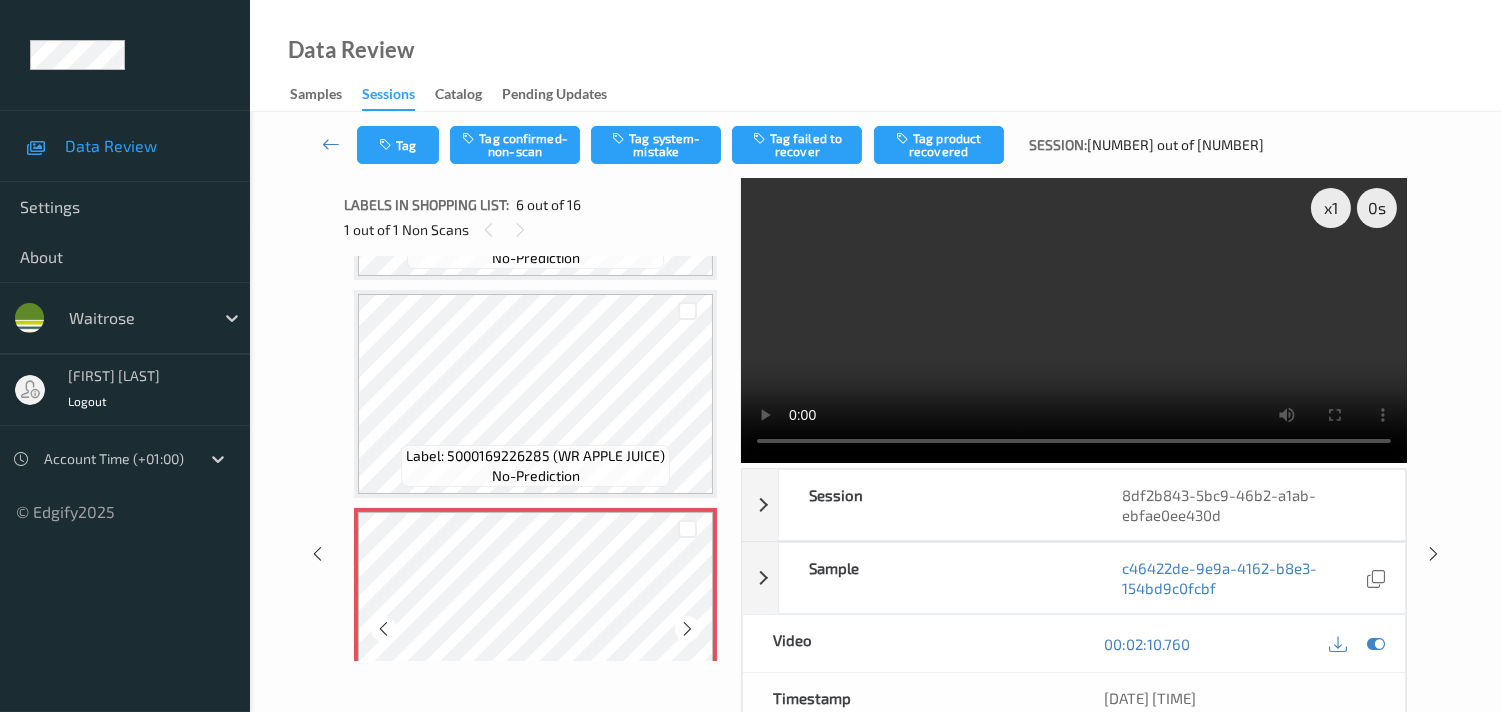 click at bounding box center (687, 629) 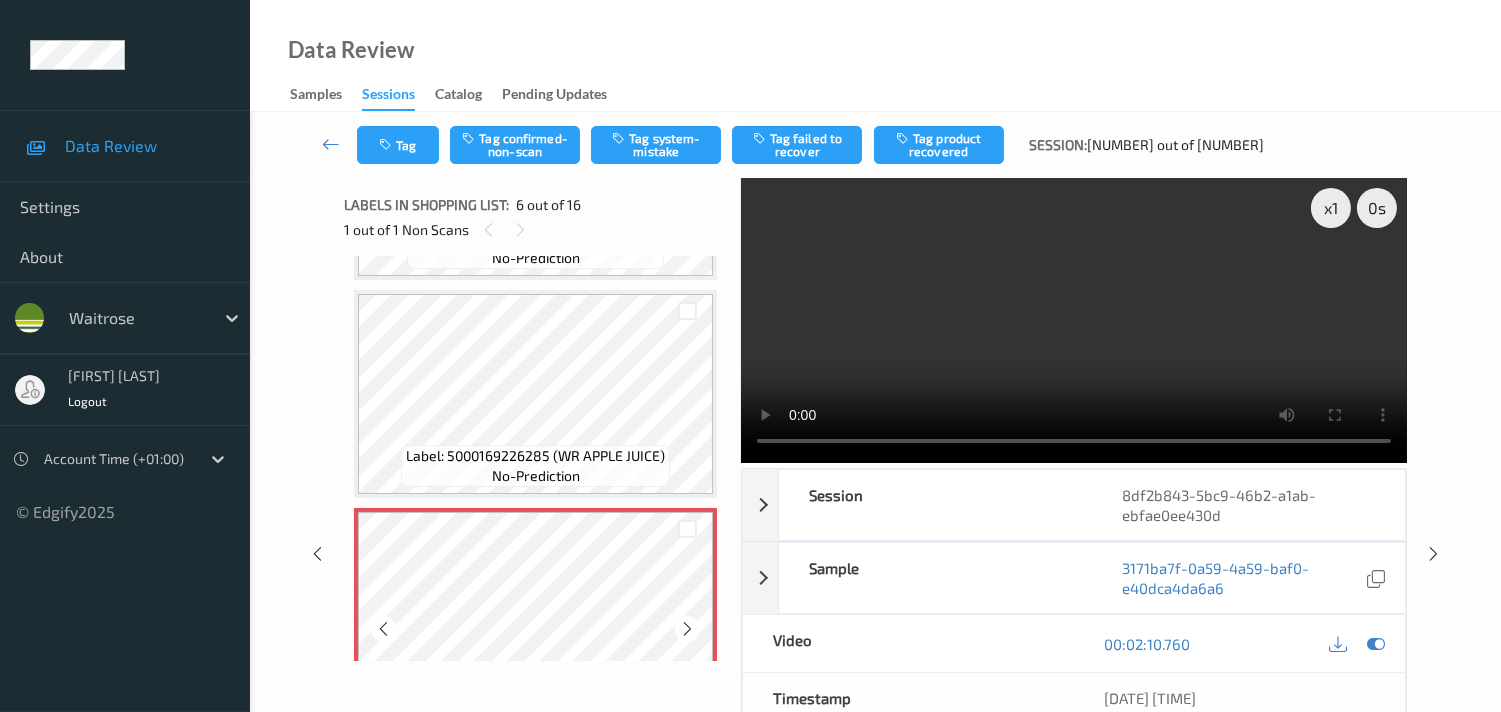 click at bounding box center [687, 629] 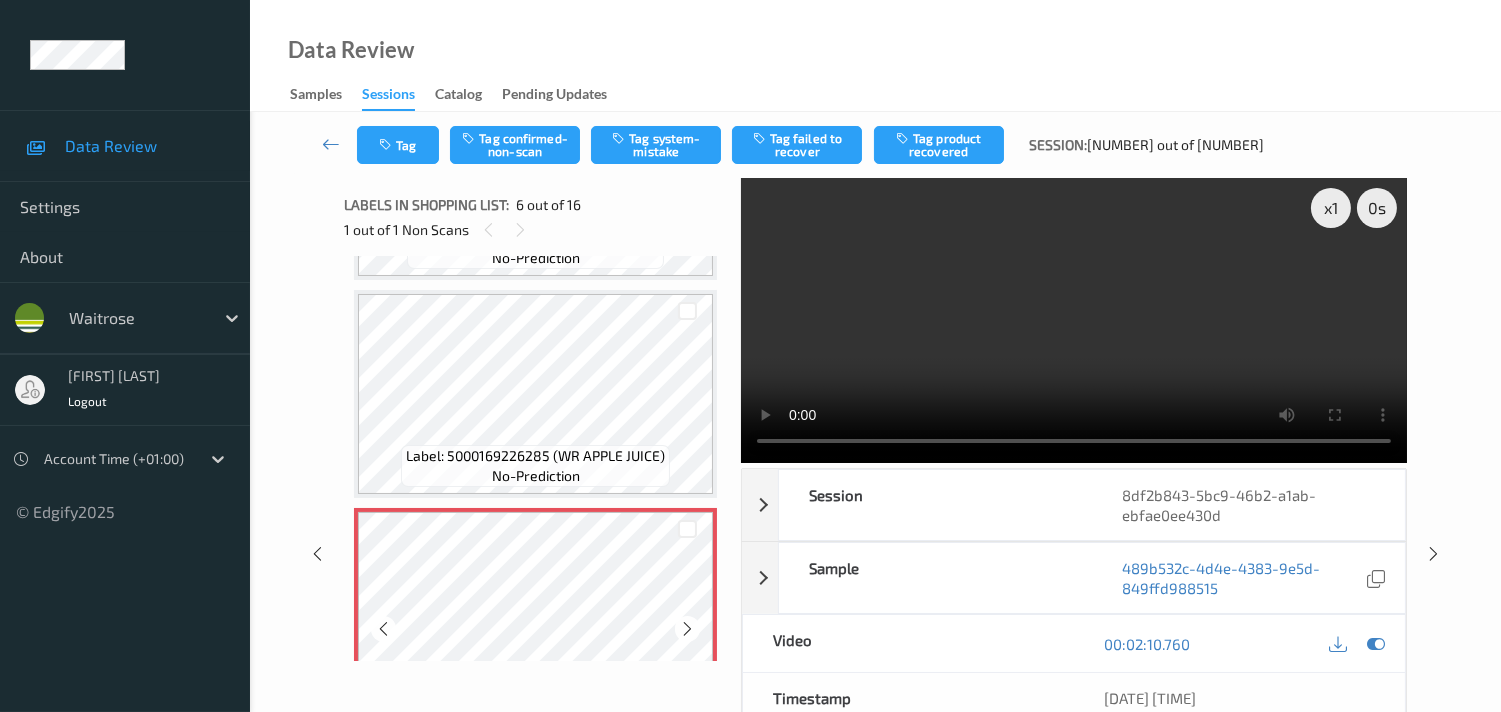 click at bounding box center (687, 629) 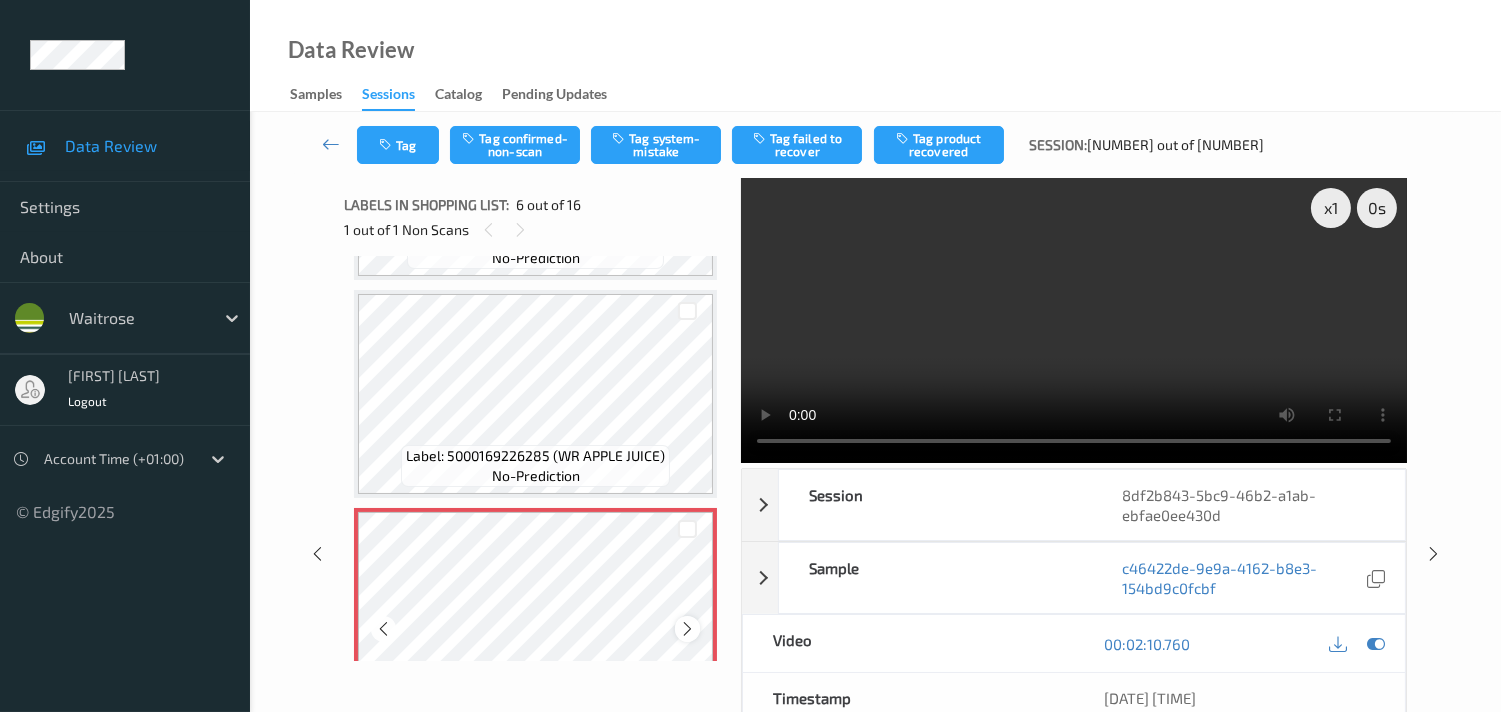 click at bounding box center (687, 629) 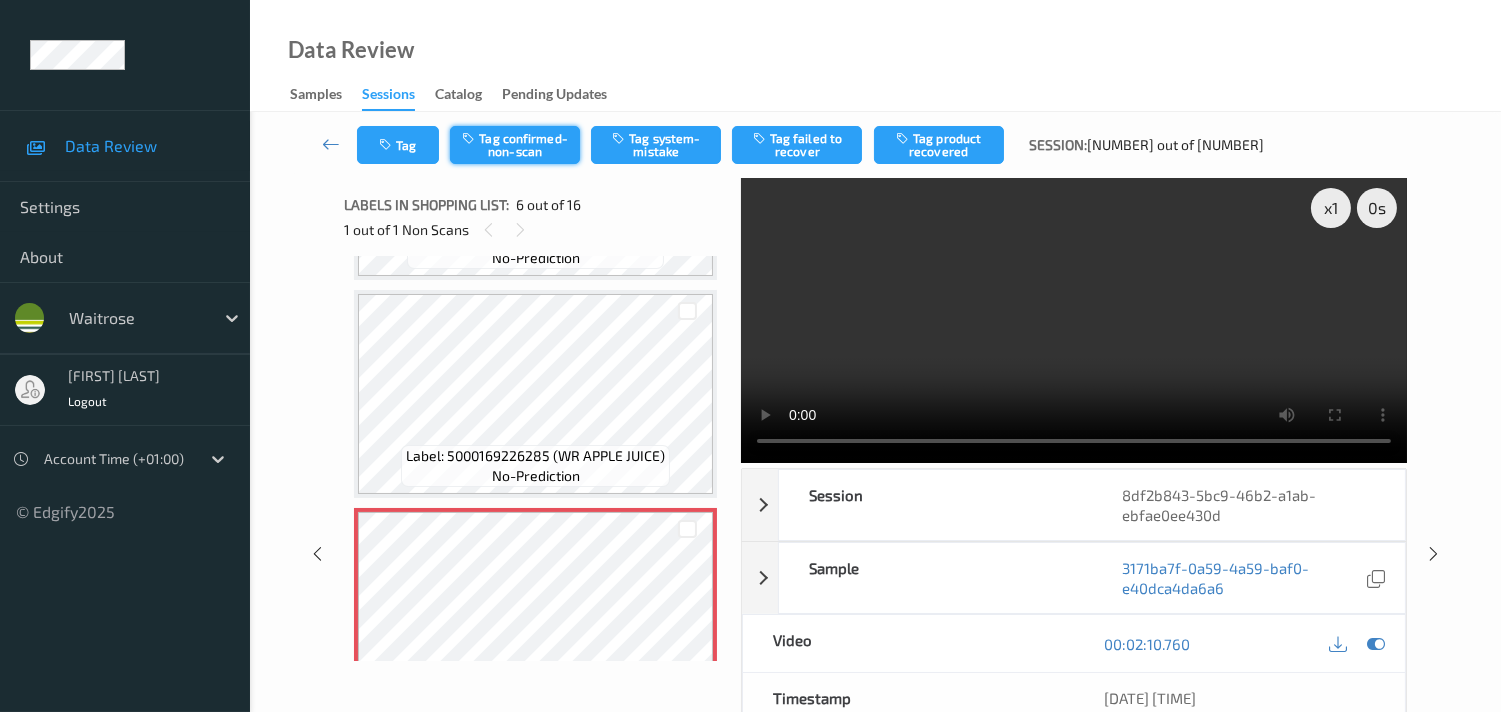 click on "Tag   confirmed-non-scan" at bounding box center [515, 145] 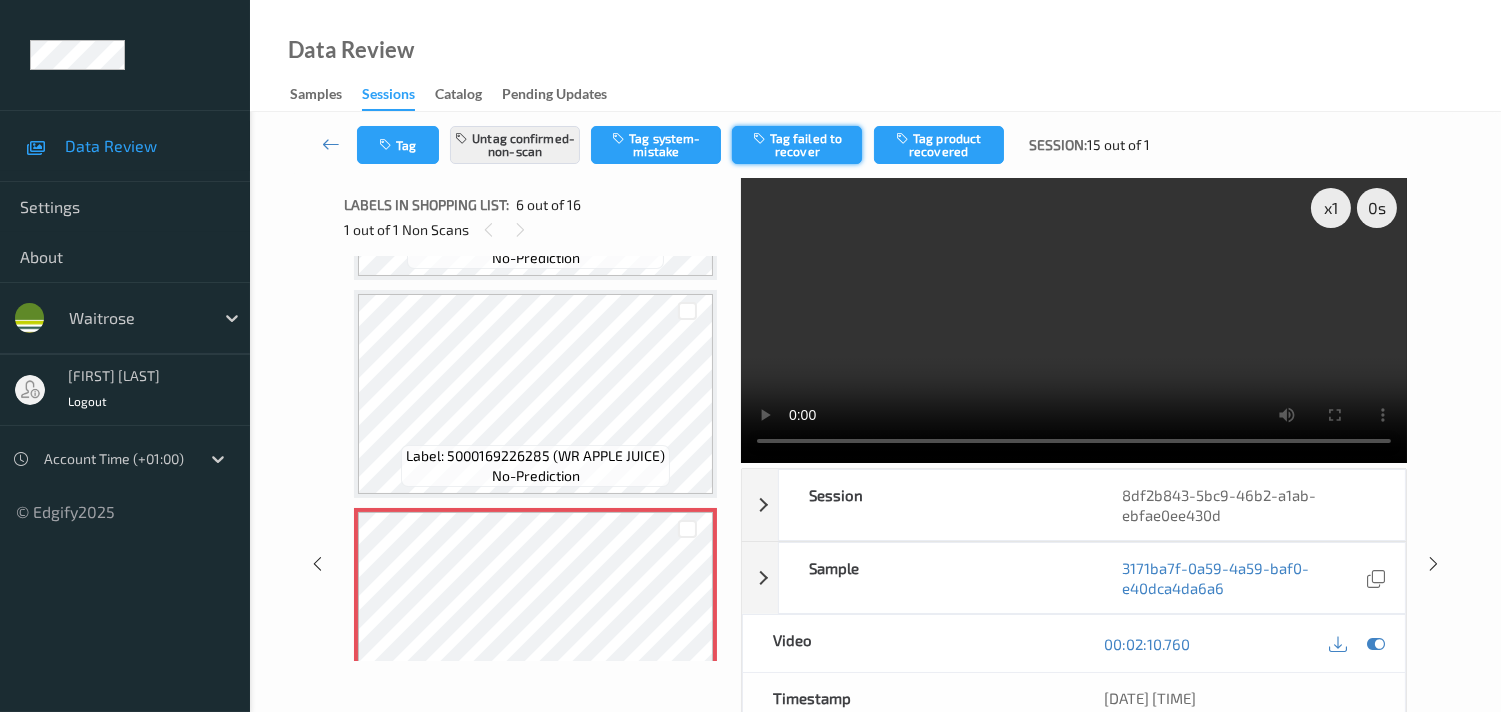 click on "Tag   failed to recover" at bounding box center [797, 145] 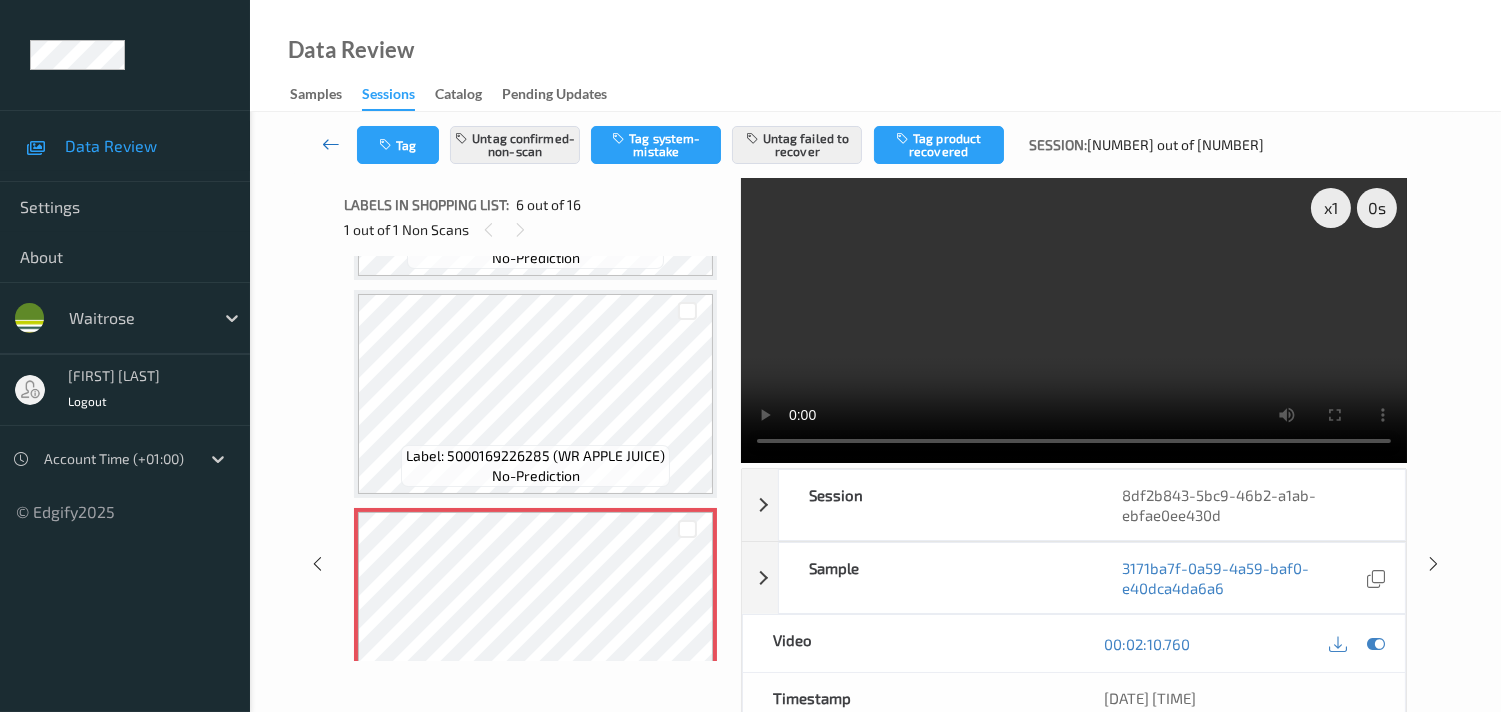 click at bounding box center [331, 144] 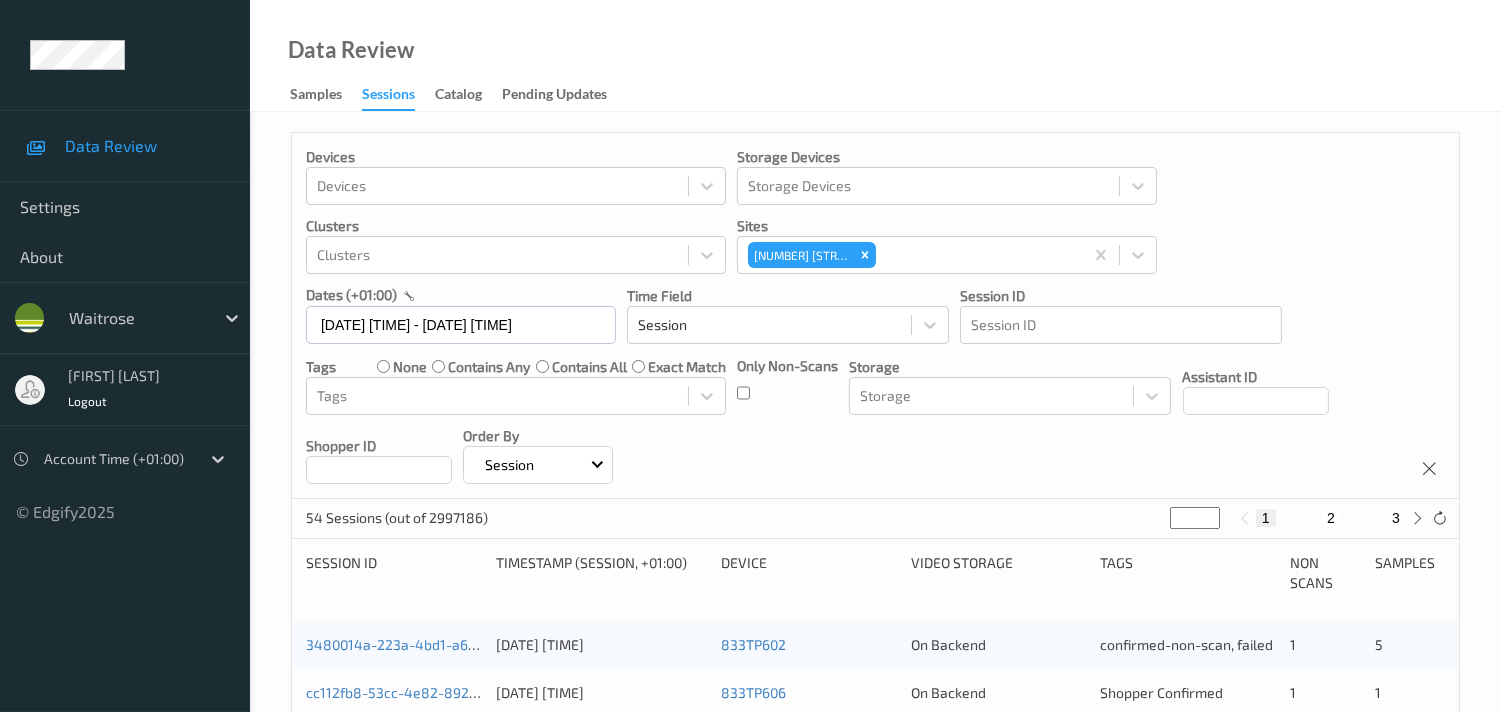 drag, startPoint x: 355, startPoint y: 1, endPoint x: 896, endPoint y: 78, distance: 546.4522 